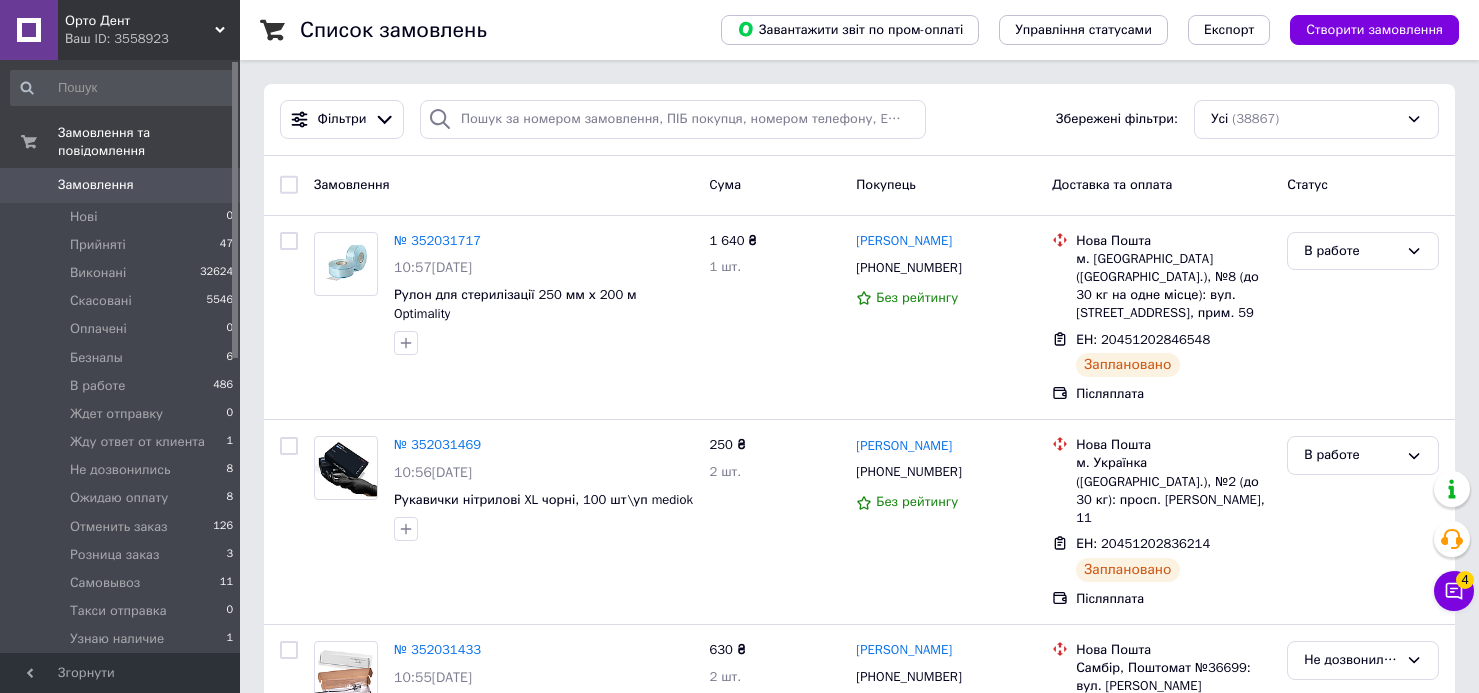 scroll, scrollTop: 0, scrollLeft: 0, axis: both 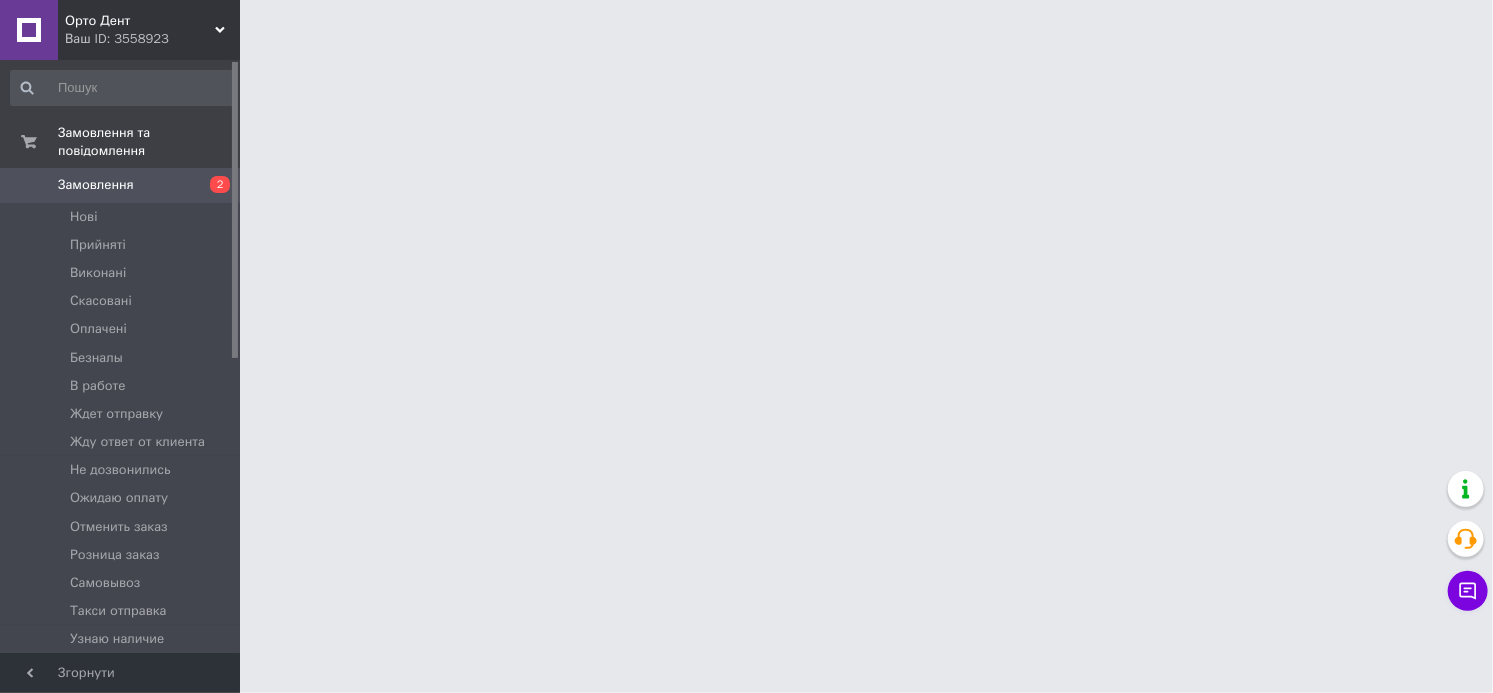 click on "Ваш ID: 3558923" at bounding box center [152, 39] 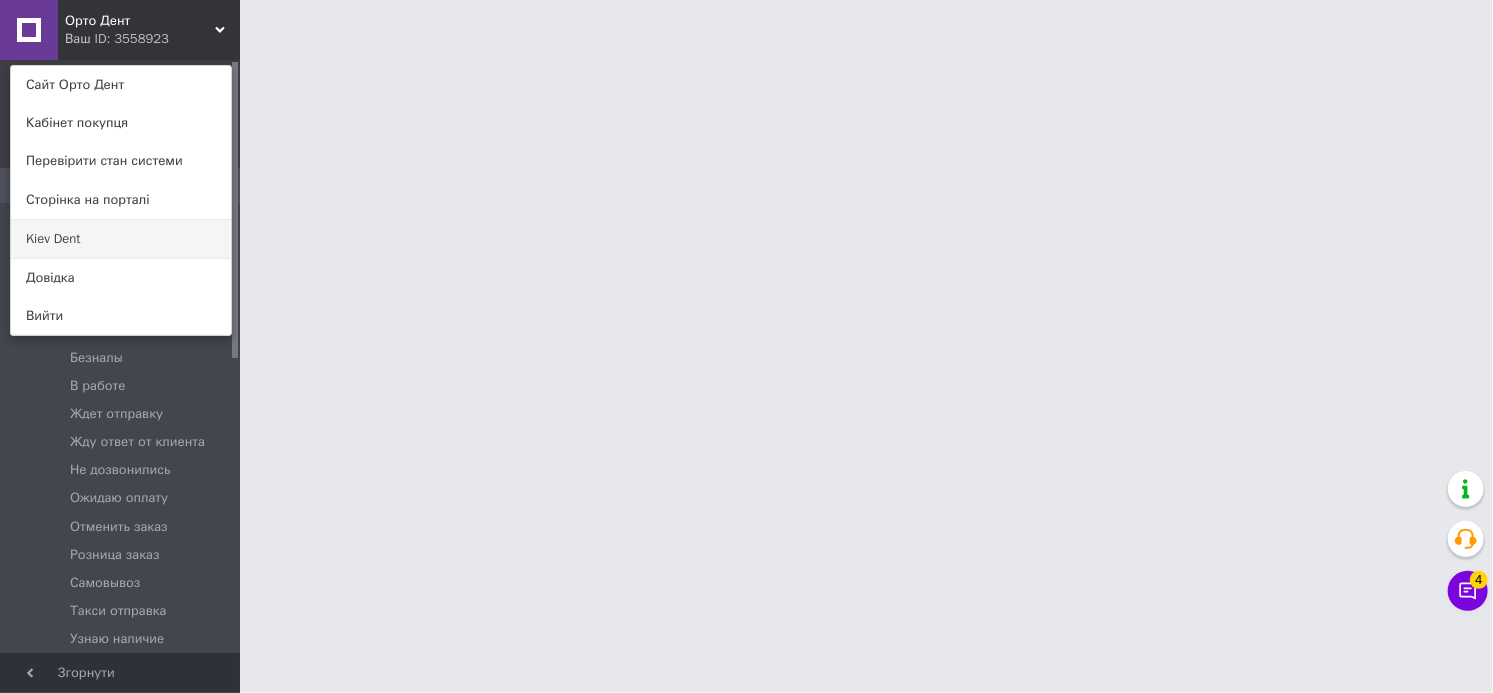 click on "Kiev Dent" at bounding box center [121, 239] 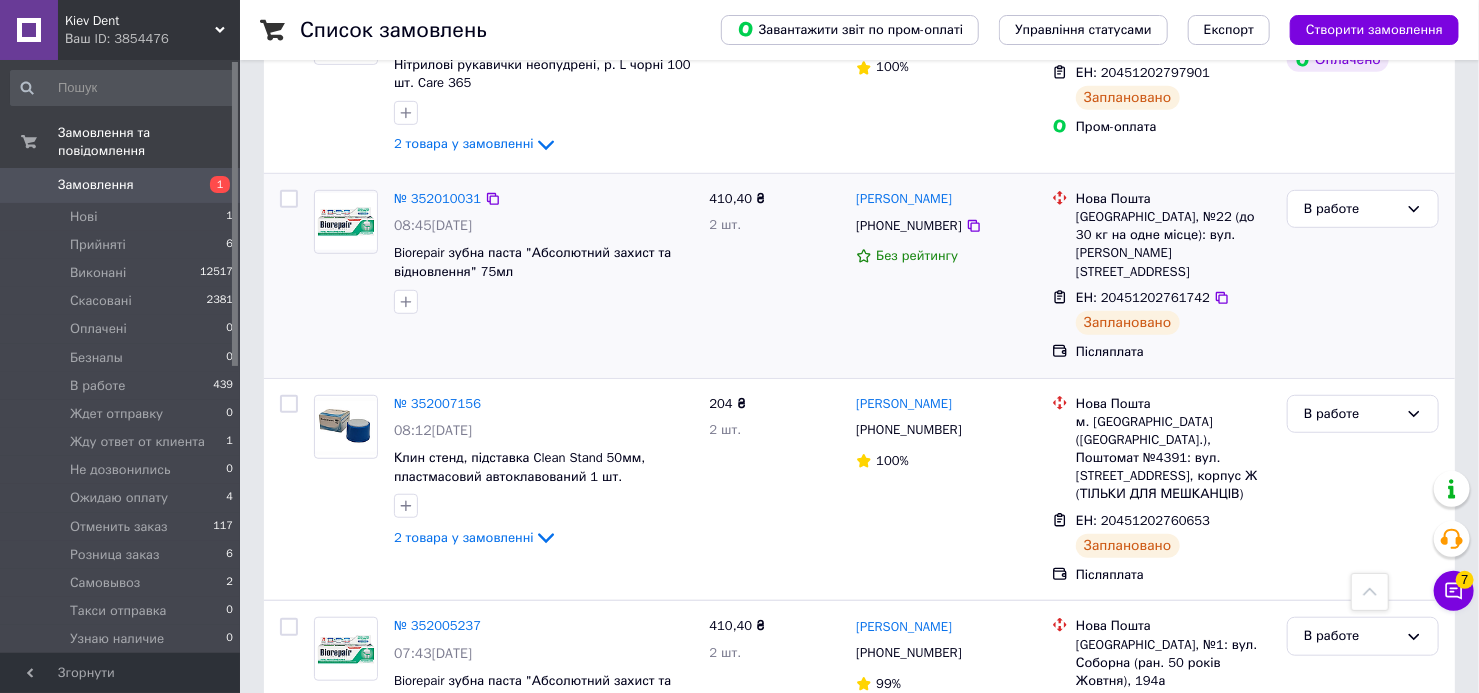 scroll, scrollTop: 727, scrollLeft: 0, axis: vertical 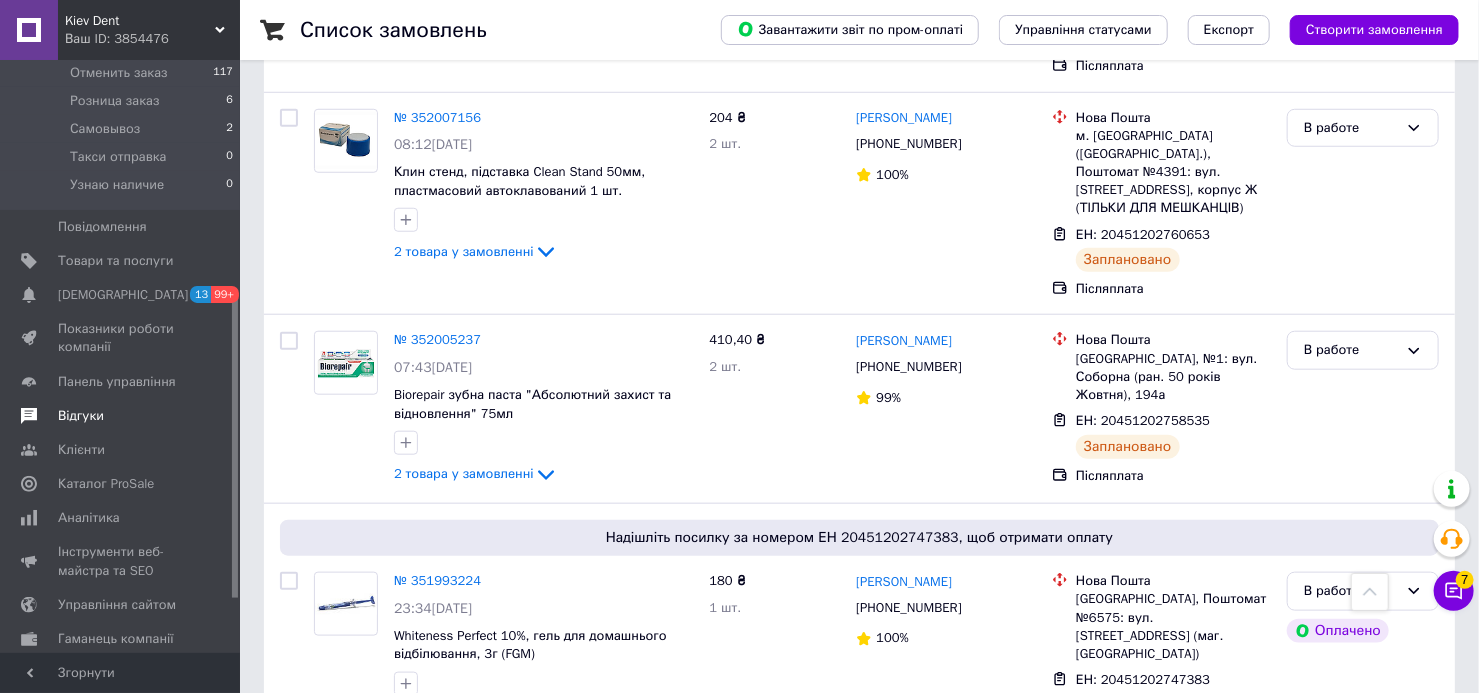 click on "Відгуки" at bounding box center [122, 416] 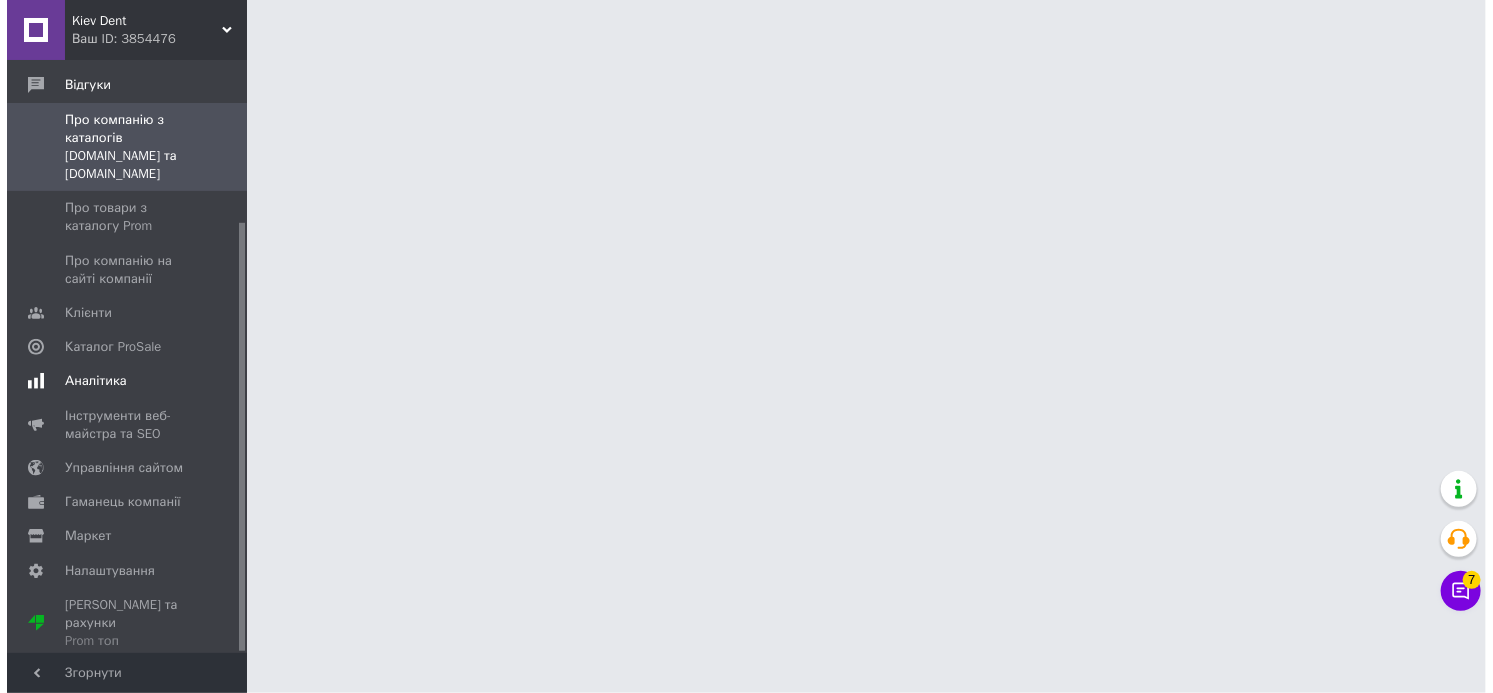 scroll, scrollTop: 0, scrollLeft: 0, axis: both 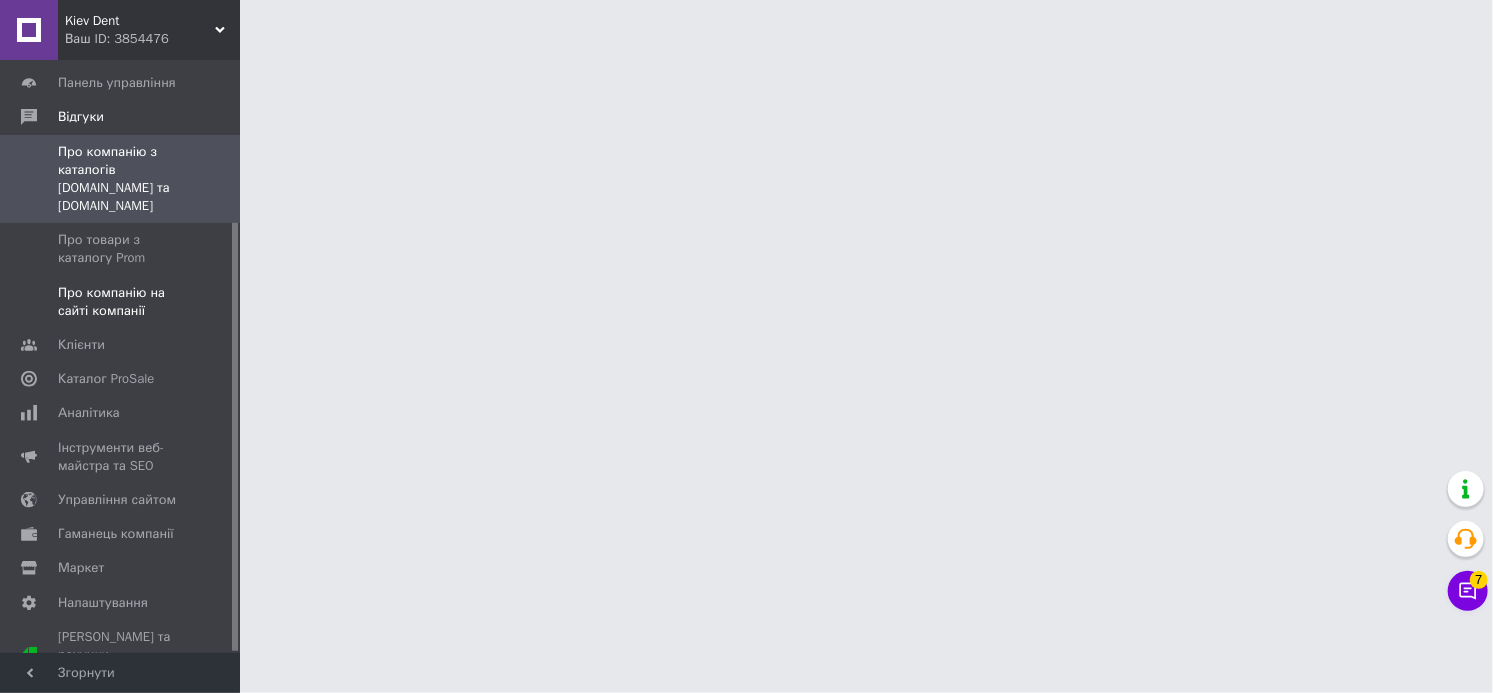 click on "Про компанію на сайті компанії" at bounding box center (121, 302) 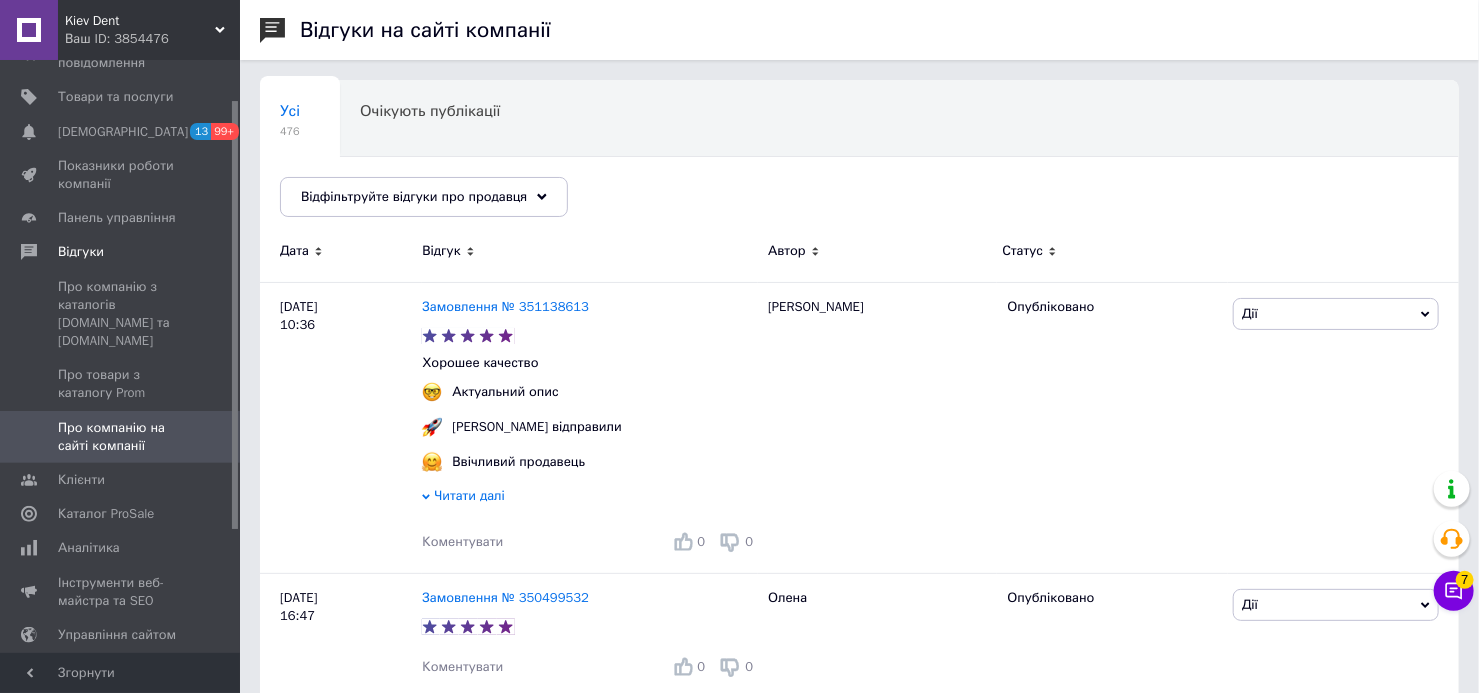 scroll, scrollTop: 0, scrollLeft: 0, axis: both 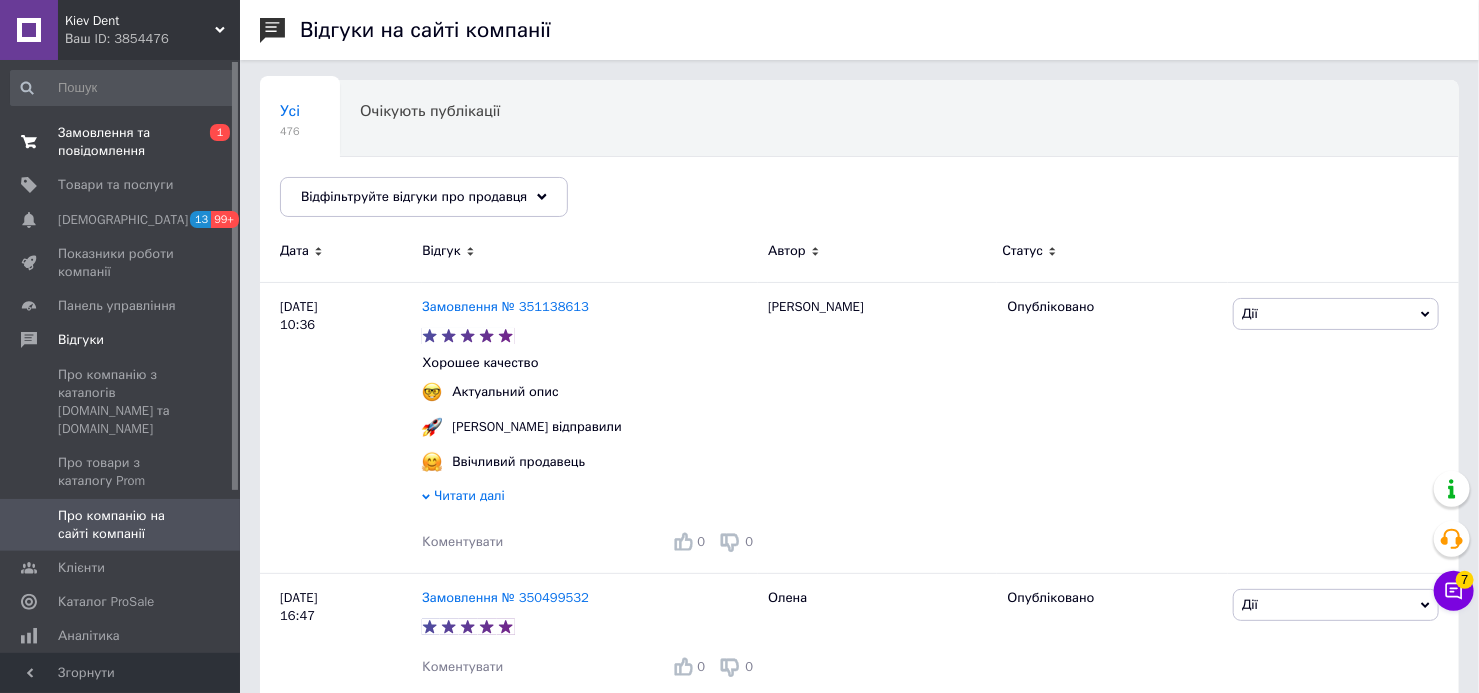 click on "Замовлення та повідомлення" at bounding box center [121, 142] 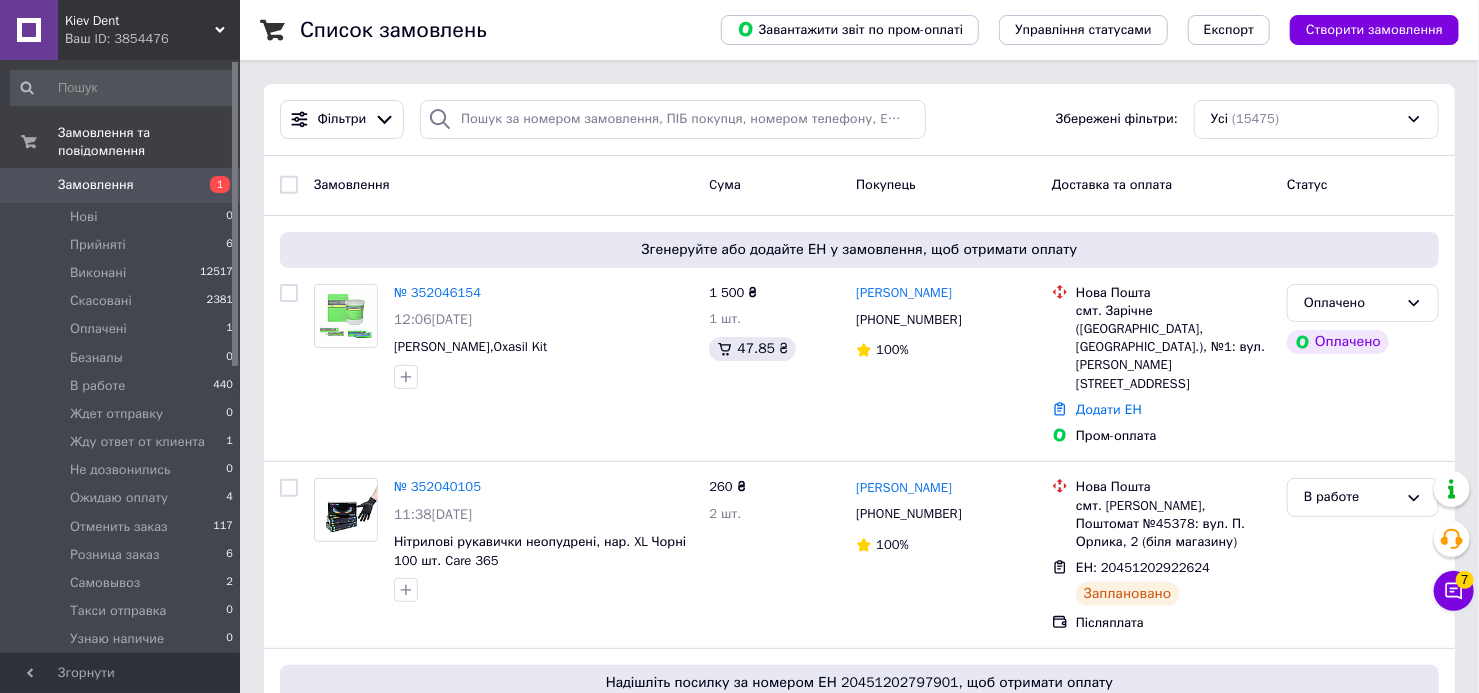 click on "Ваш ID: 3854476" at bounding box center [152, 39] 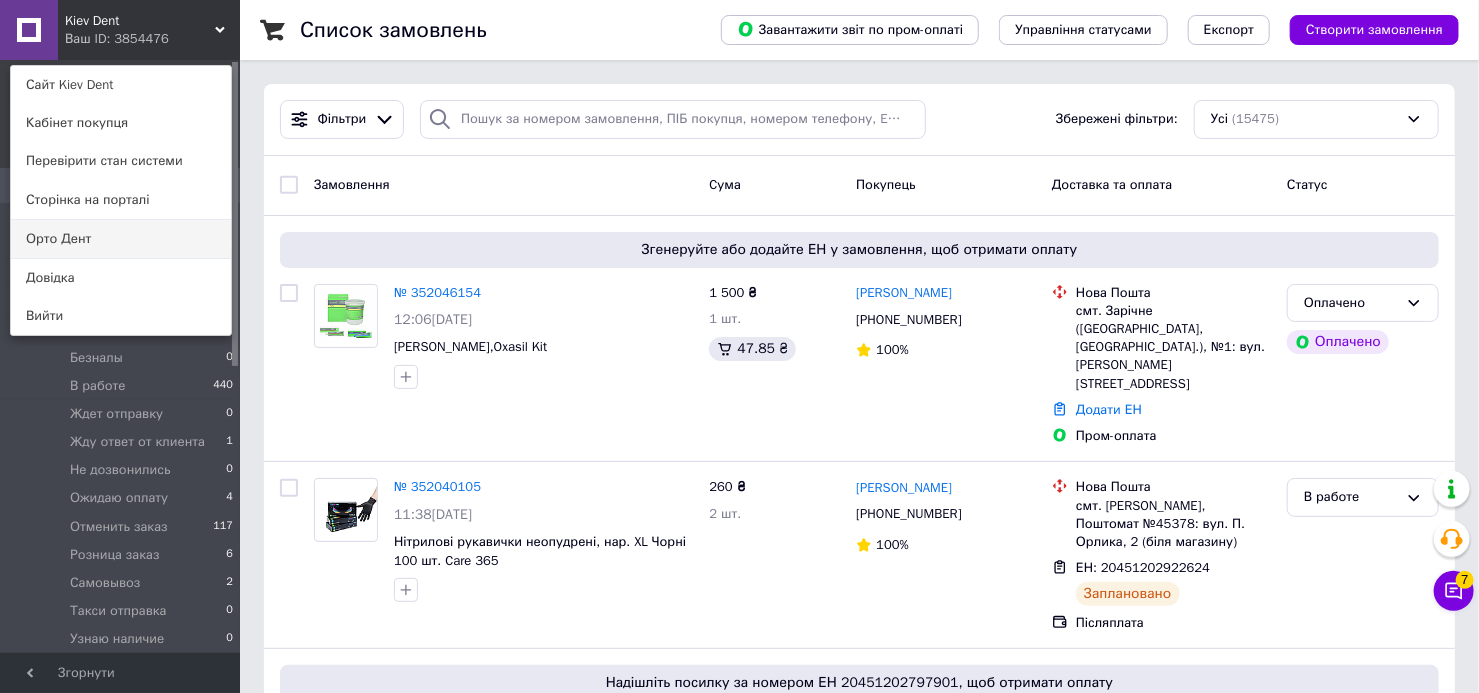 click on "Орто Дент" at bounding box center (121, 239) 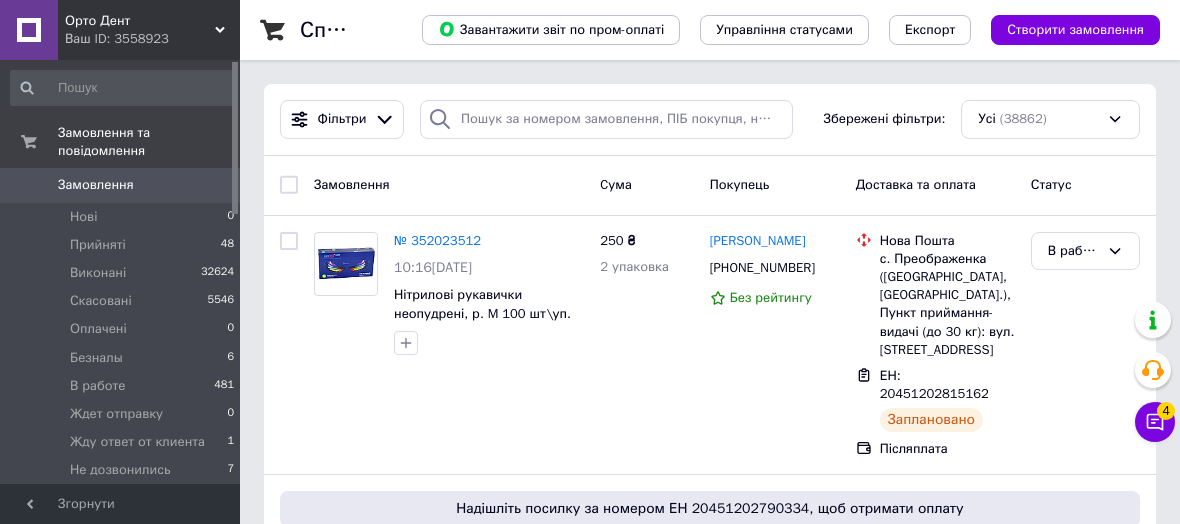 scroll, scrollTop: 0, scrollLeft: 0, axis: both 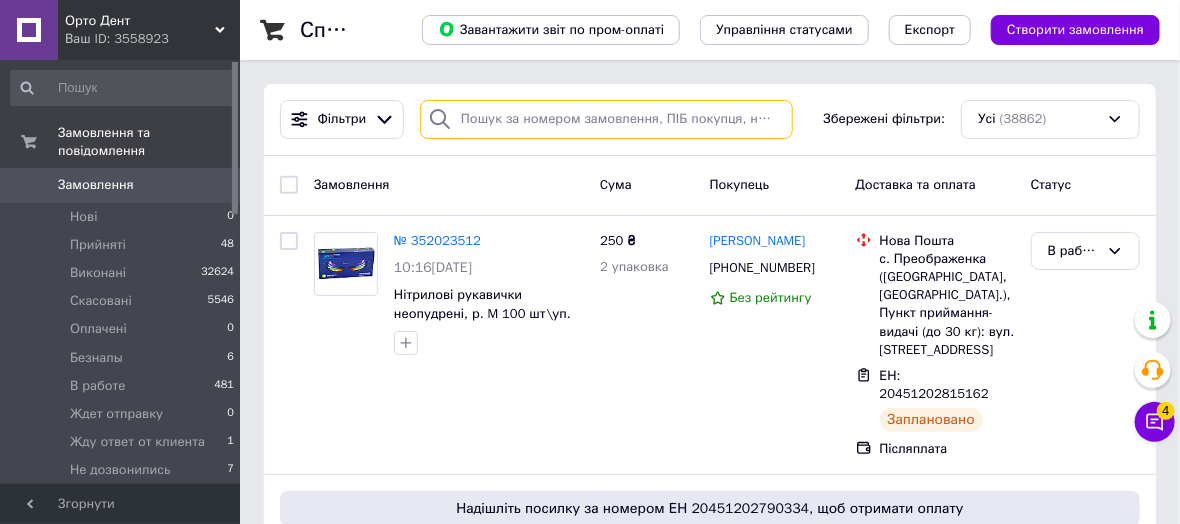 click at bounding box center (606, 119) 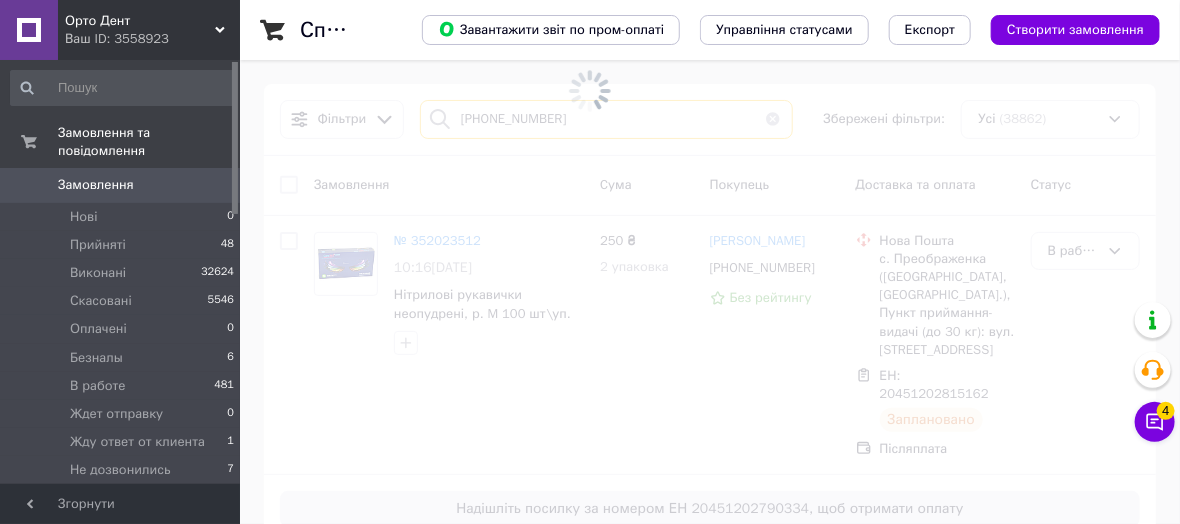 type on "[PHONE_NUMBER]" 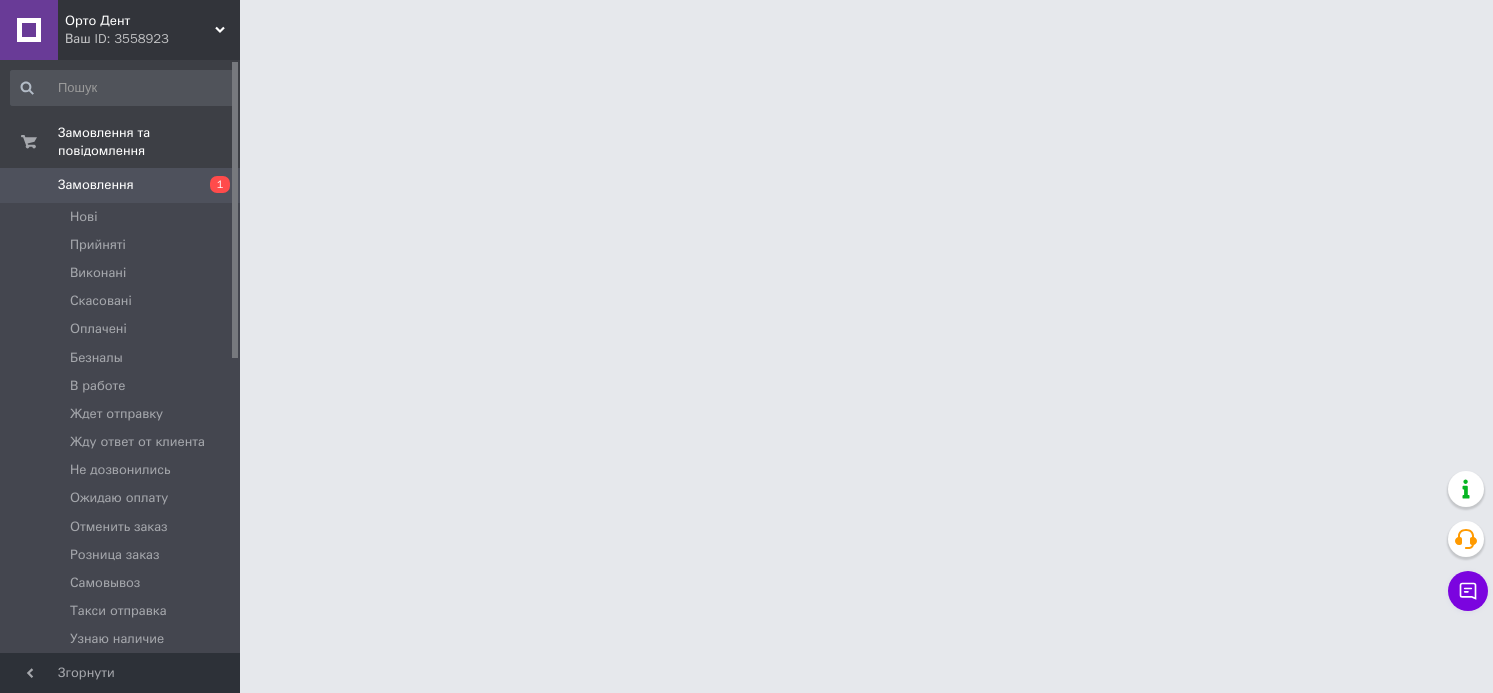 scroll, scrollTop: 0, scrollLeft: 0, axis: both 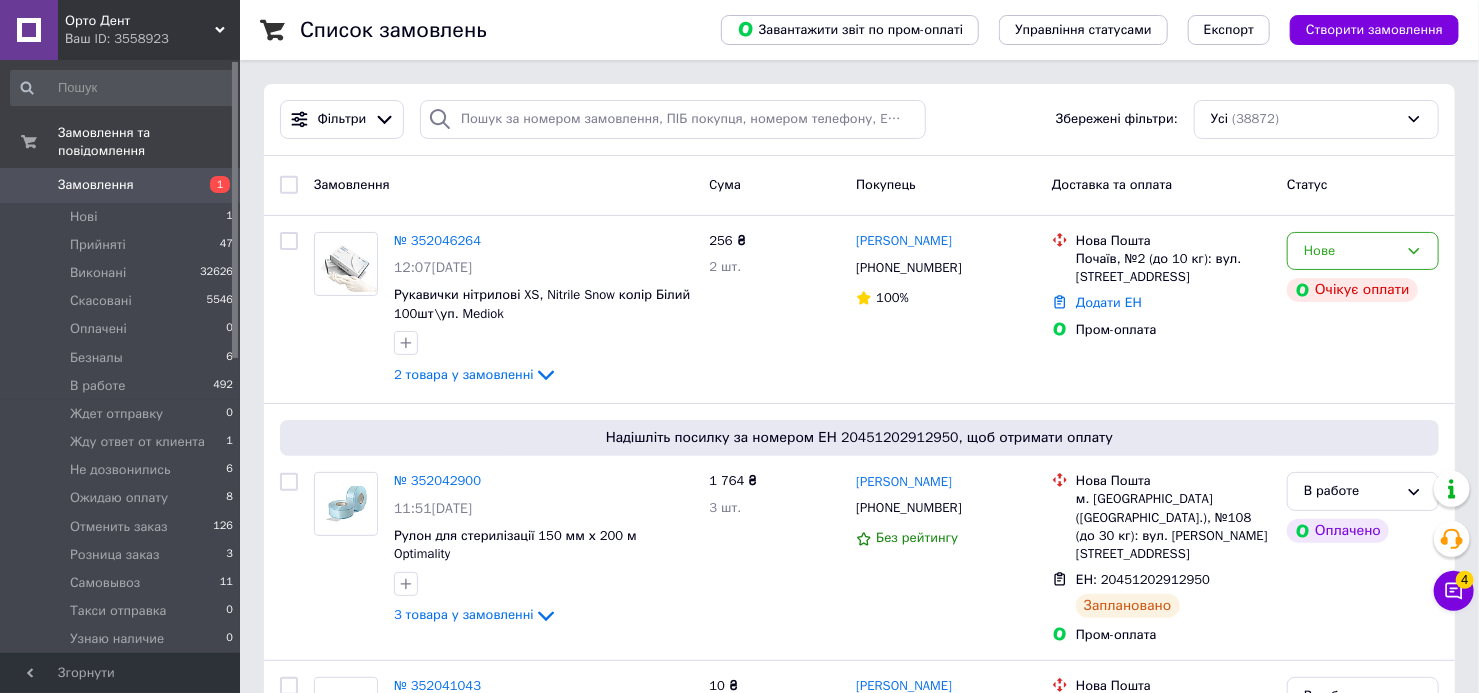drag, startPoint x: 1362, startPoint y: 24, endPoint x: 1301, endPoint y: 63, distance: 72.40166 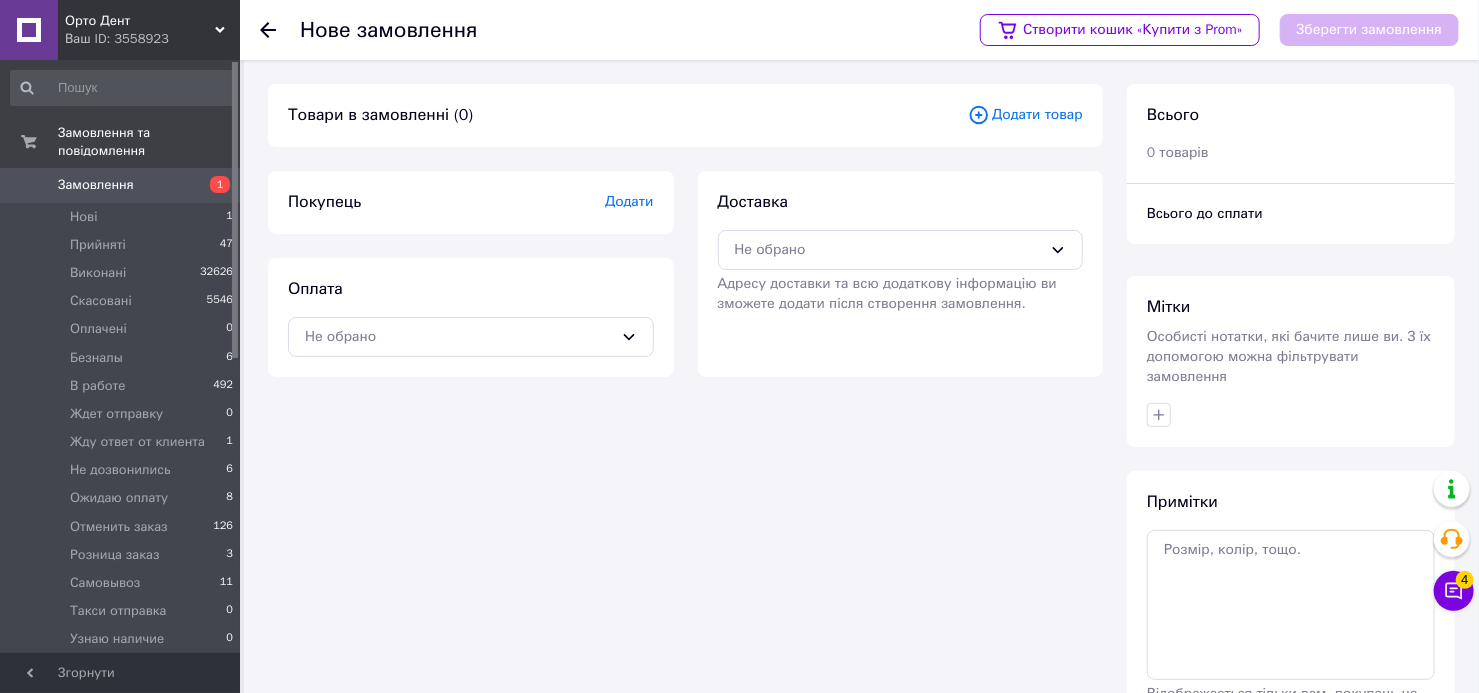 click on "Додати товар" at bounding box center (1025, 115) 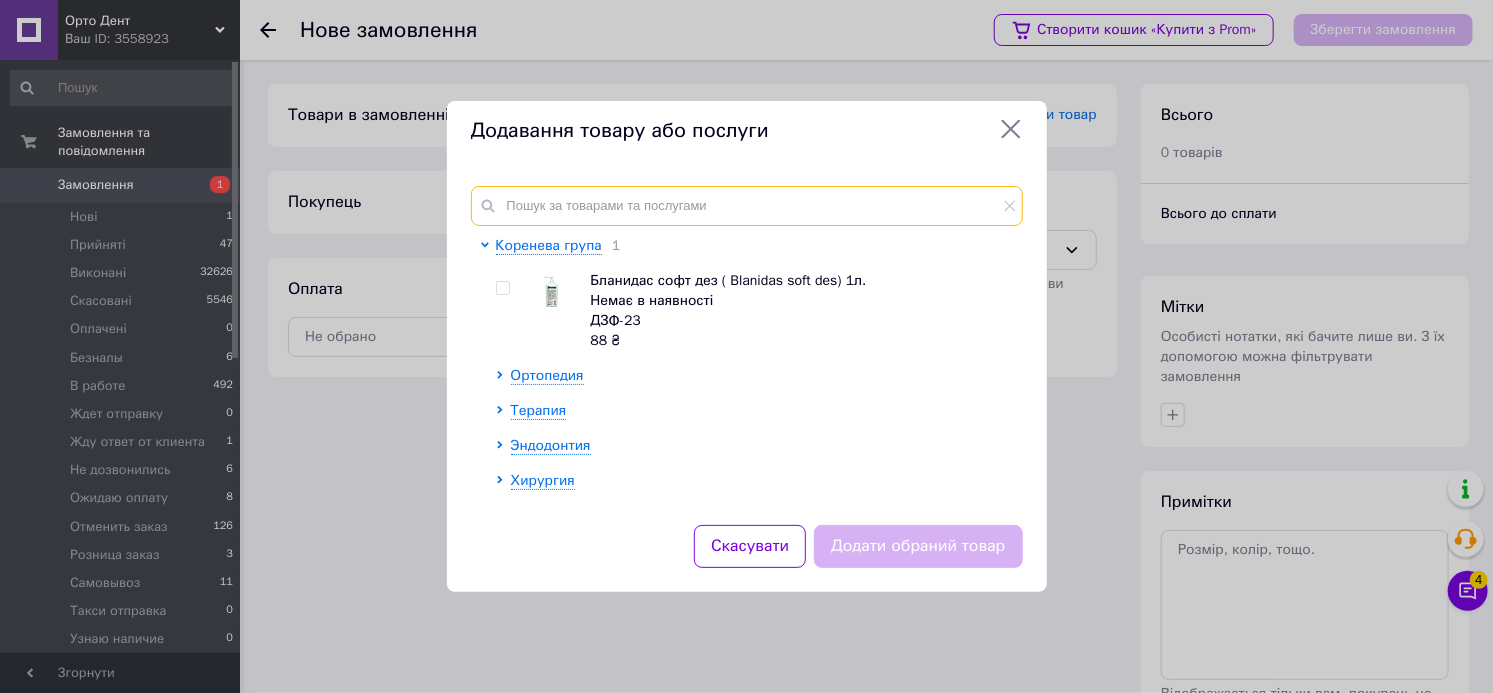 click at bounding box center (747, 206) 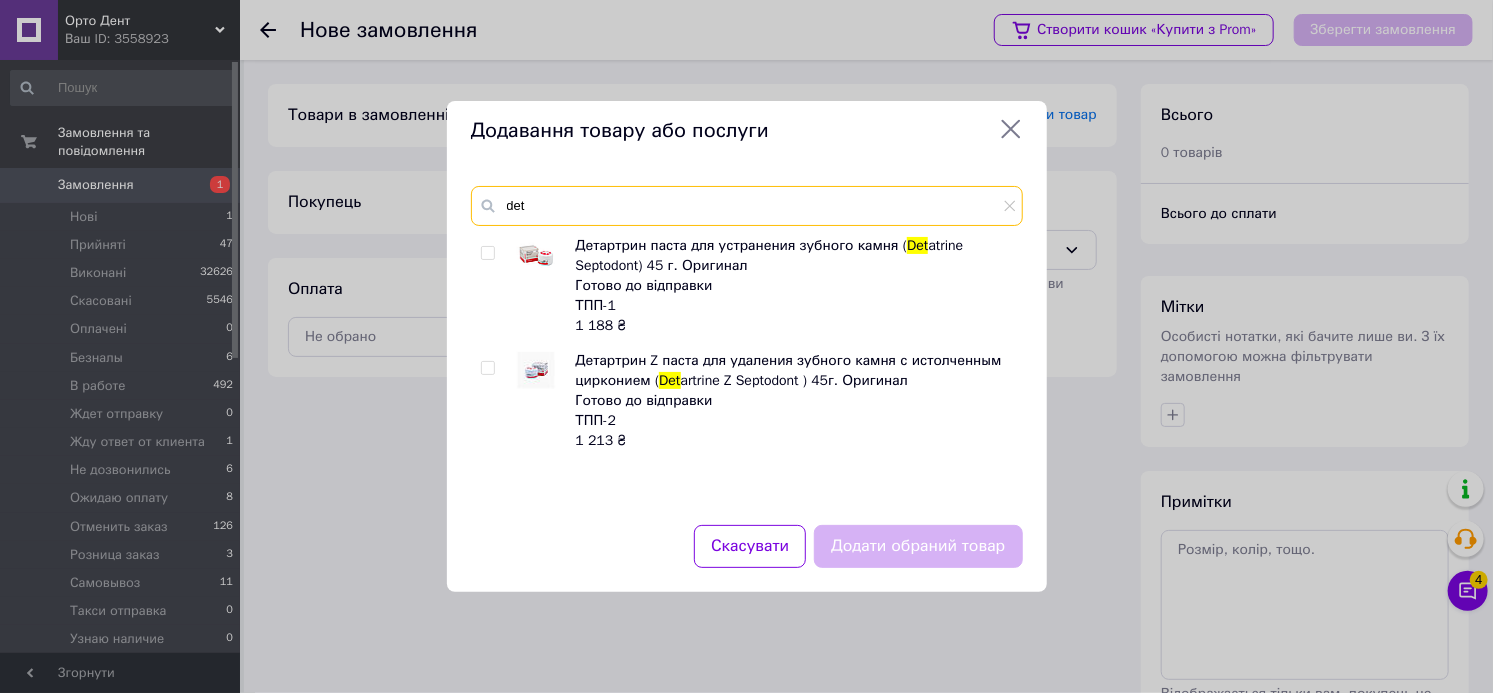 type on "det" 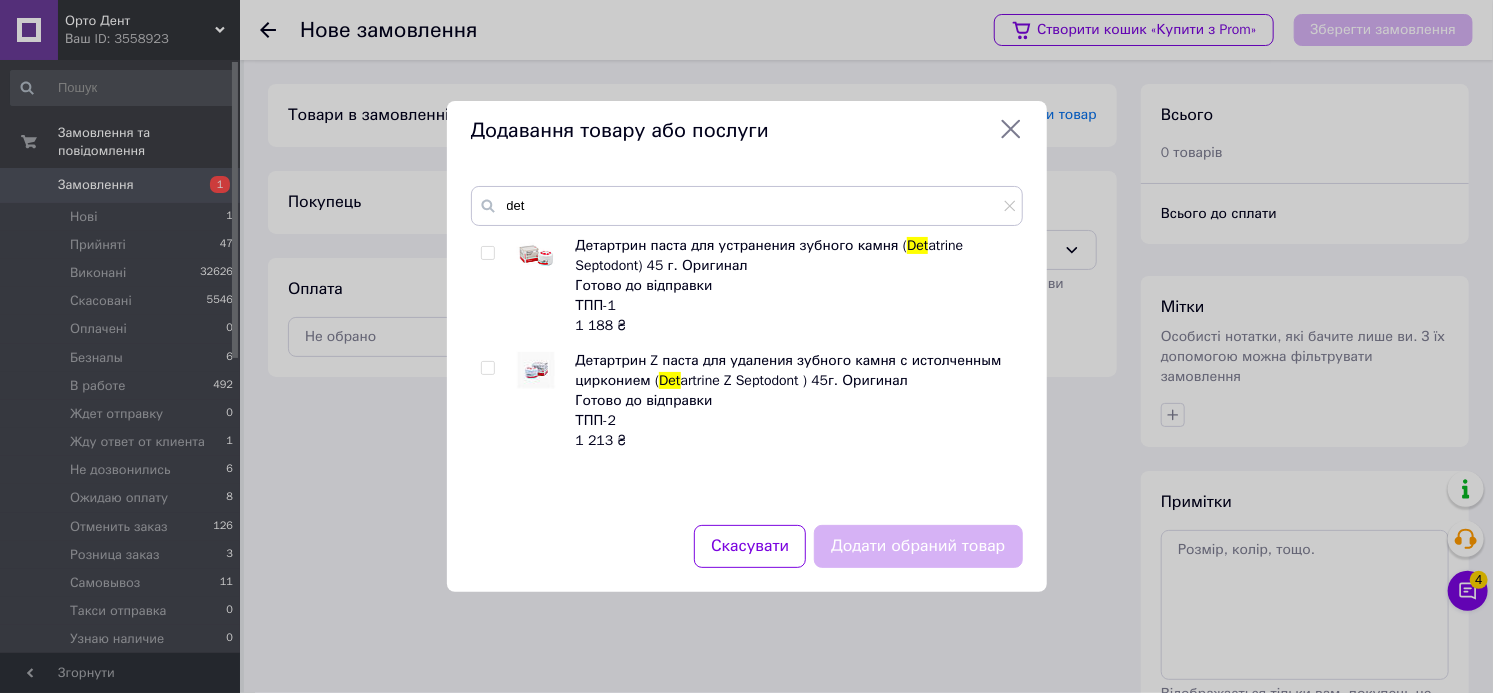 click at bounding box center (487, 368) 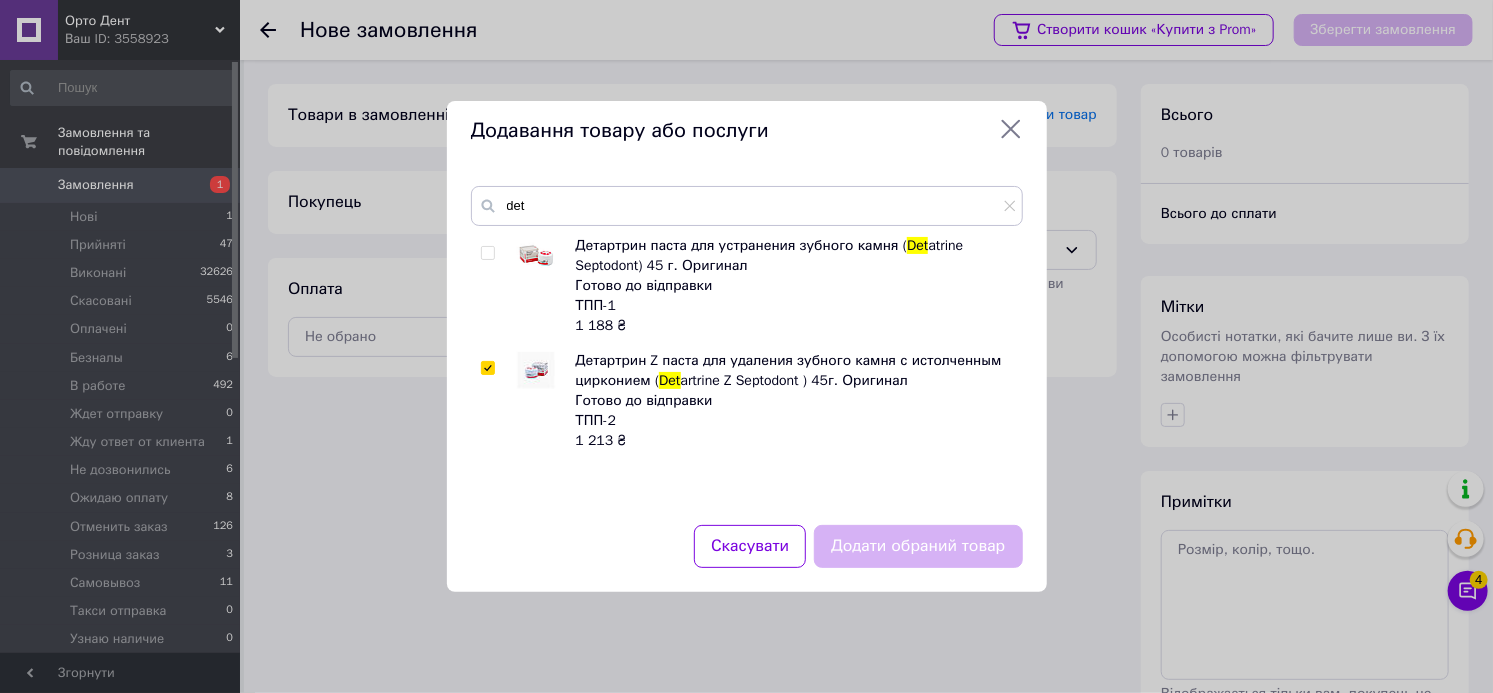 checkbox on "true" 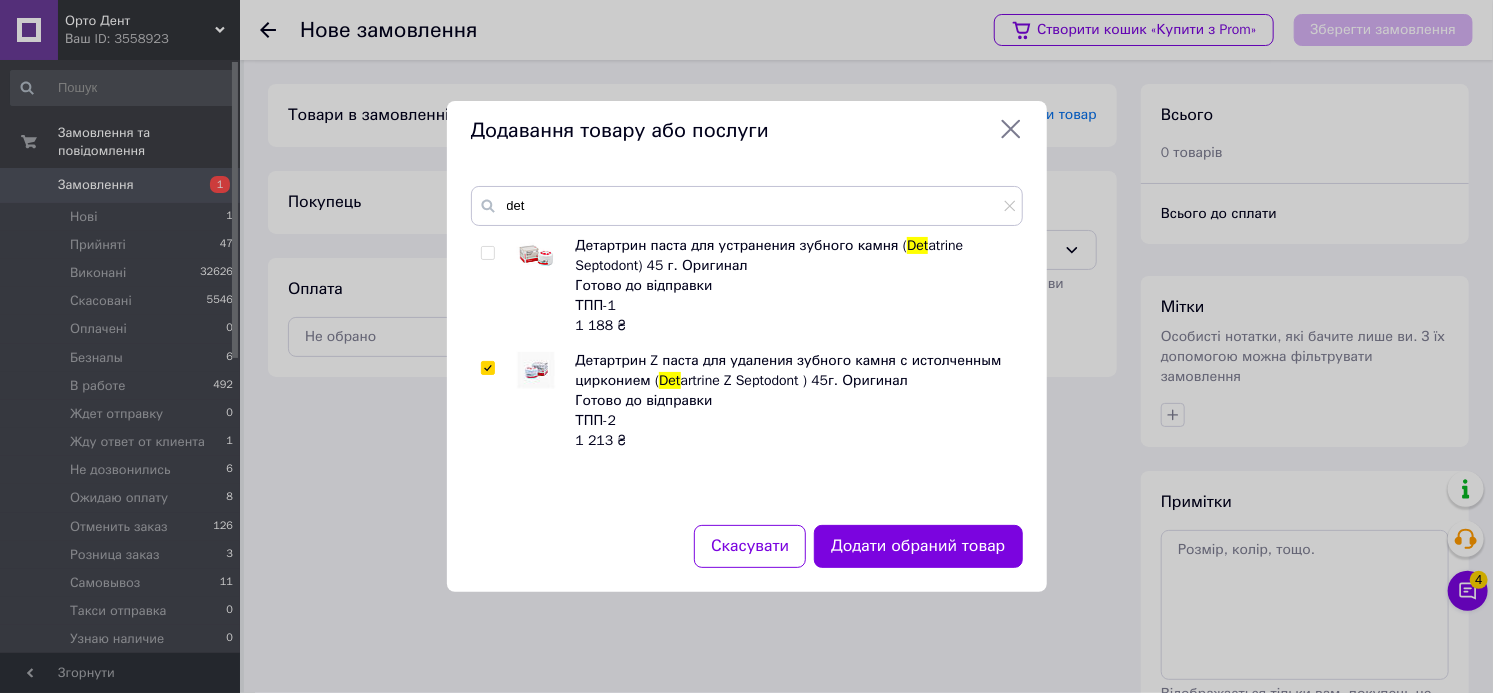 click on "Додати обраний товар" at bounding box center (918, 546) 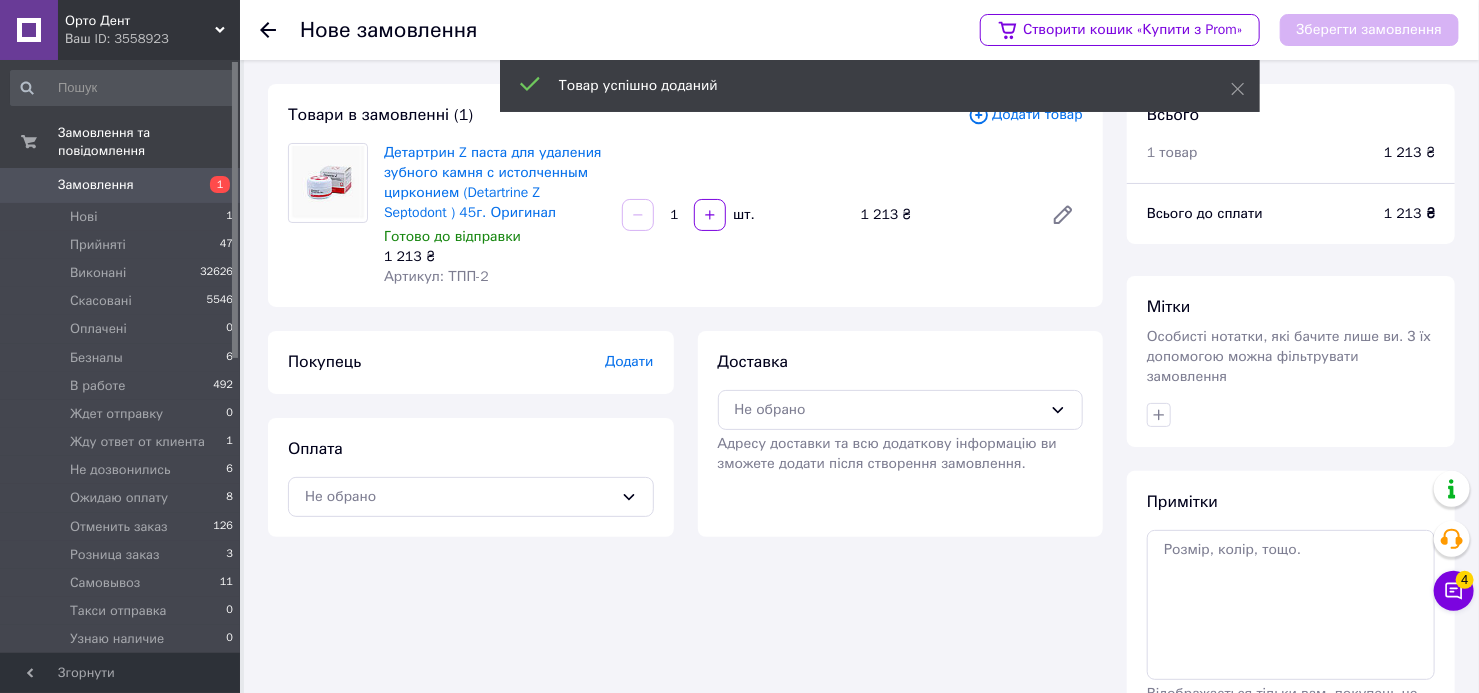 click on "Додати товар" at bounding box center [1025, 115] 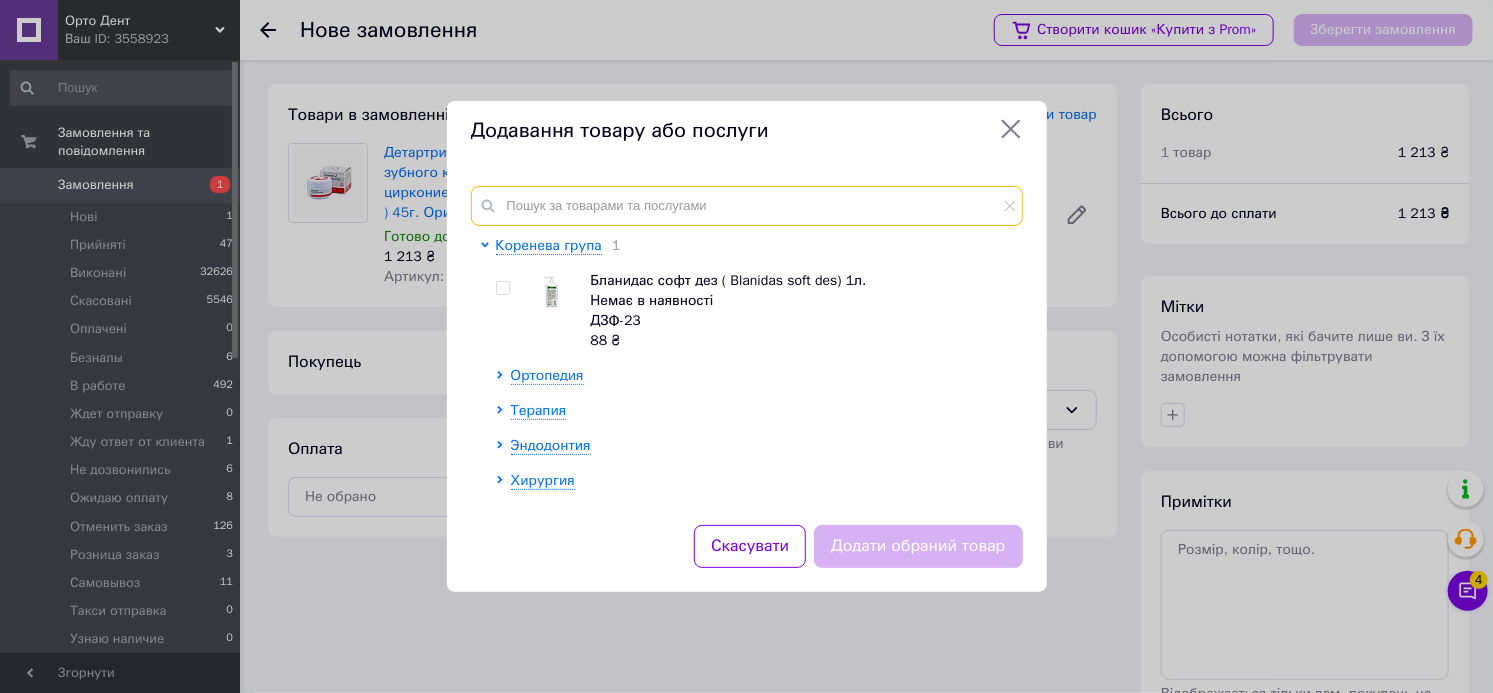 click at bounding box center [747, 206] 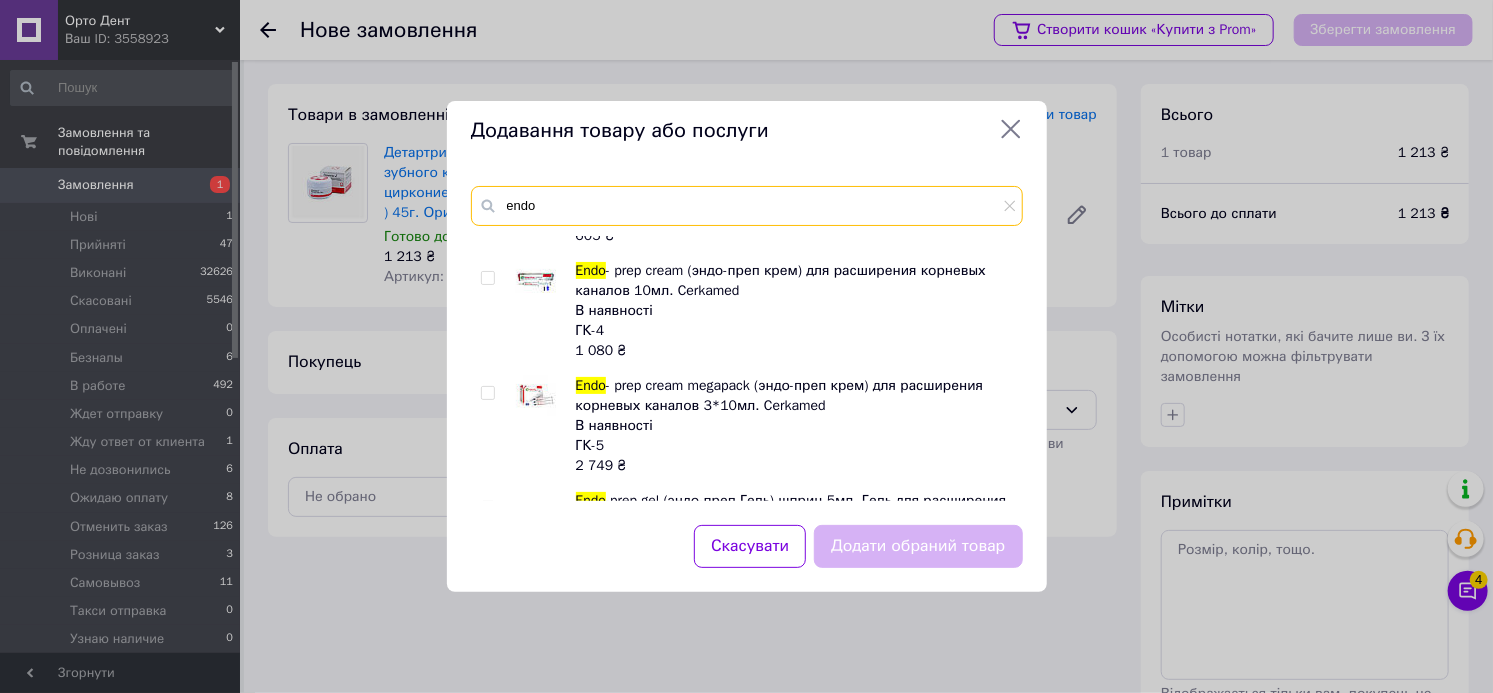 scroll, scrollTop: 90, scrollLeft: 0, axis: vertical 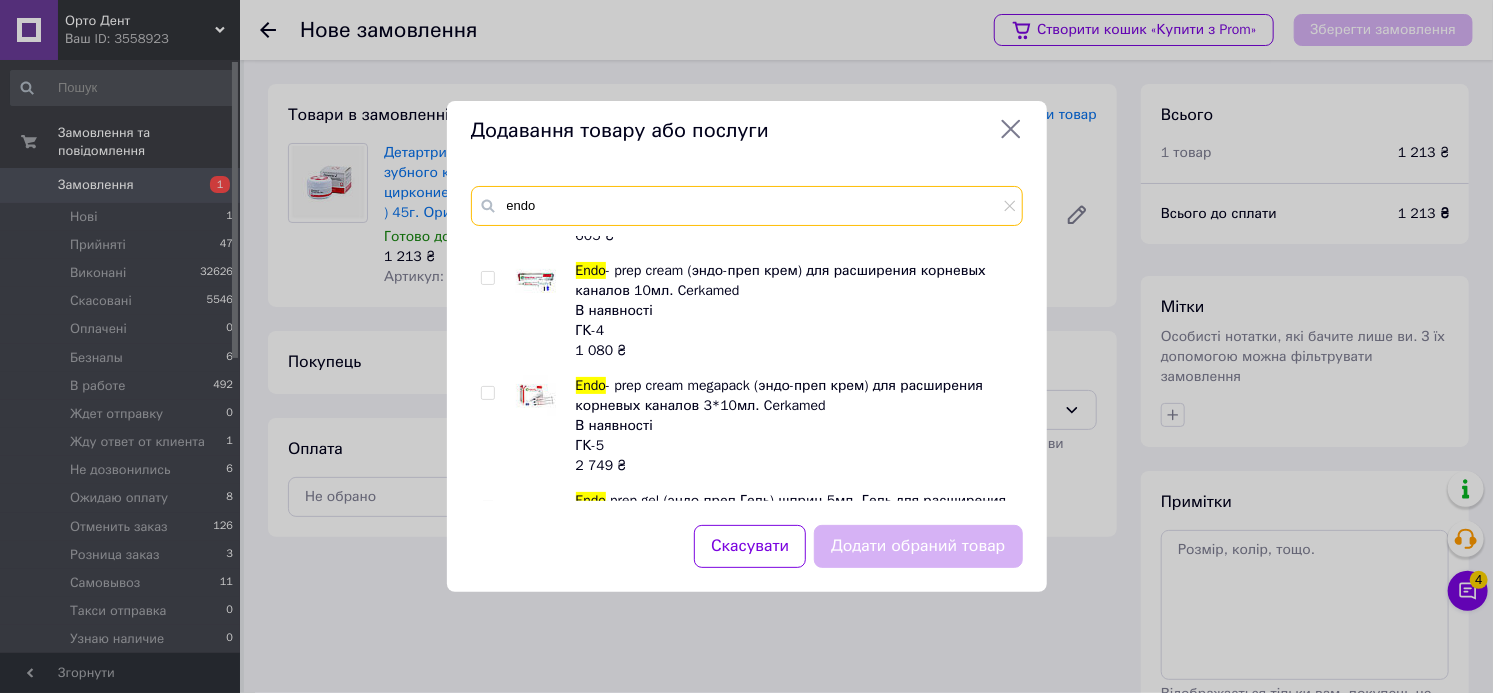 click on "endo" at bounding box center (747, 206) 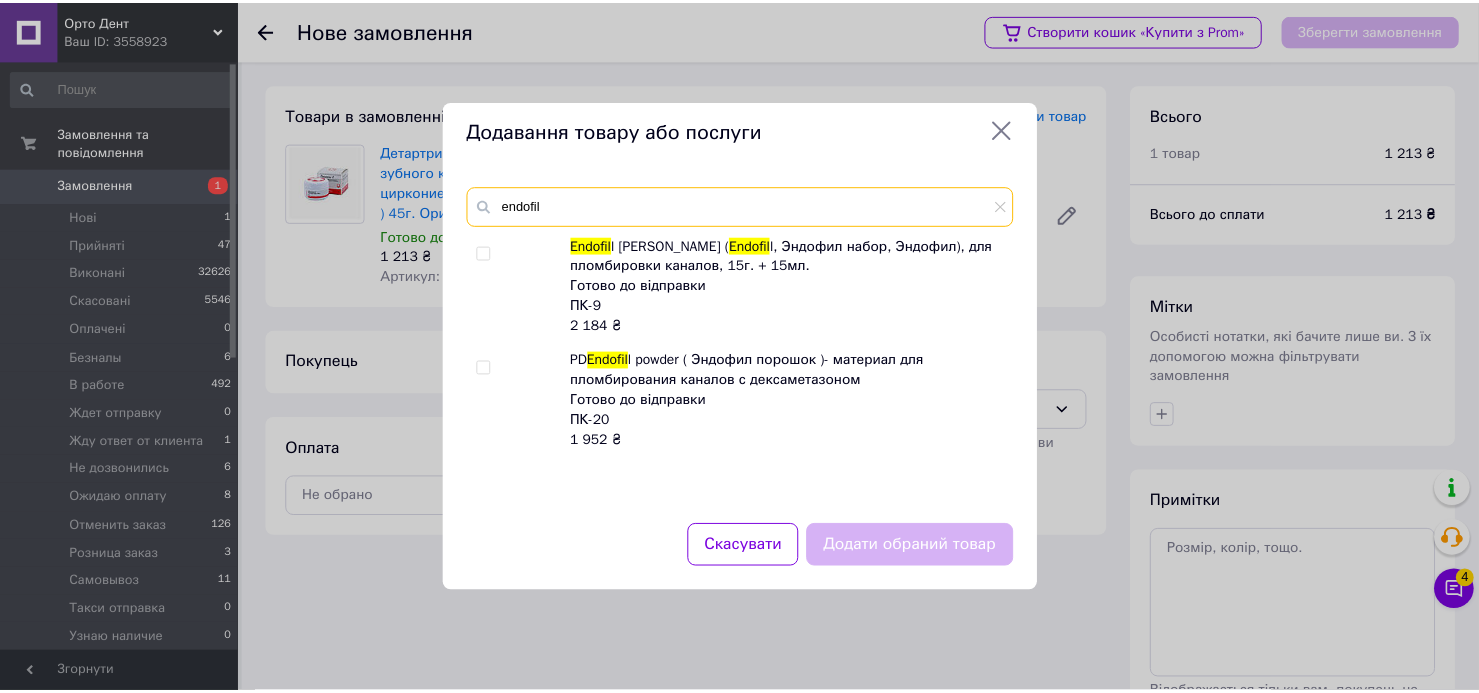 scroll, scrollTop: 0, scrollLeft: 0, axis: both 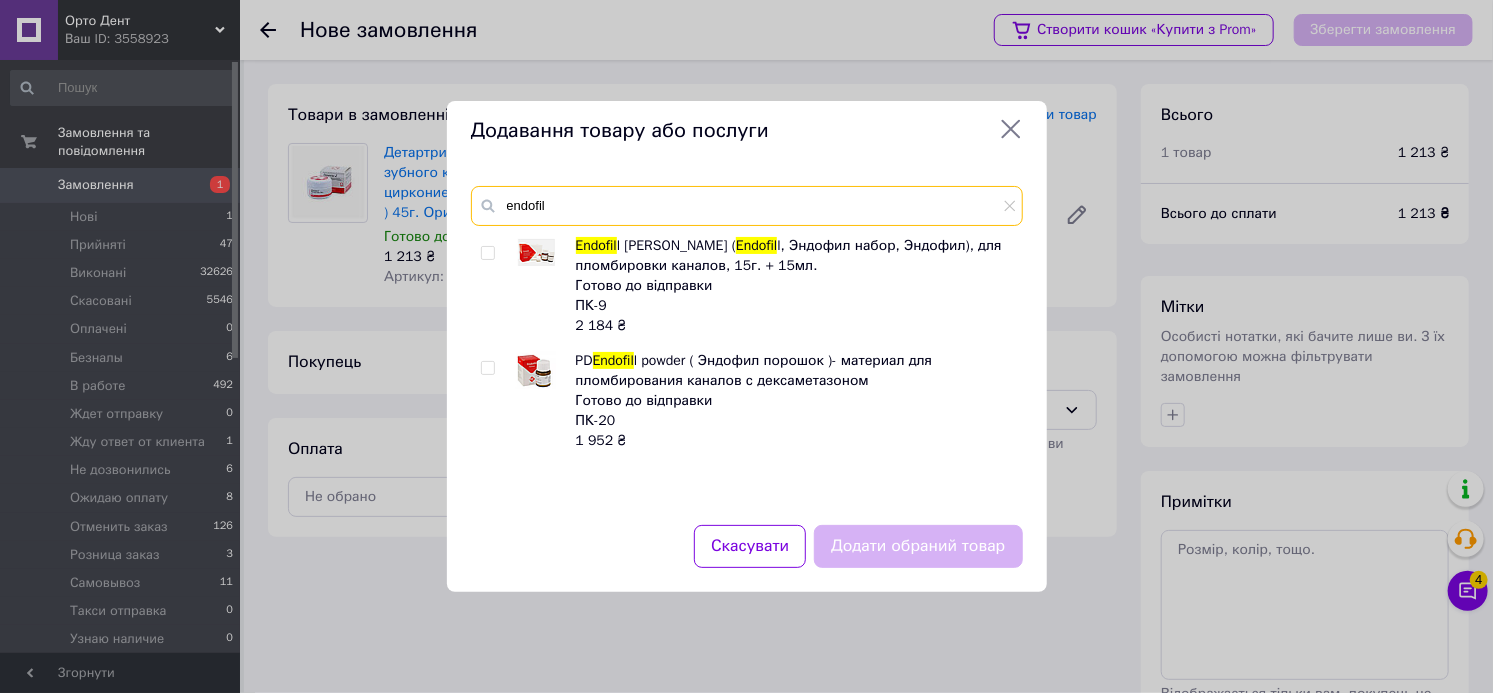 type on "endofil" 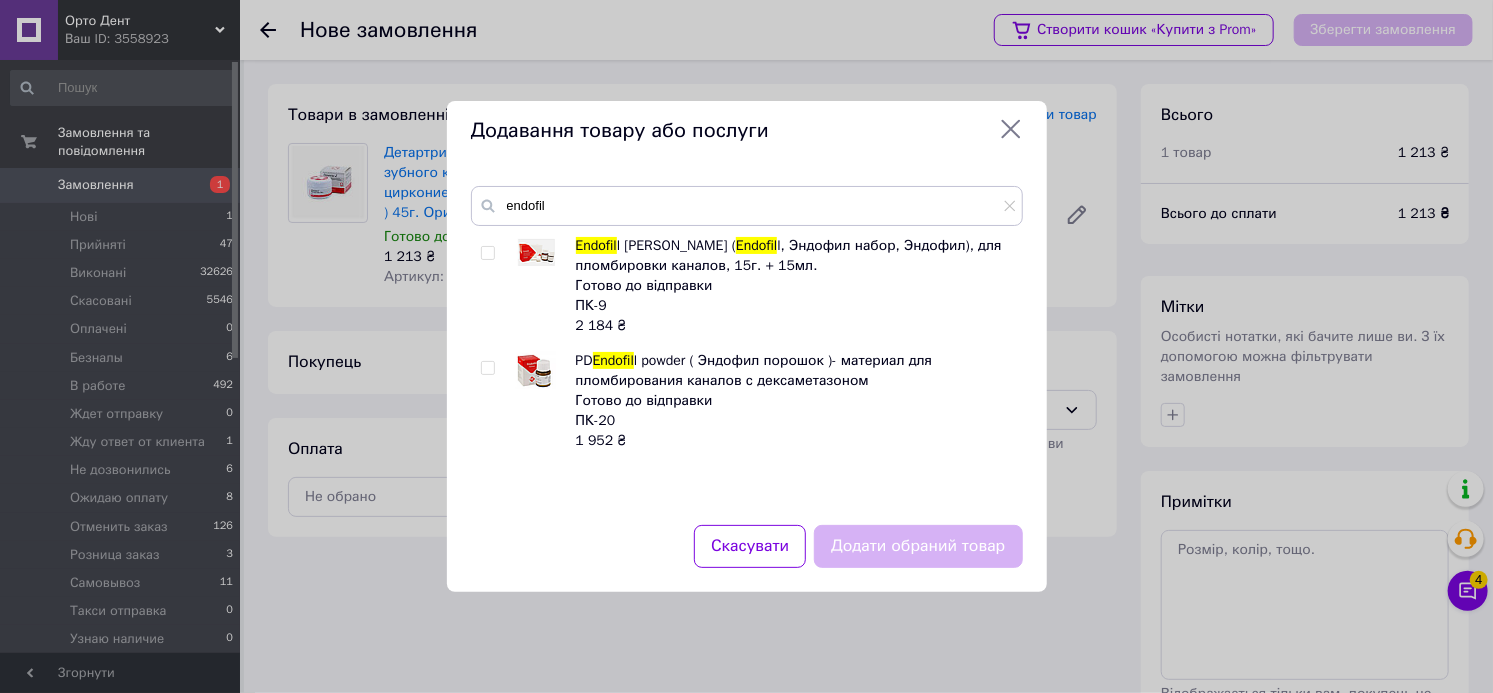 click at bounding box center [487, 253] 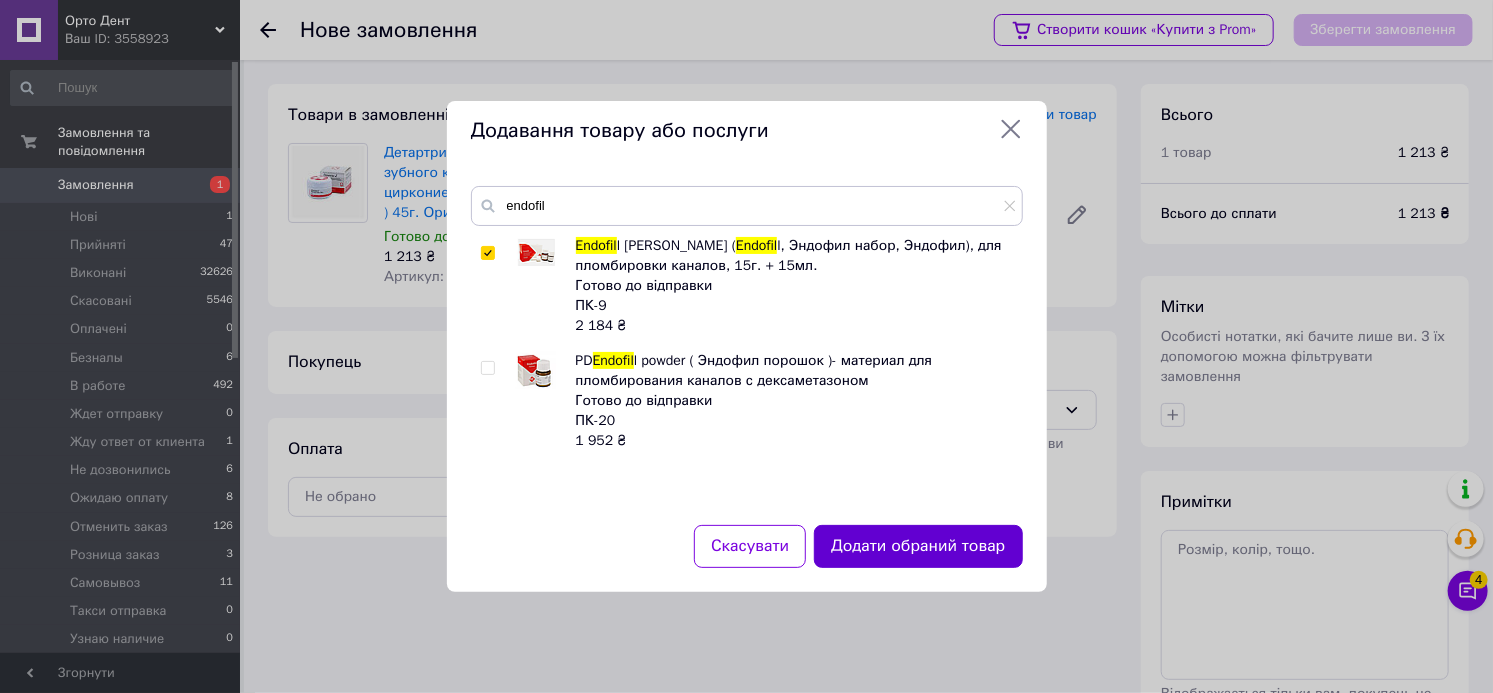 click on "Додати обраний товар" at bounding box center (918, 546) 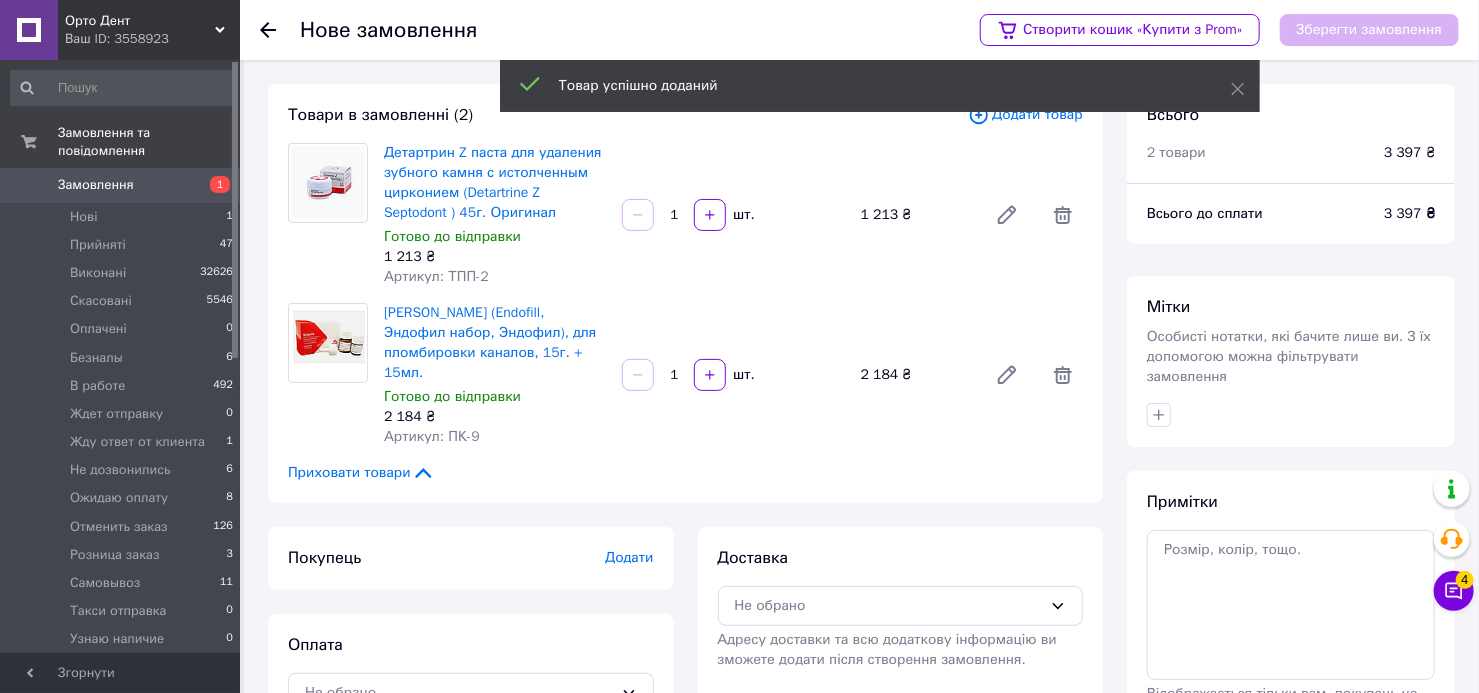 scroll, scrollTop: 90, scrollLeft: 0, axis: vertical 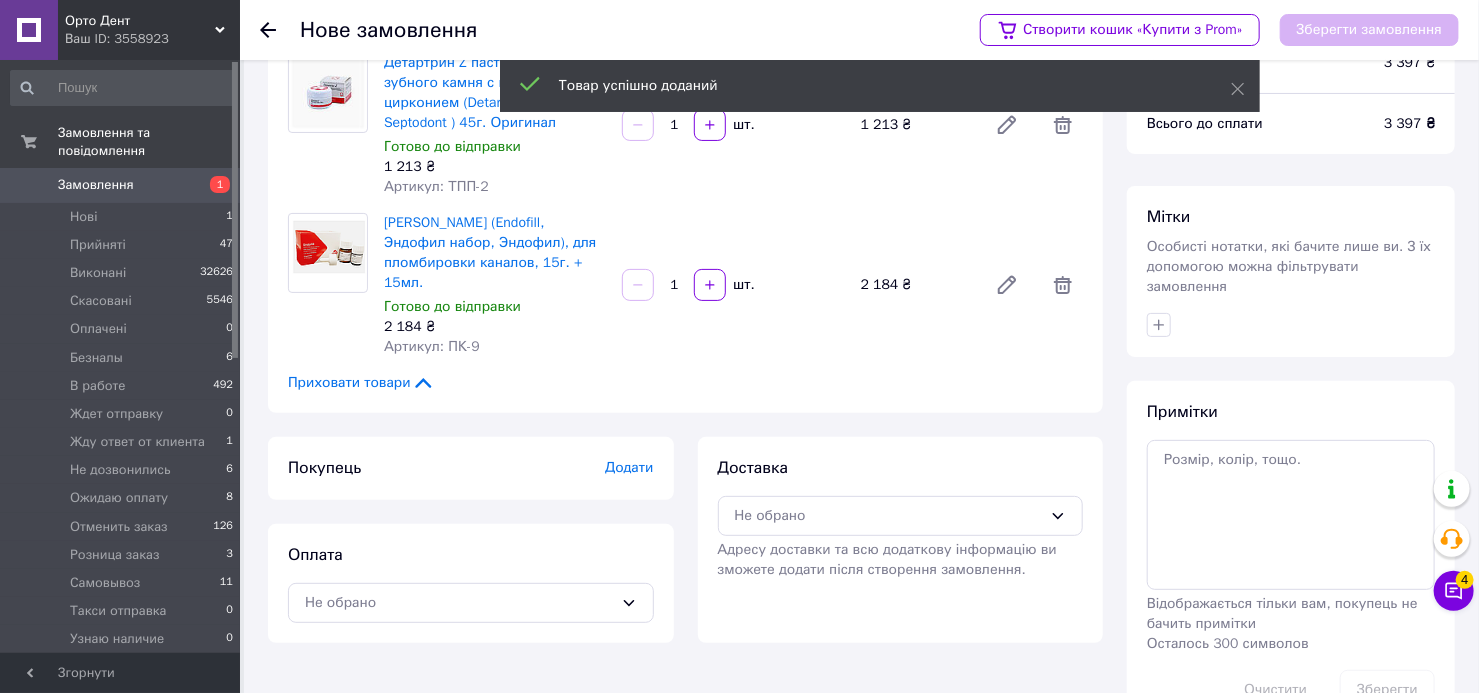 click on "Додати" at bounding box center (629, 467) 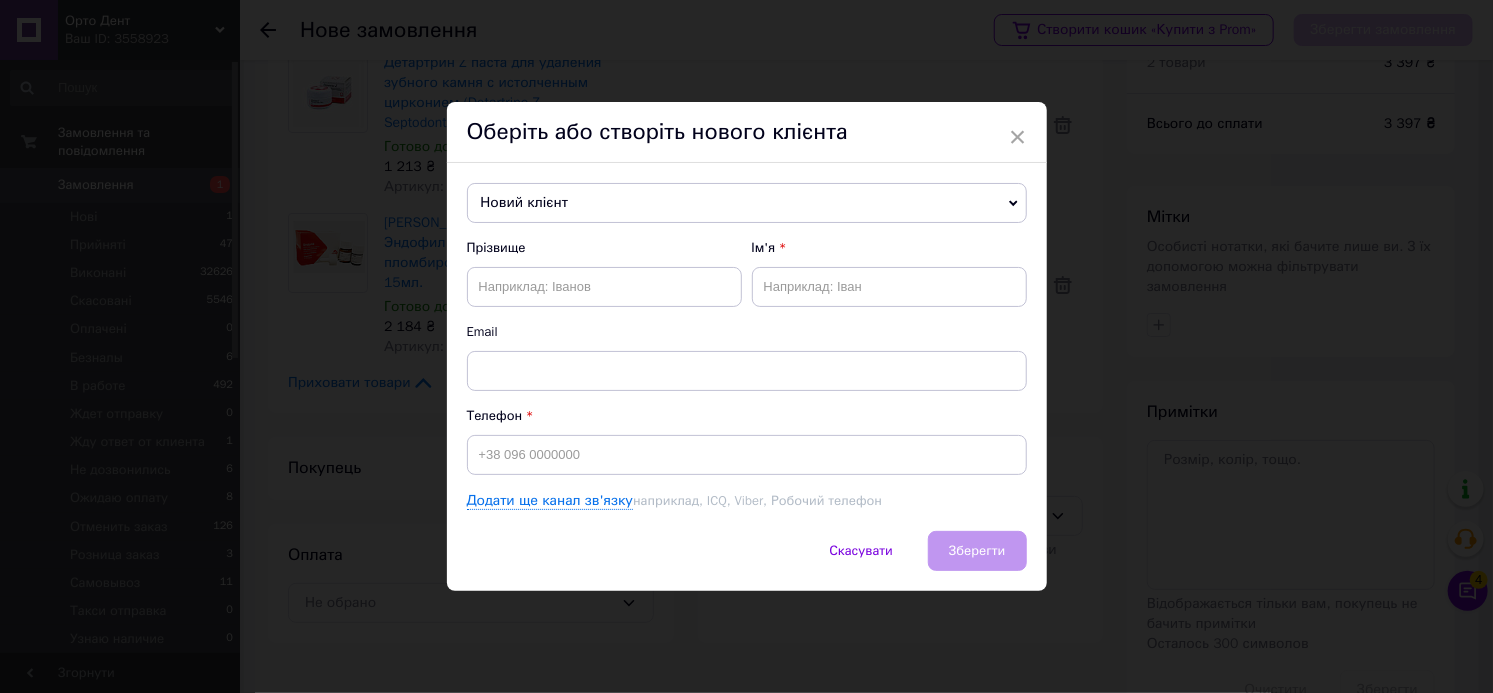 click on "Новий клієнт" at bounding box center (747, 203) 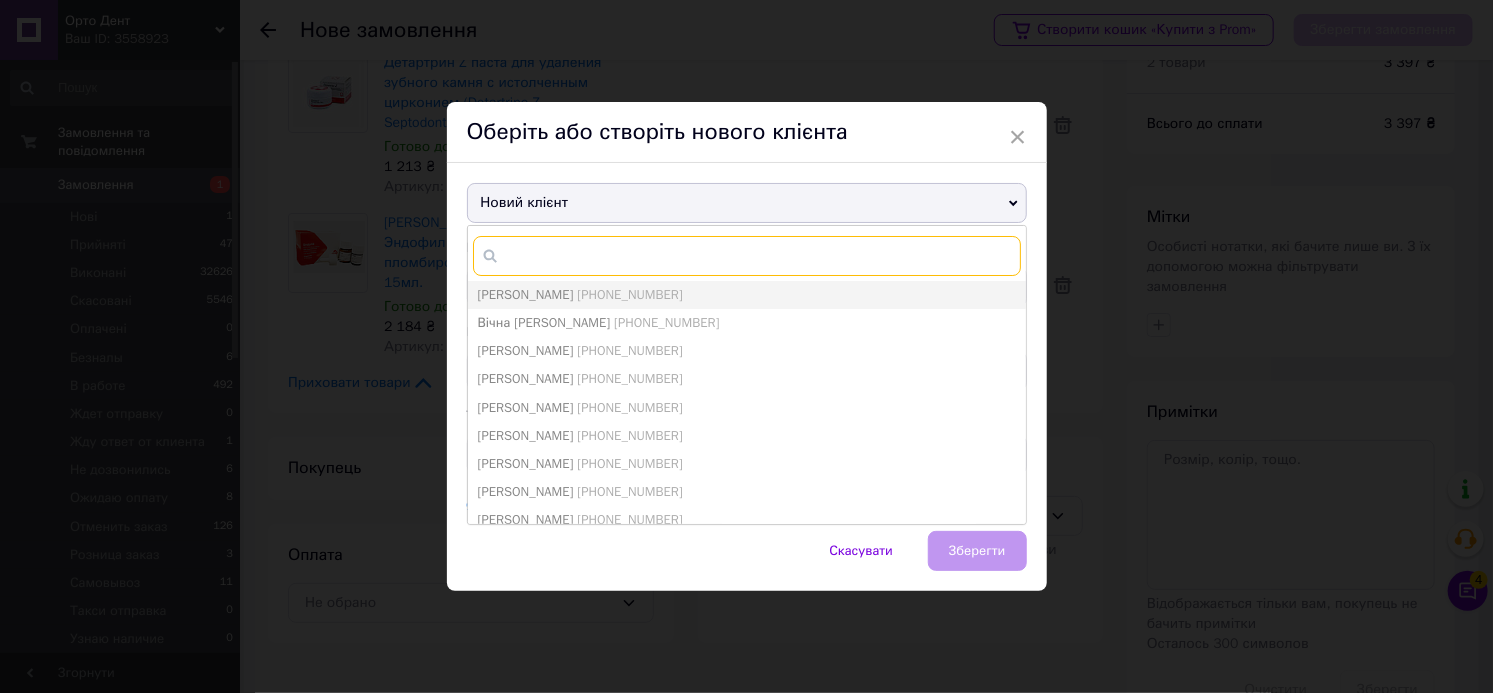click at bounding box center [747, 256] 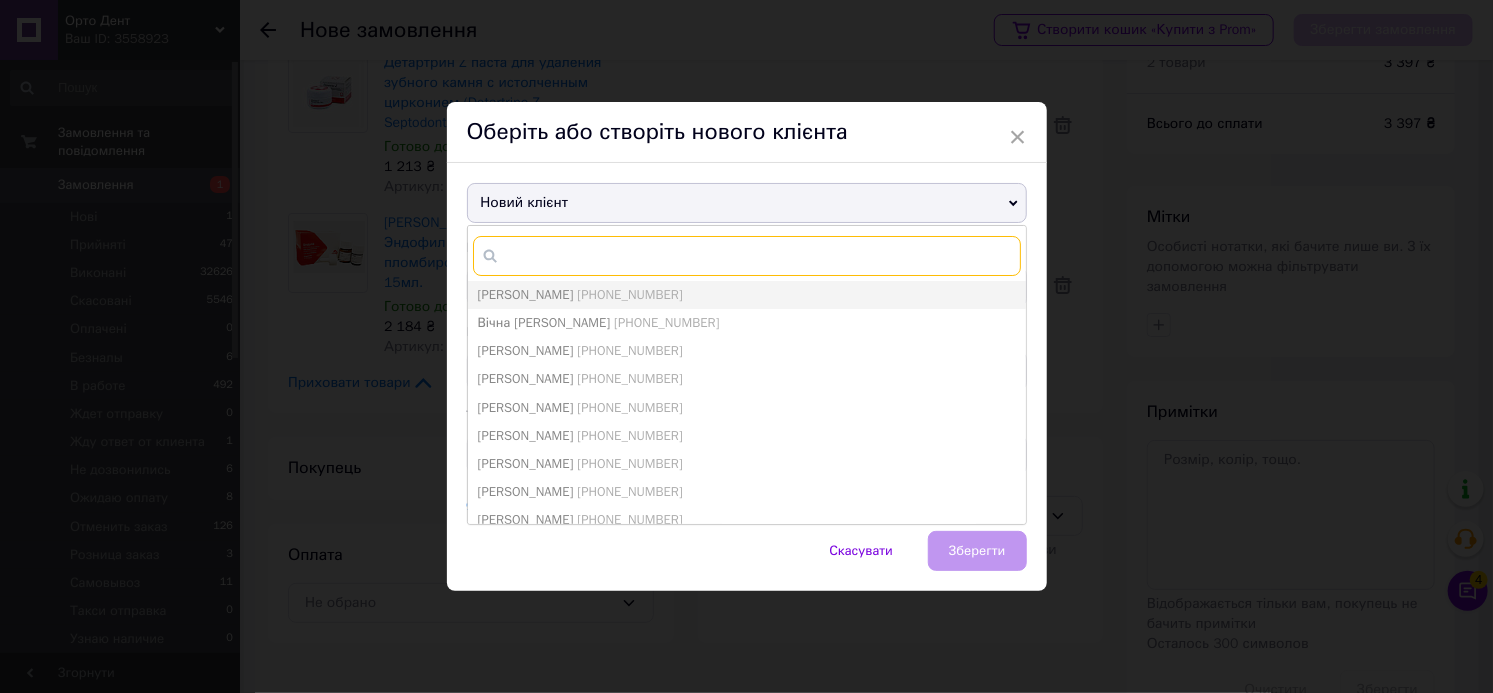 paste on "[PHONE_NUMBER]" 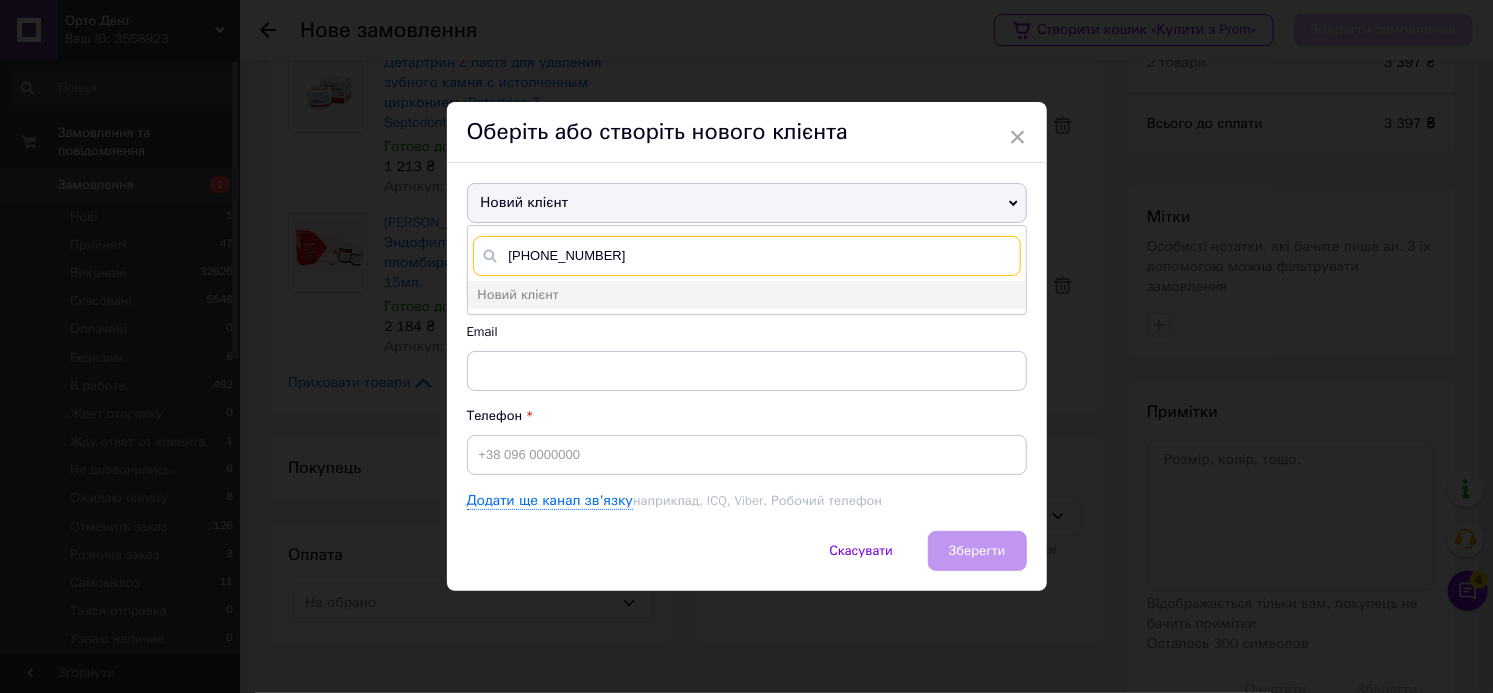 type on "[PHONE_NUMBER]" 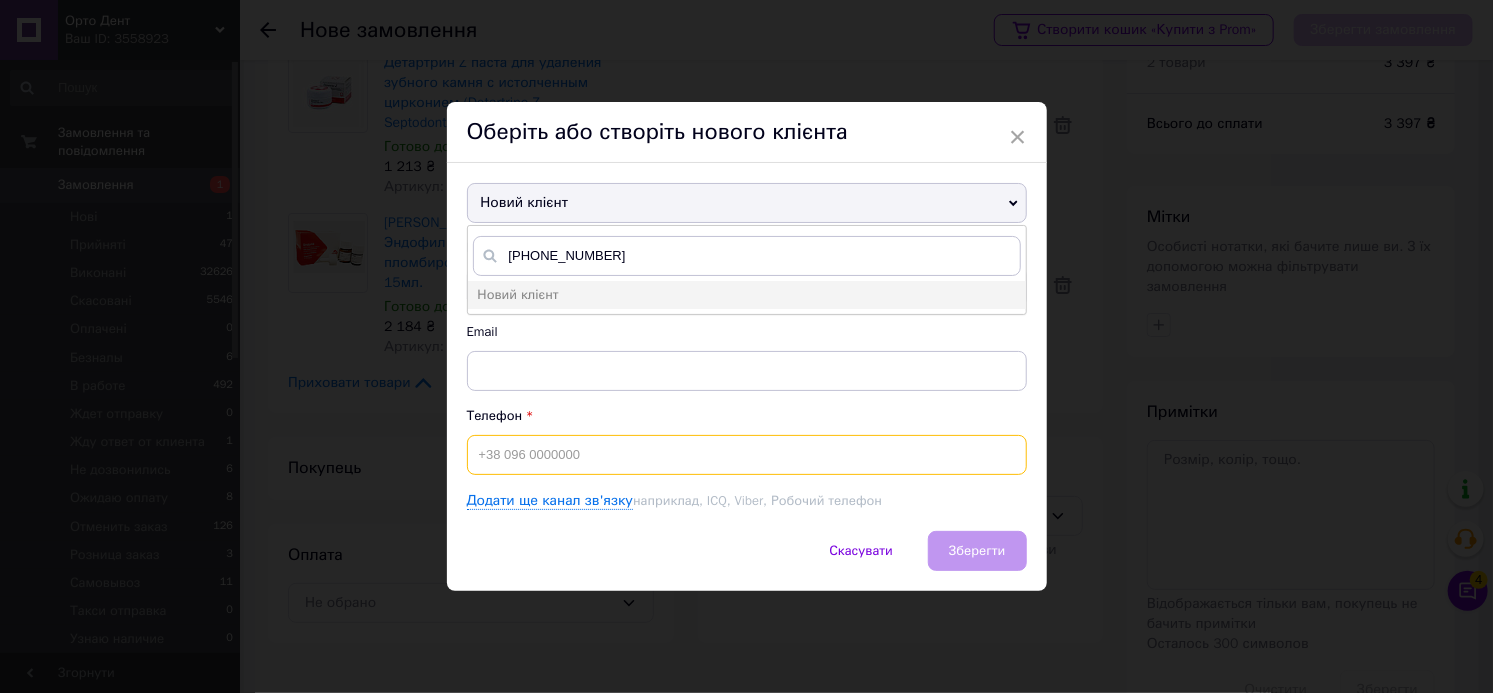 click at bounding box center [747, 455] 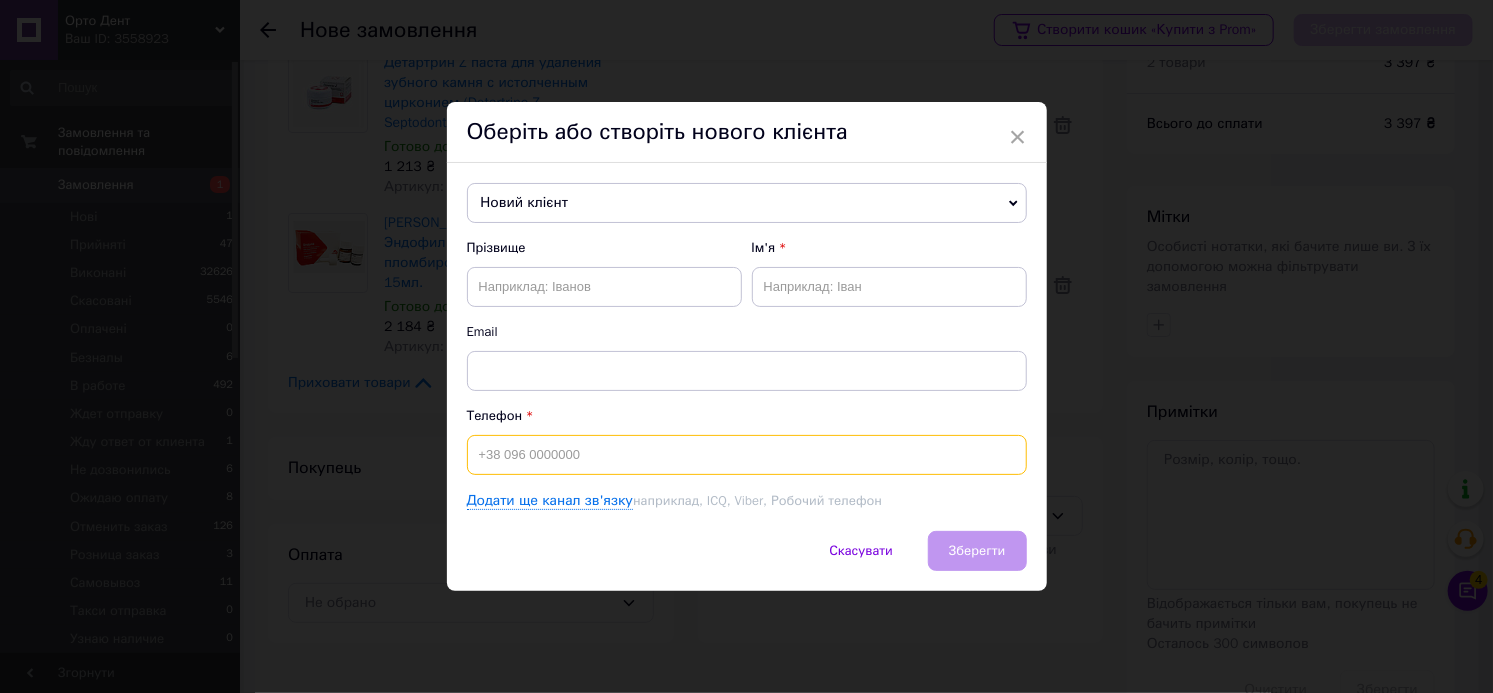 paste on "[PHONE_NUMBER]" 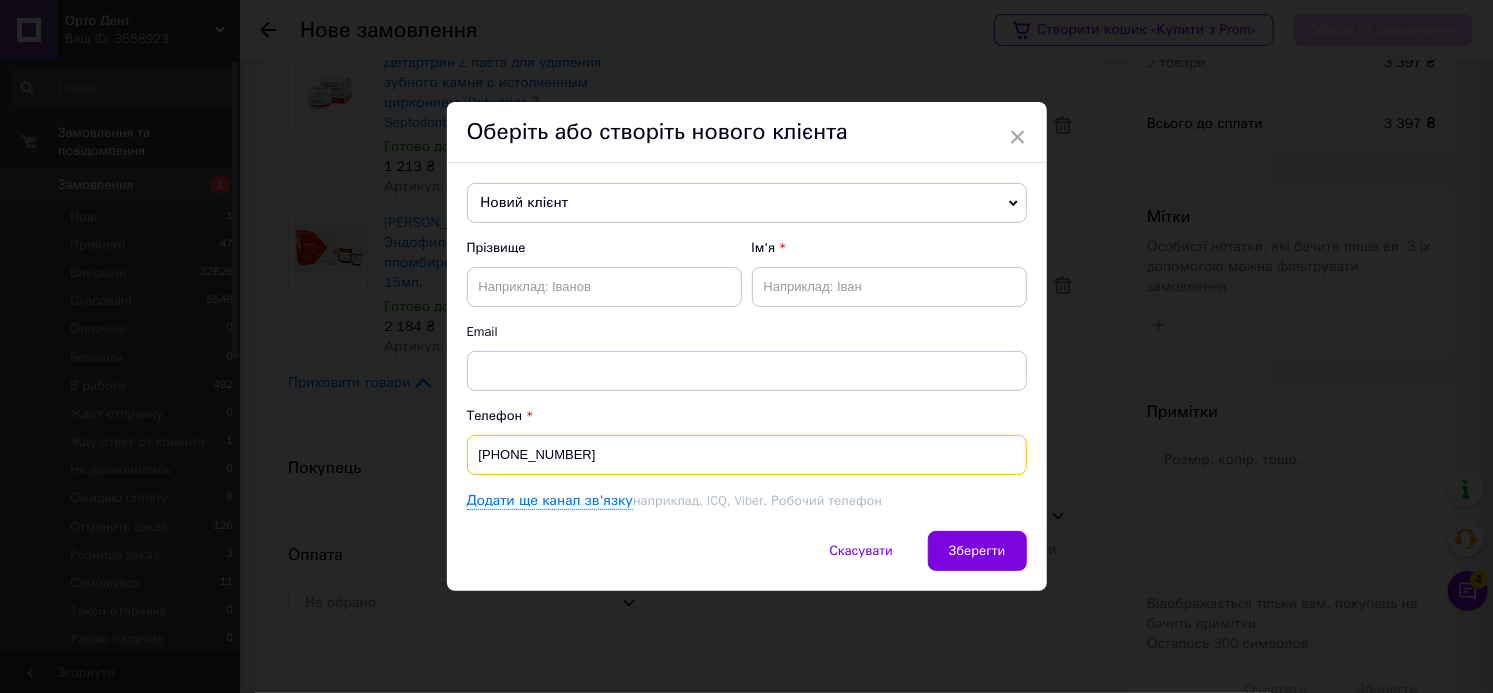 type on "[PHONE_NUMBER]" 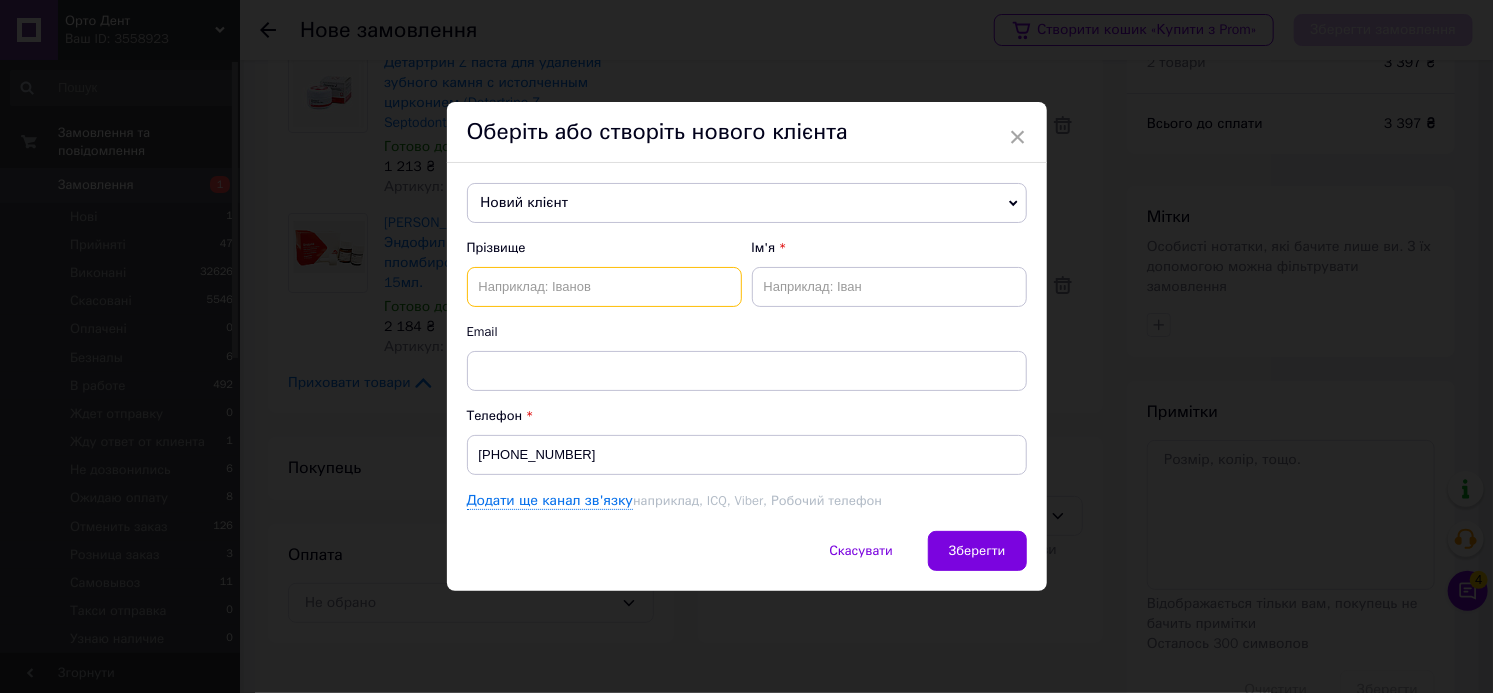 click at bounding box center (604, 287) 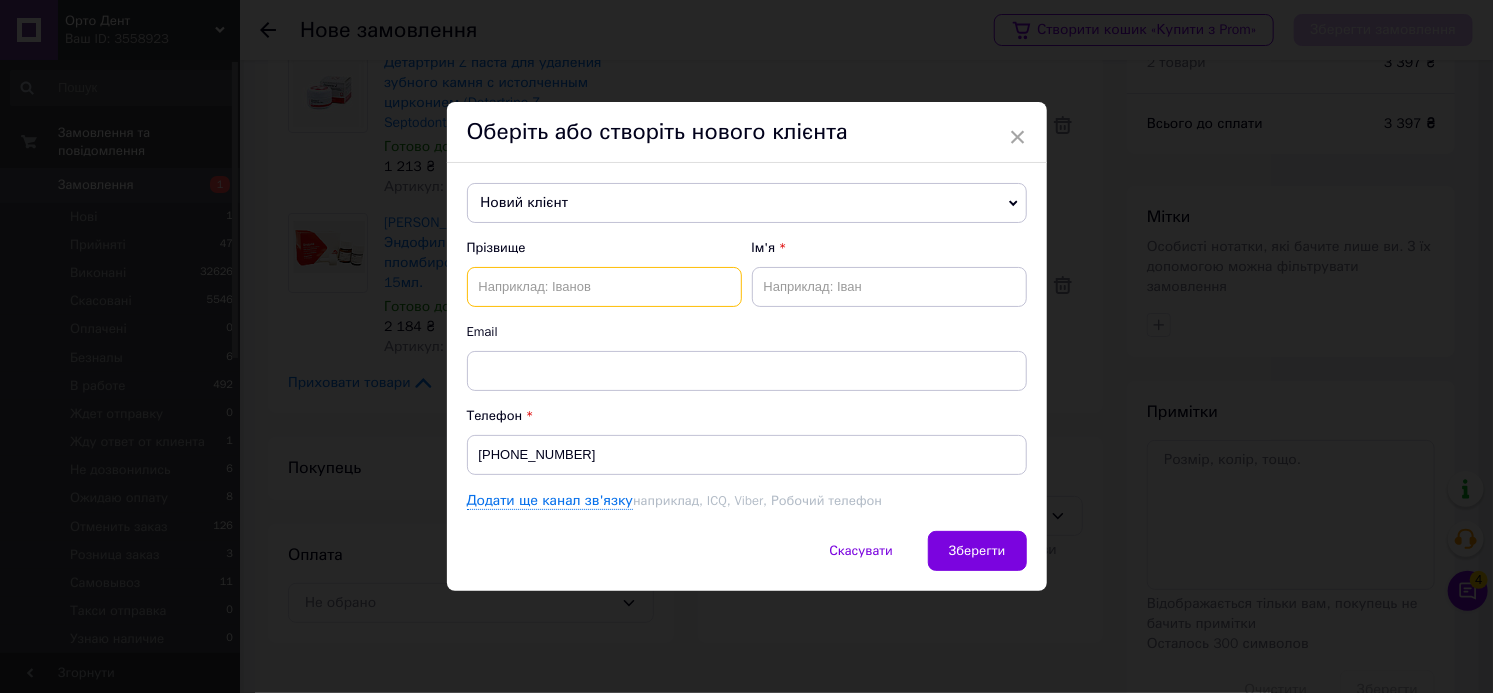 click at bounding box center [604, 287] 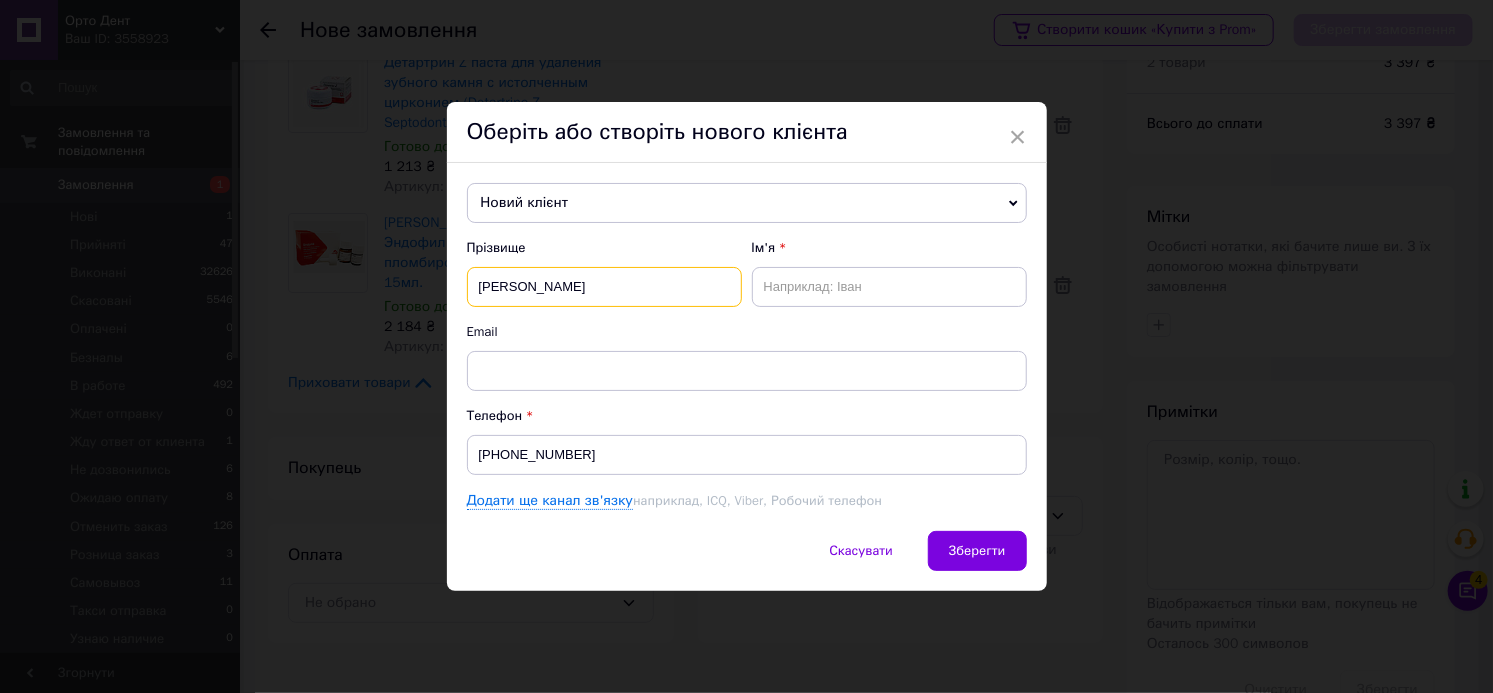 type on "Бєляєва" 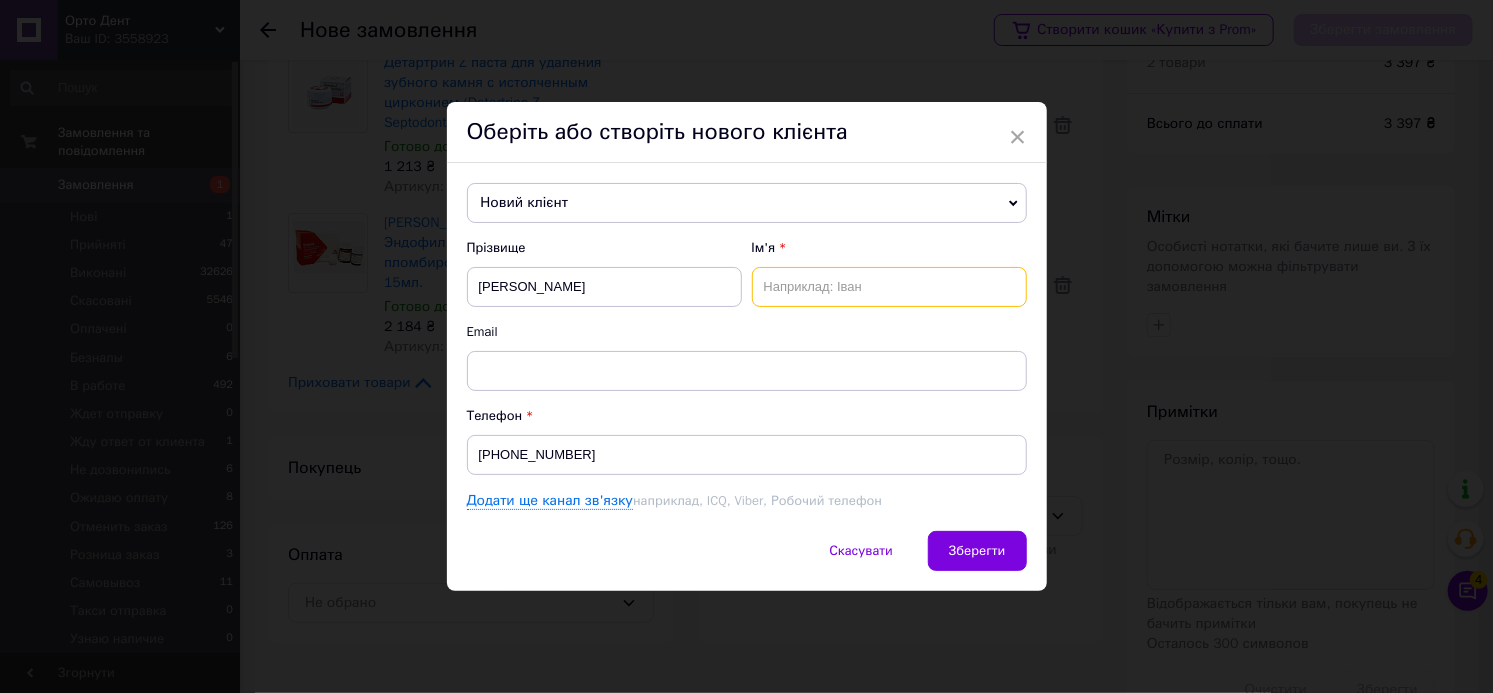 click at bounding box center (889, 287) 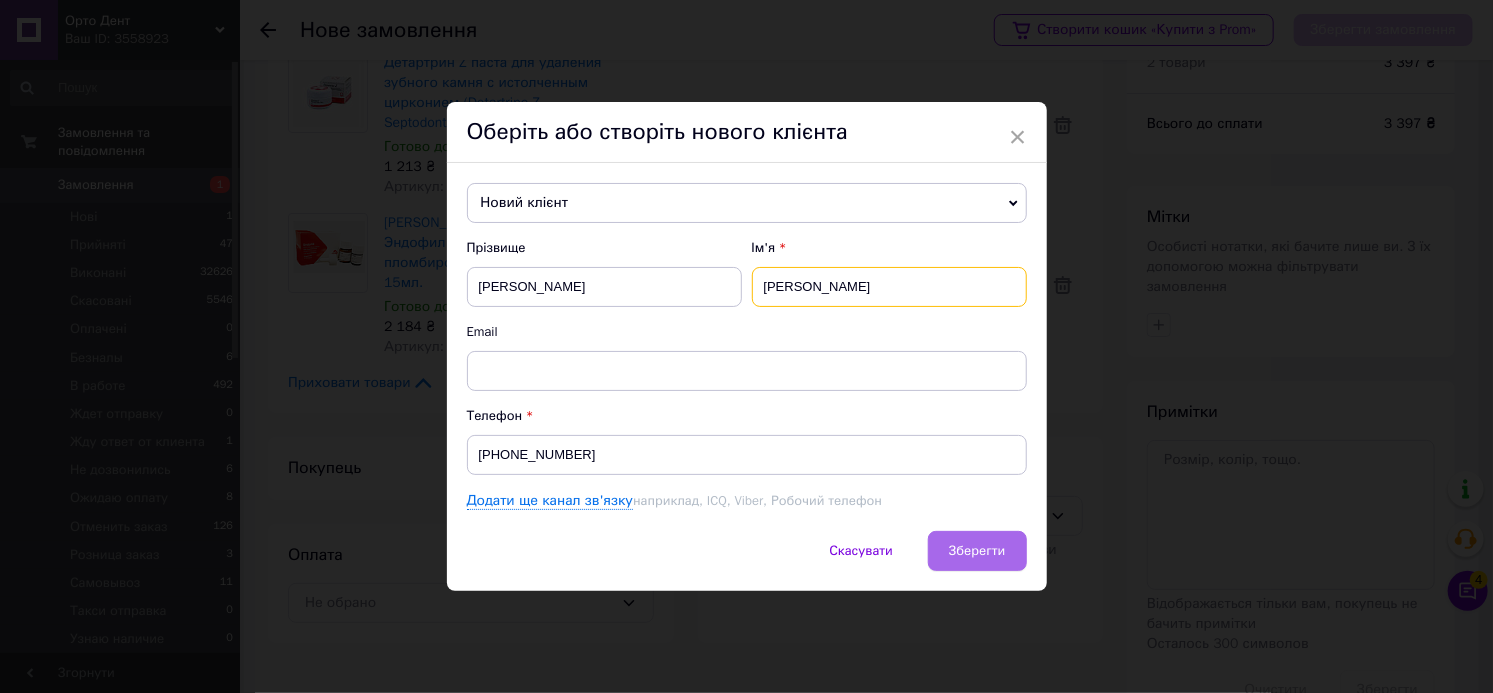 type on "Тетяна" 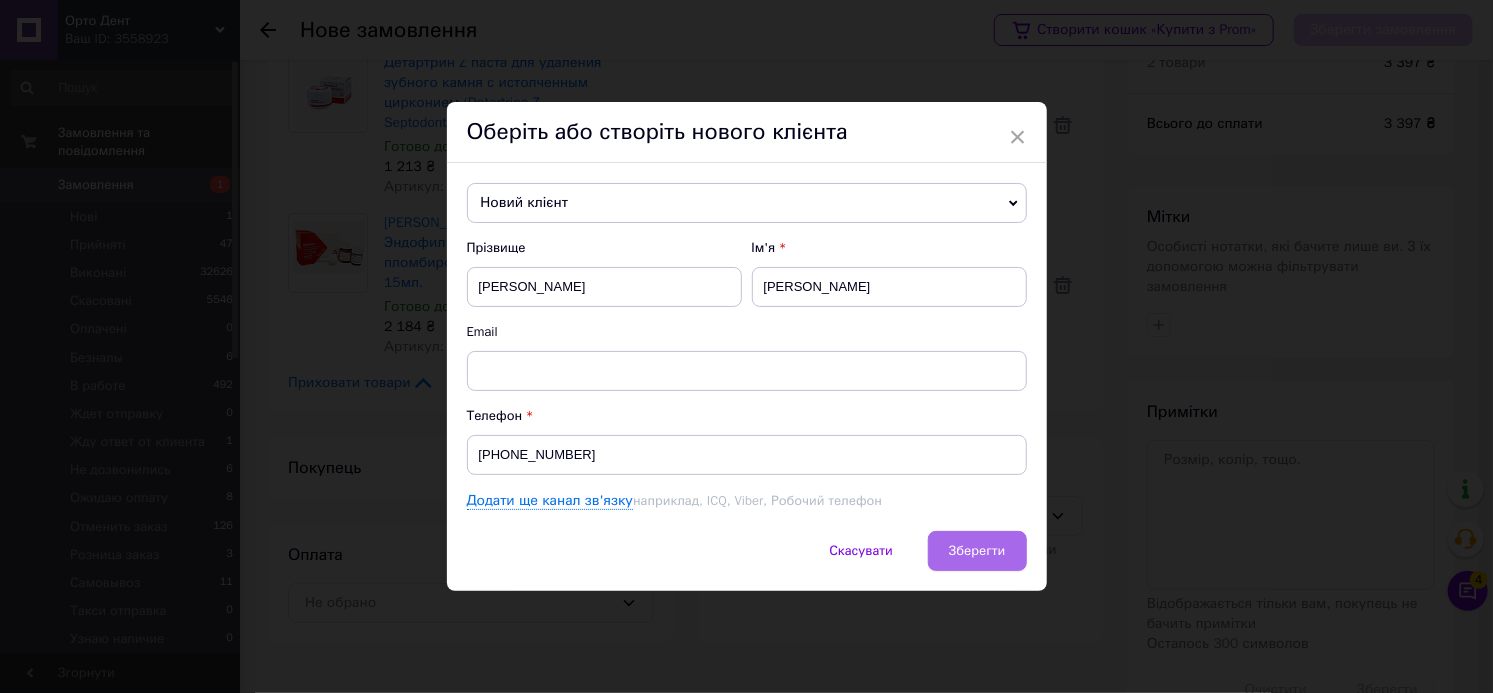 click on "Зберегти" at bounding box center (977, 551) 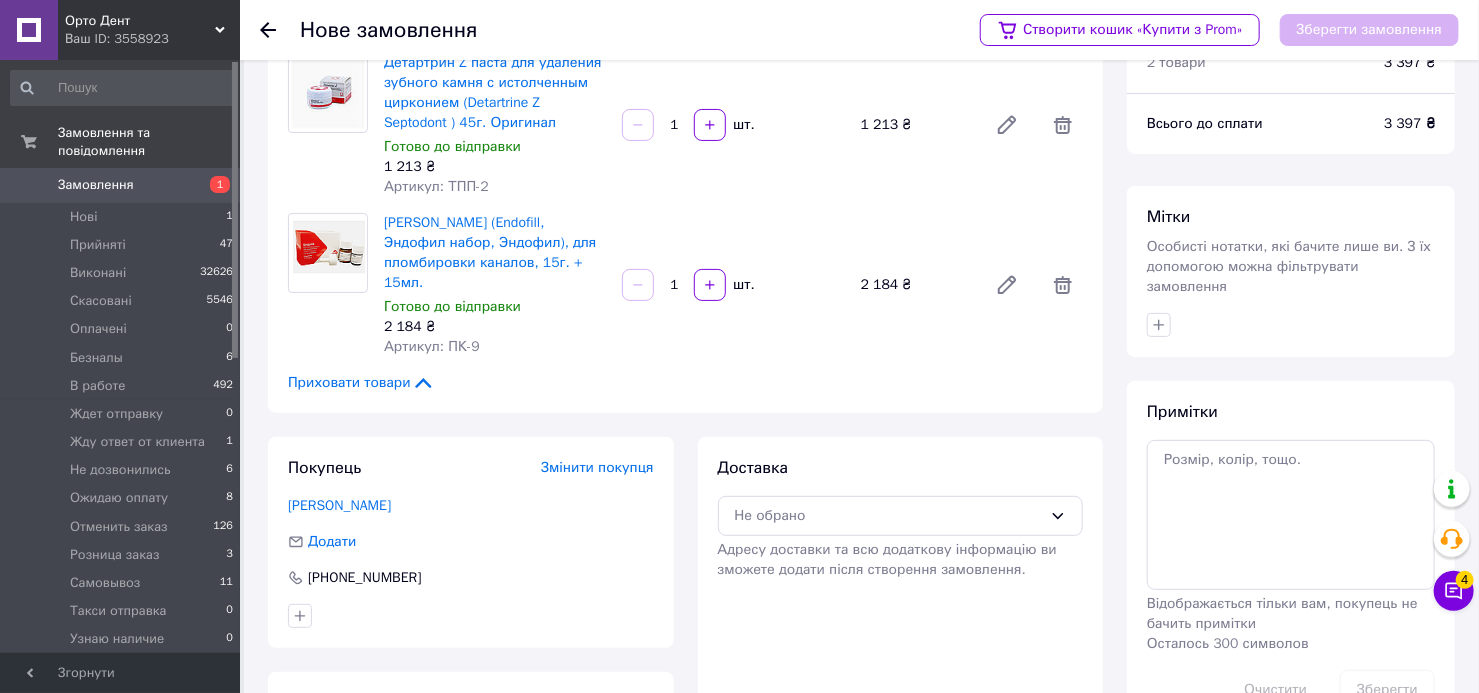 scroll, scrollTop: 240, scrollLeft: 0, axis: vertical 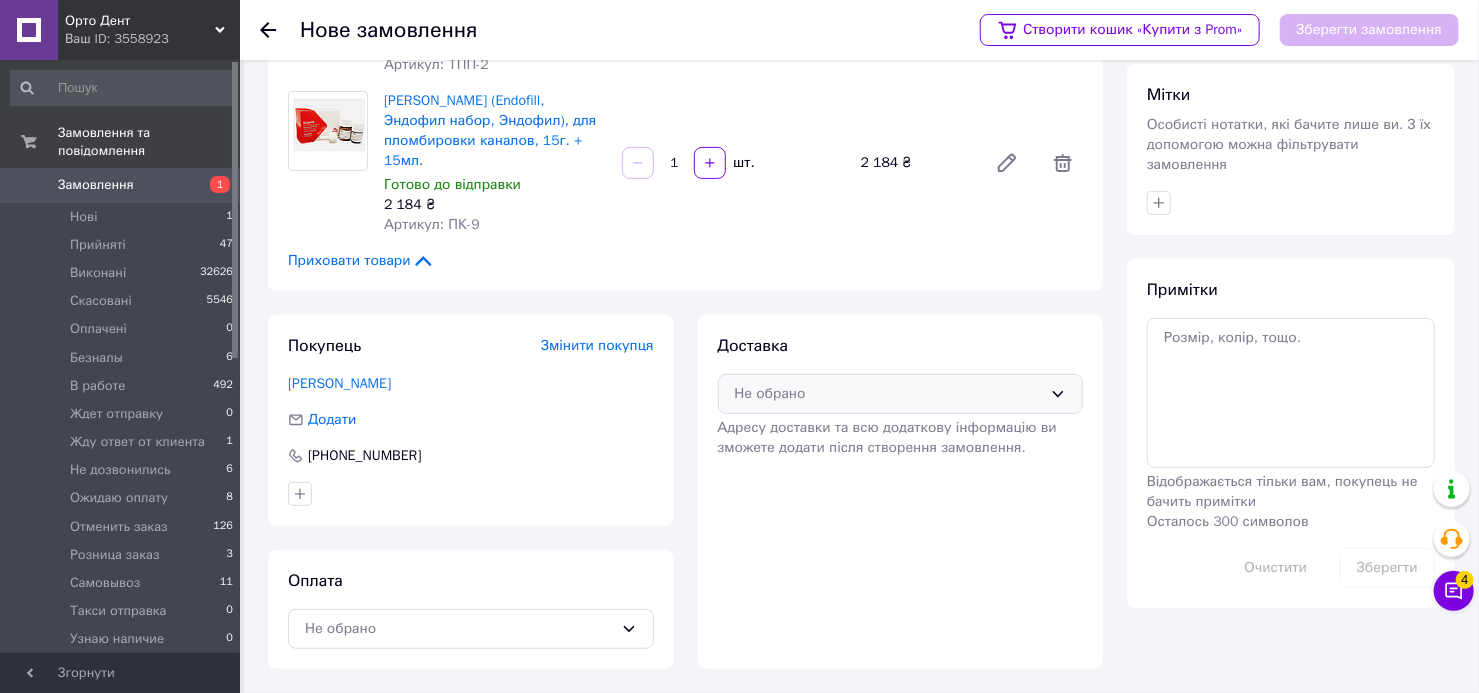 click on "Не обрано" at bounding box center (889, 394) 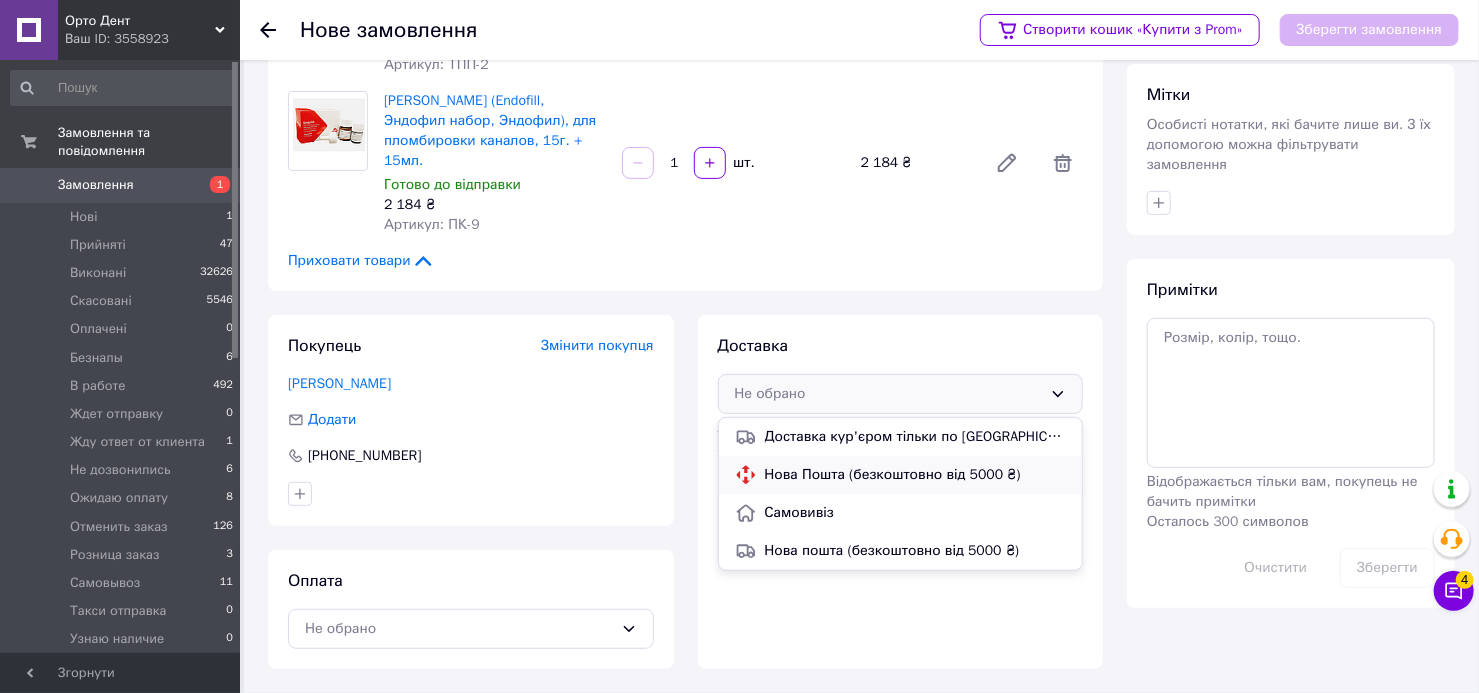 click on "Нова Пошта (безкоштовно від 5000 ₴)" at bounding box center [916, 475] 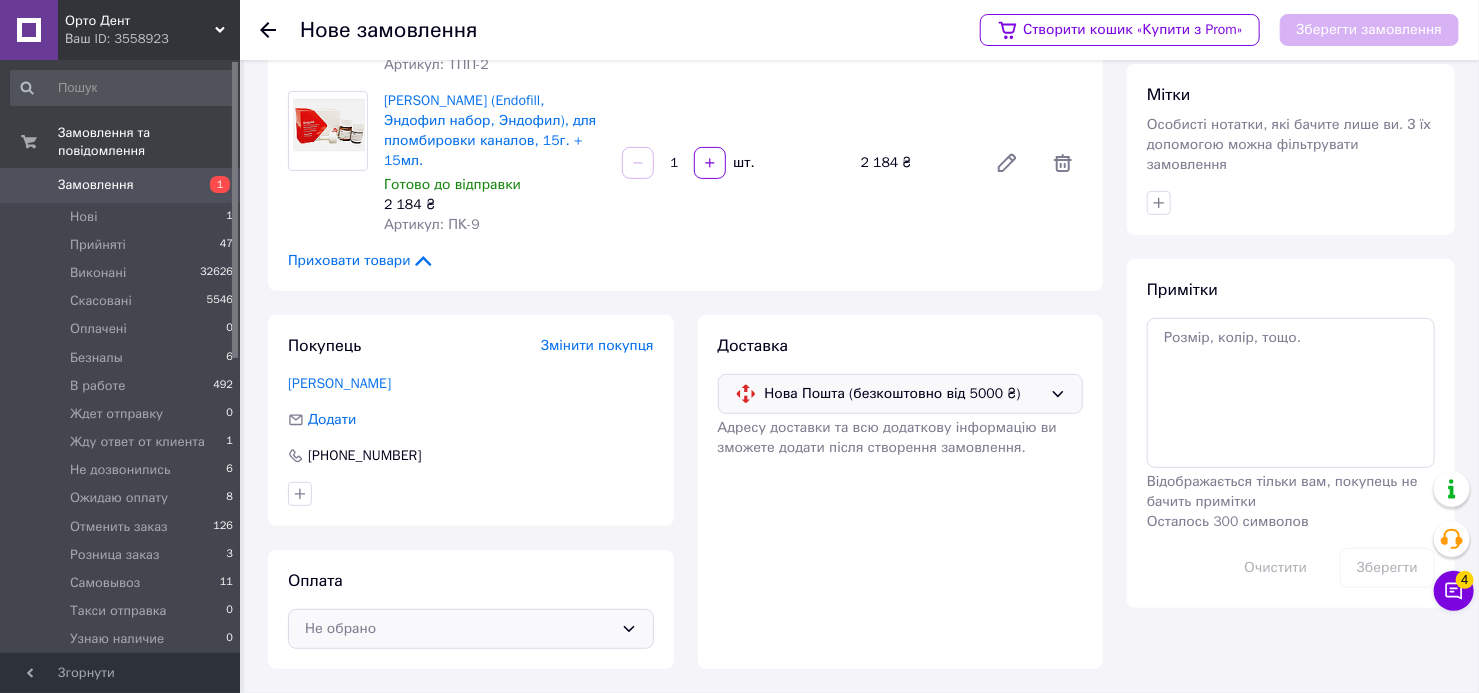 click on "Не обрано" at bounding box center (459, 629) 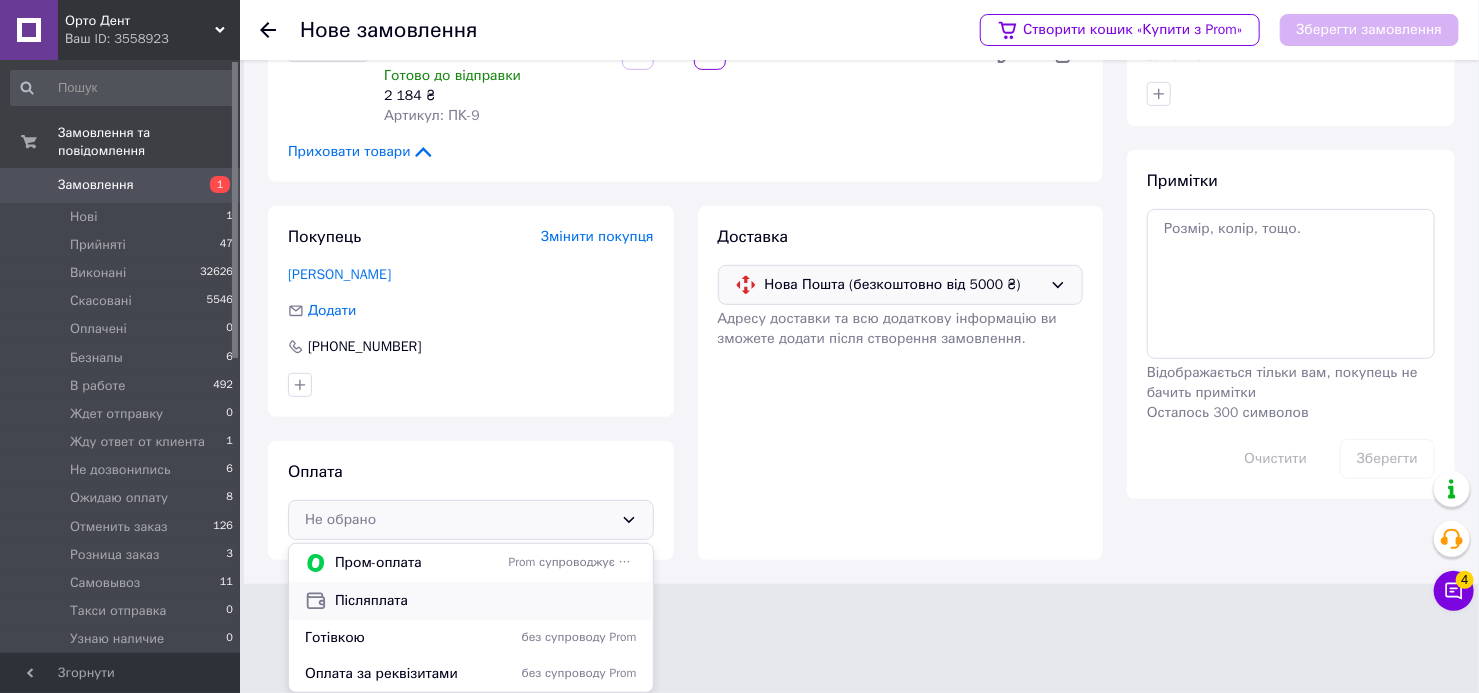 click on "Післяплата" at bounding box center (486, 601) 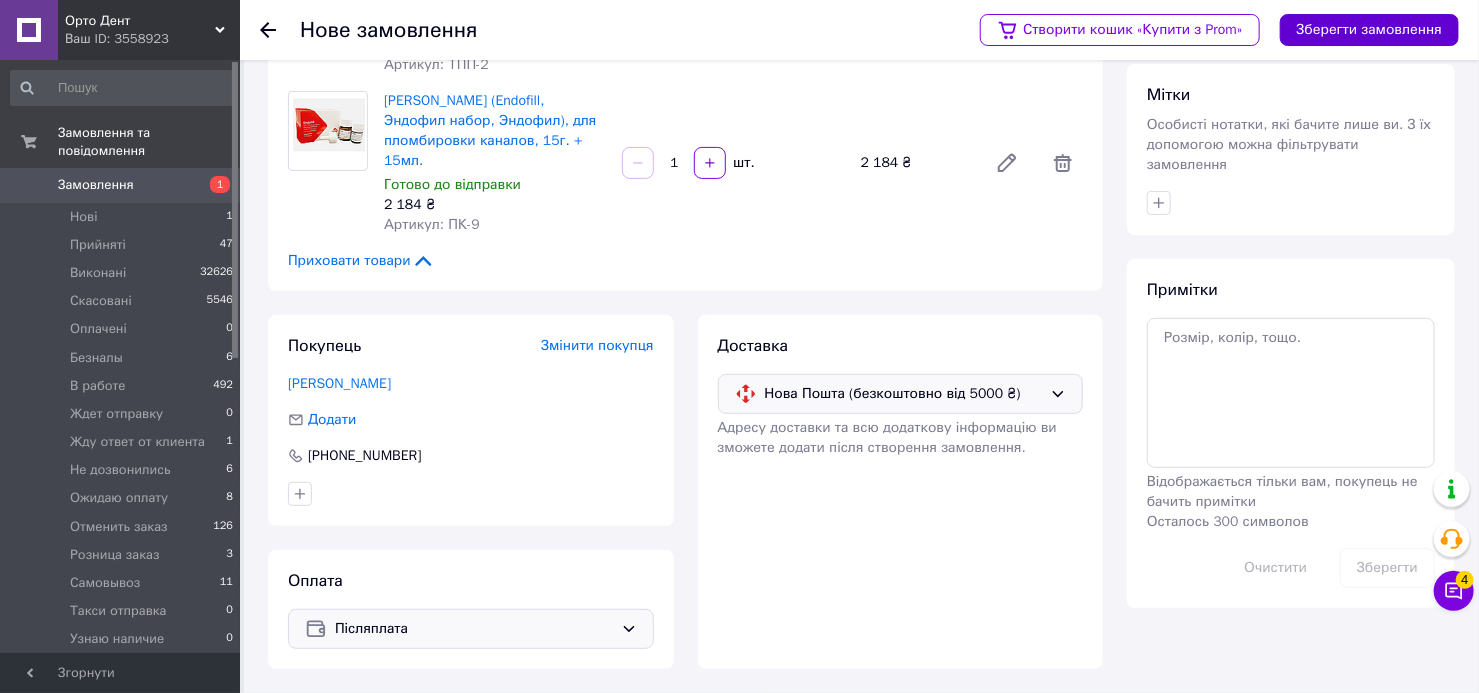 click on "Зберегти замовлення" at bounding box center [1369, 30] 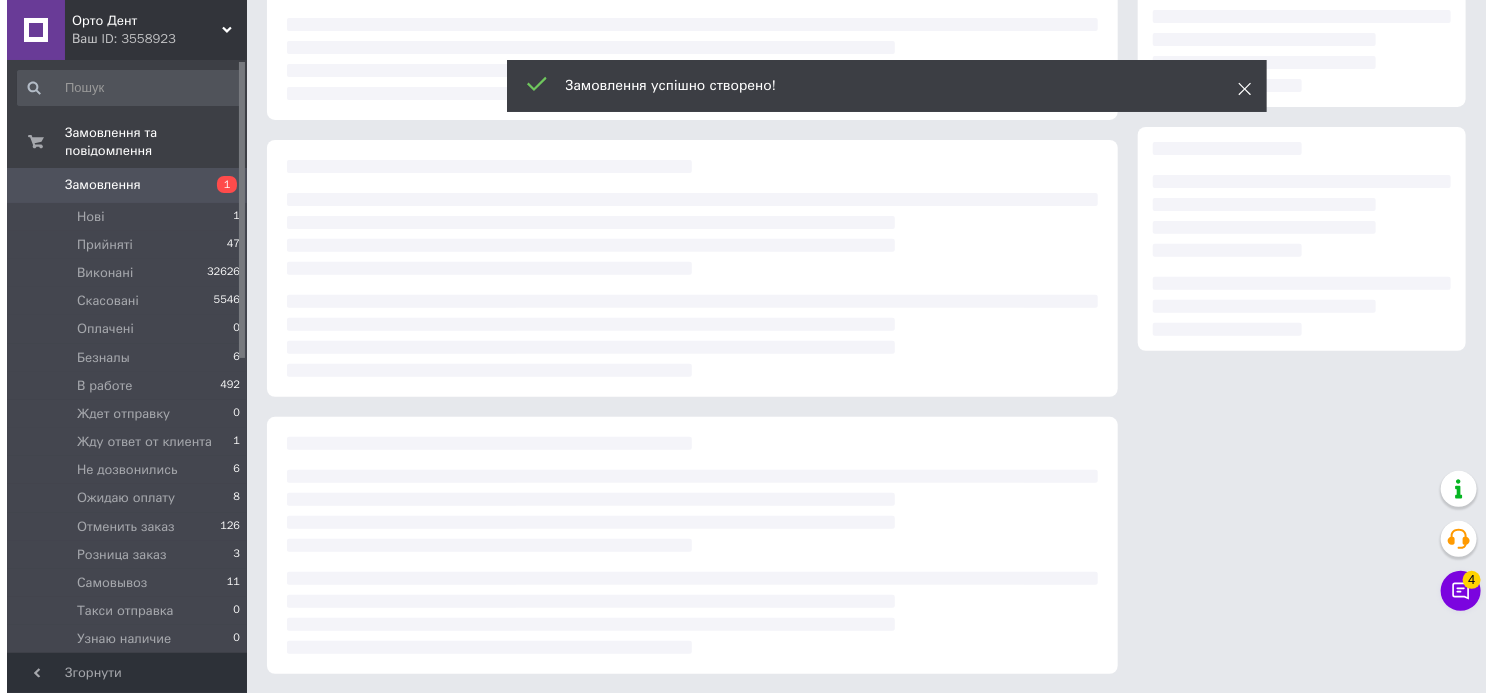 scroll, scrollTop: 240, scrollLeft: 0, axis: vertical 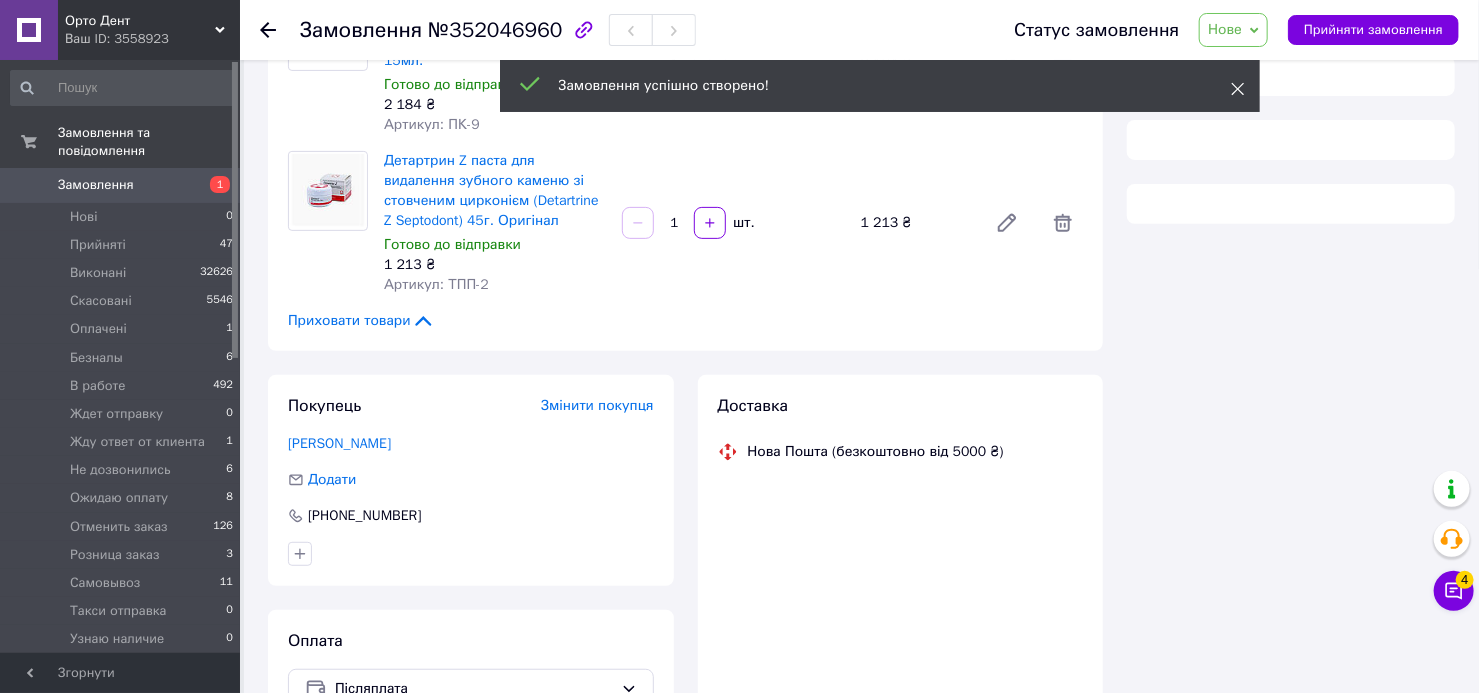 click 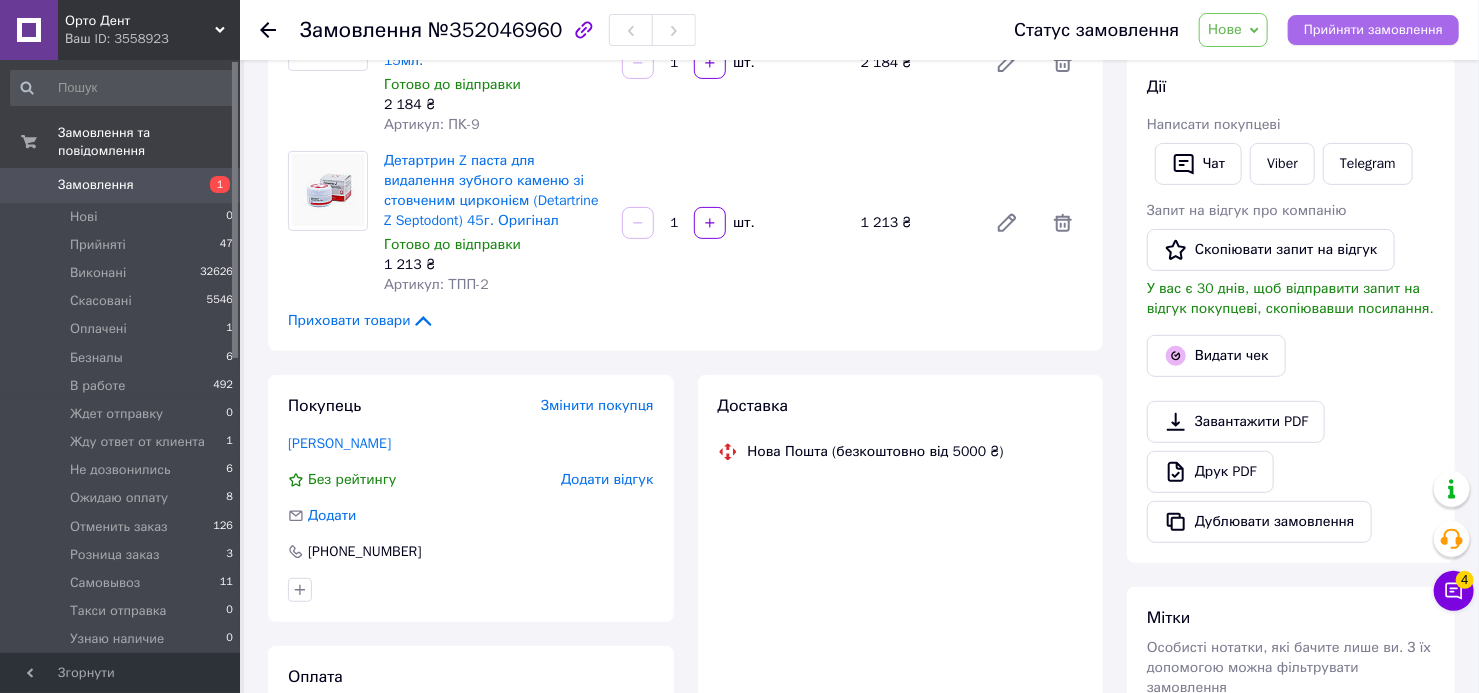 click on "Прийняти замовлення" at bounding box center (1373, 30) 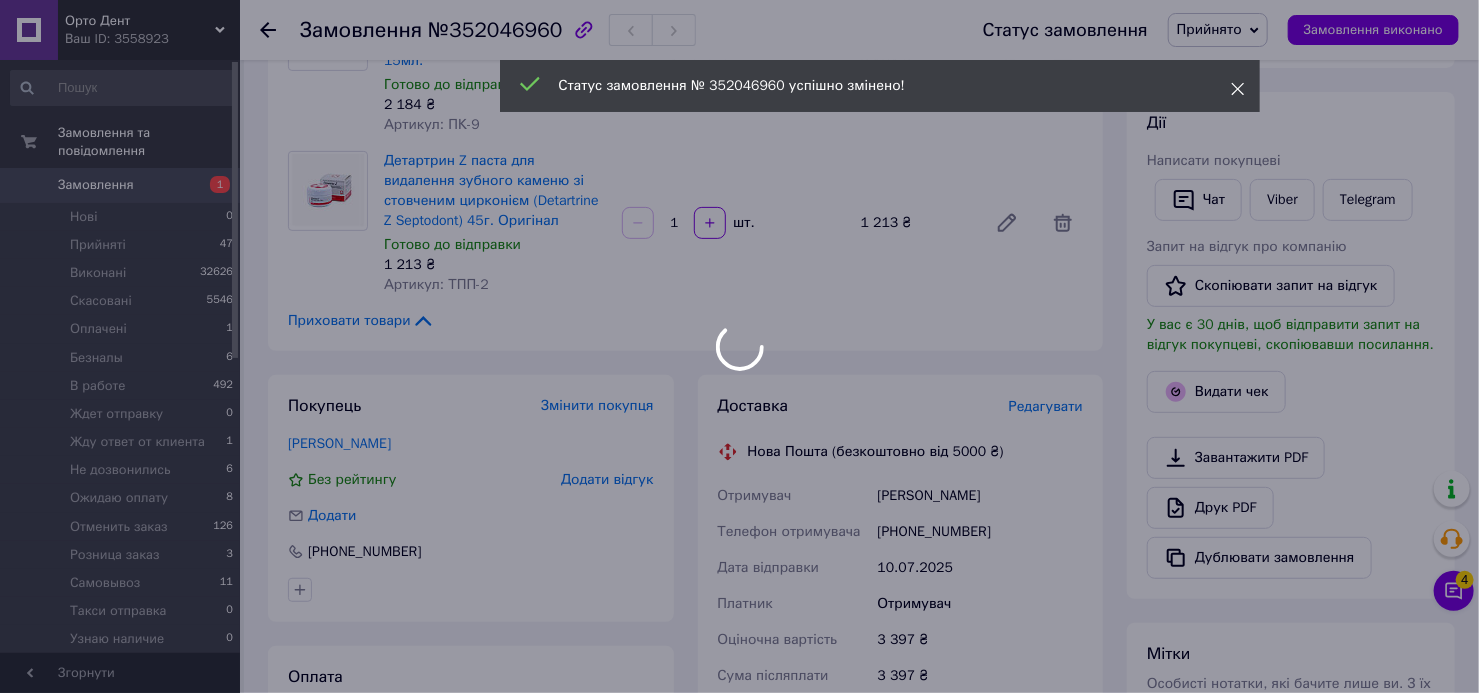 click 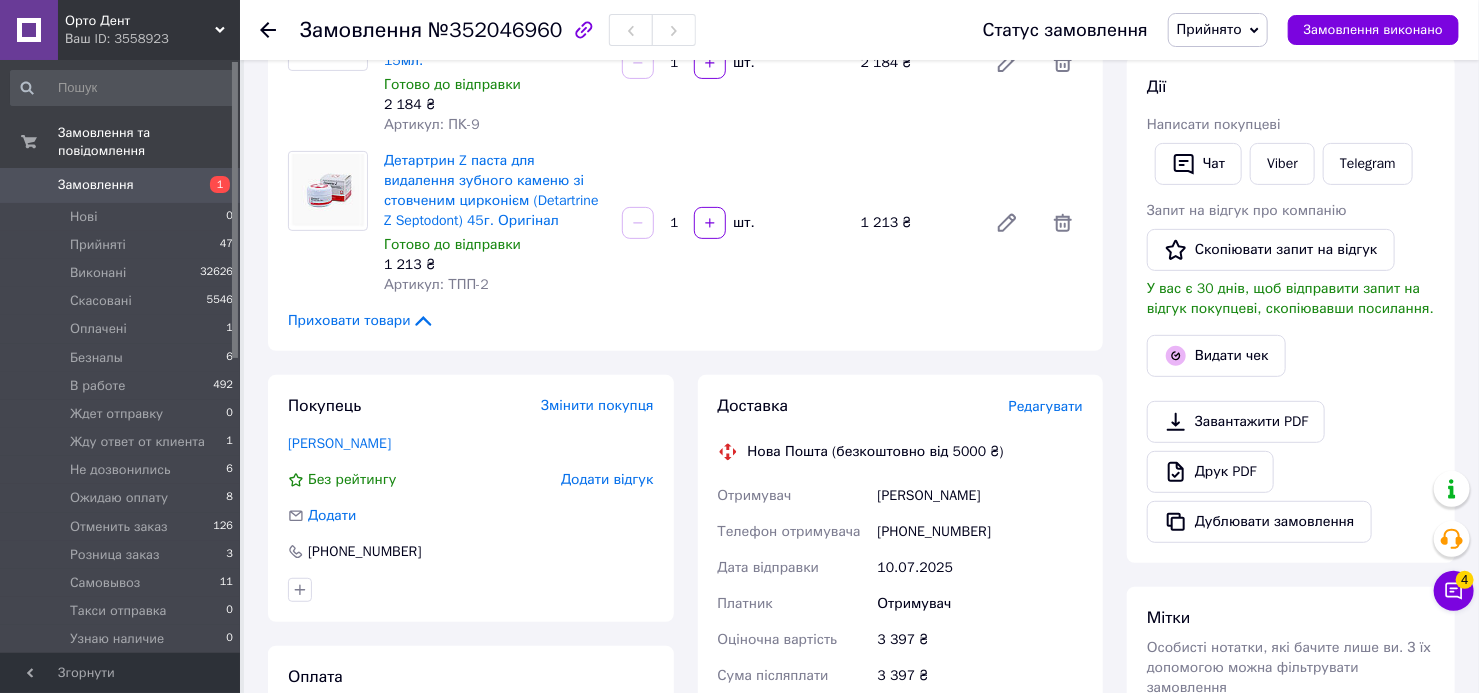 click on "Прийнято" at bounding box center (1209, 29) 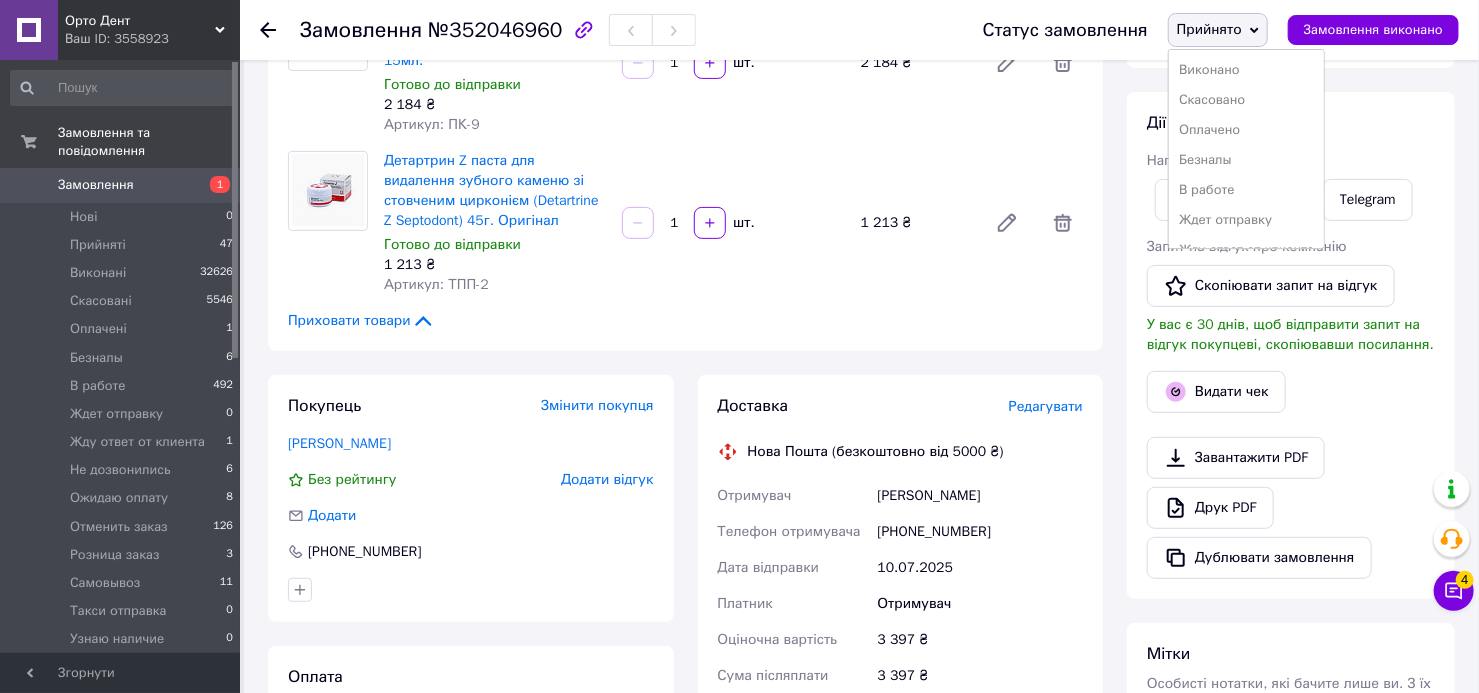 click on "Редагувати" at bounding box center [1046, 406] 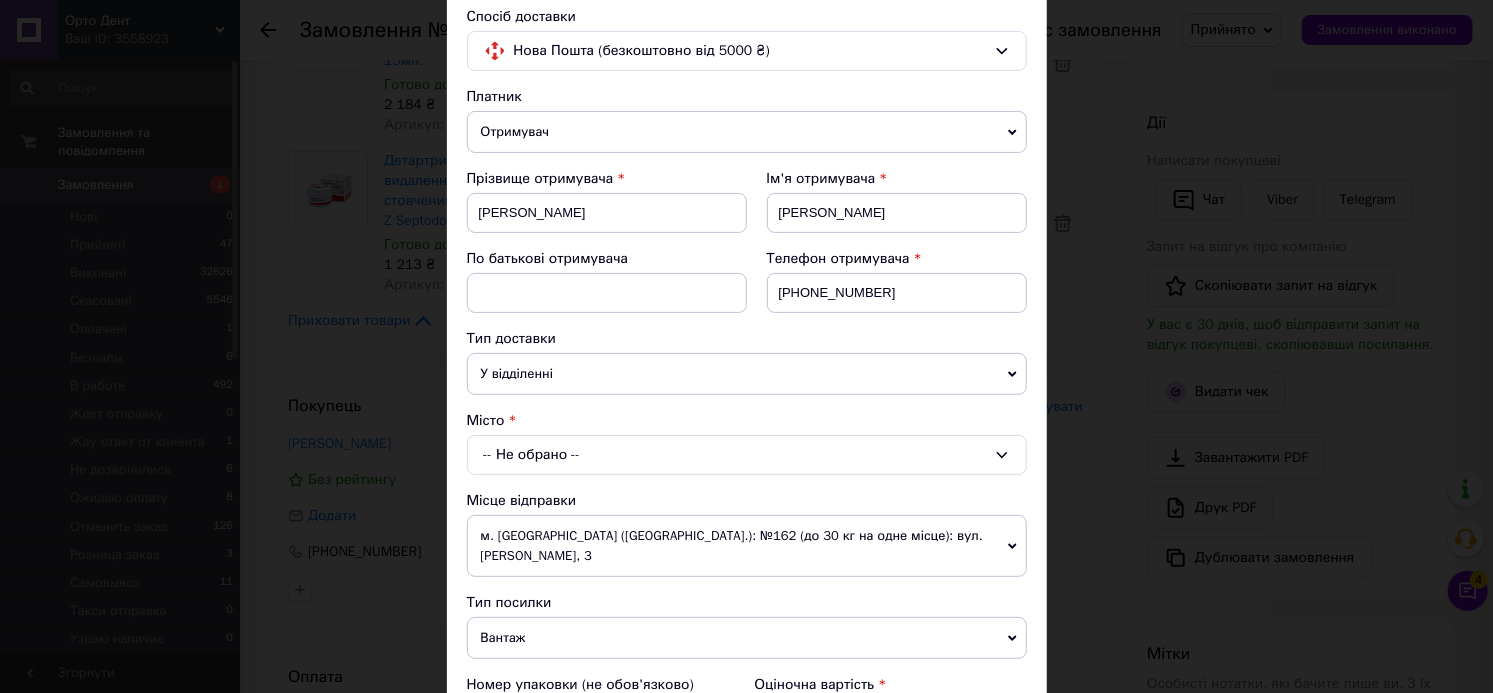 scroll, scrollTop: 181, scrollLeft: 0, axis: vertical 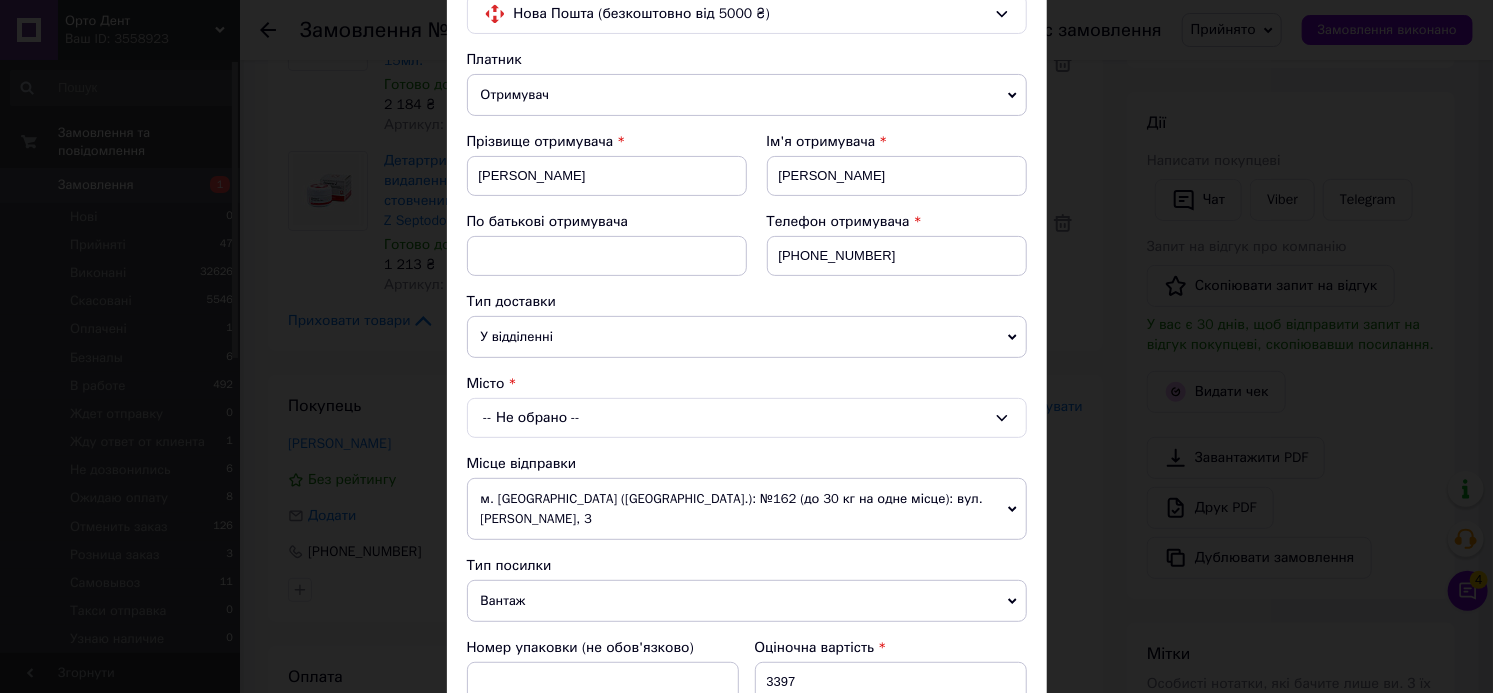 click on "-- Не обрано --" at bounding box center [747, 418] 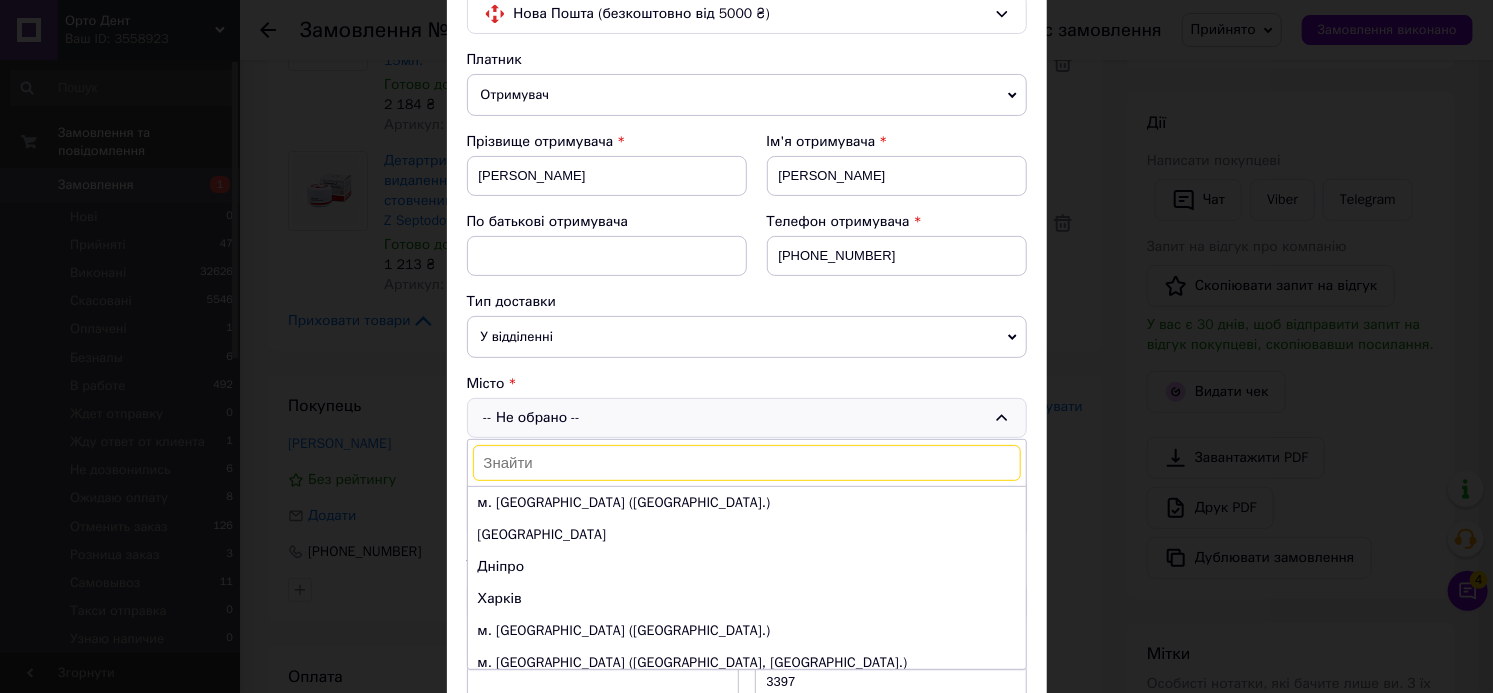 click at bounding box center [747, 463] 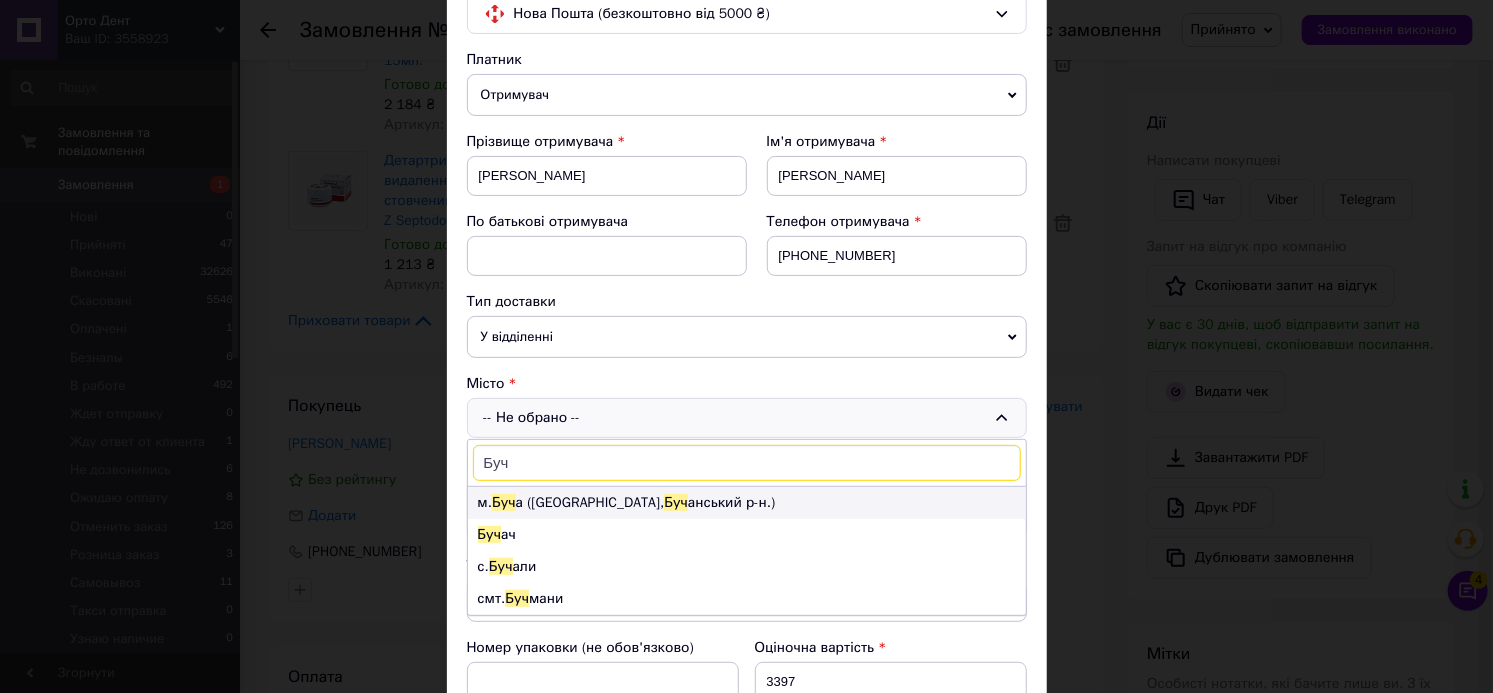type on "Буч" 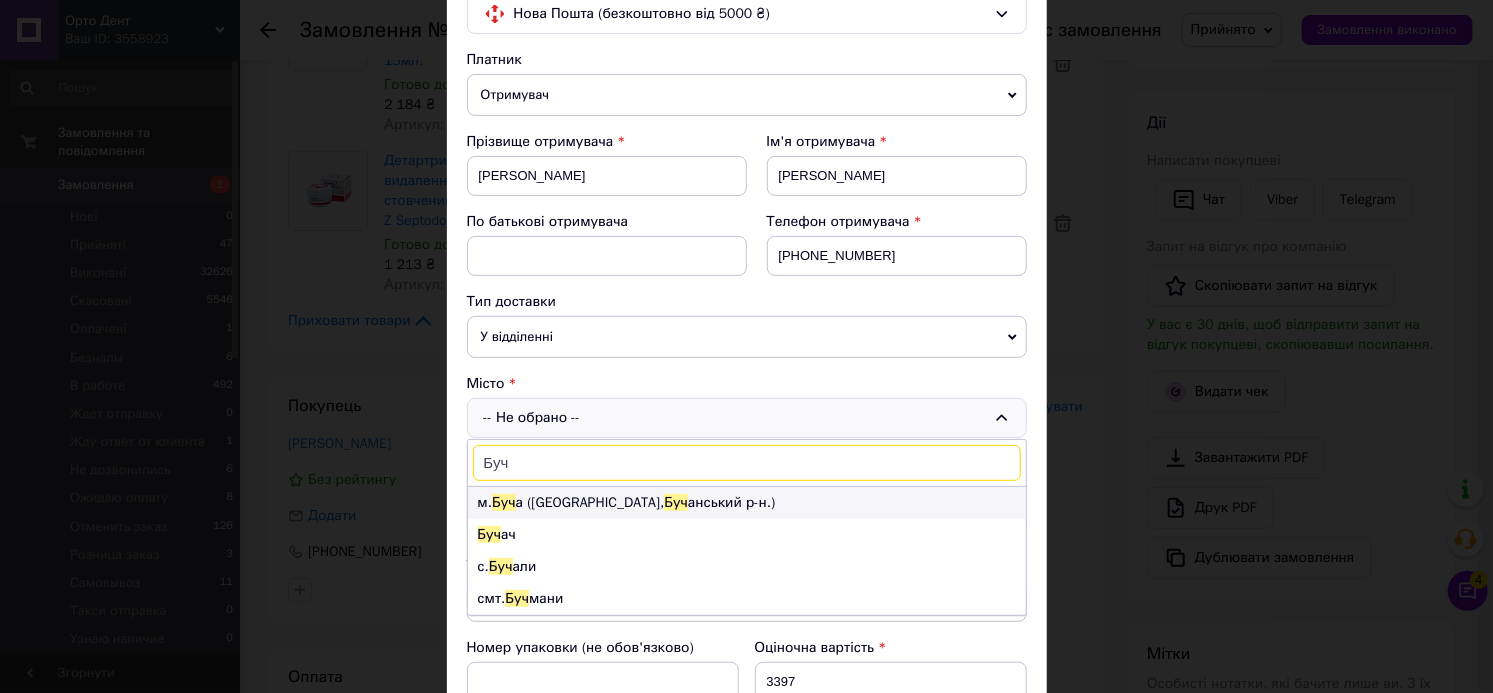 click on "м.  Буч а (Київська обл.,  Буч анський р-н.)" at bounding box center (747, 503) 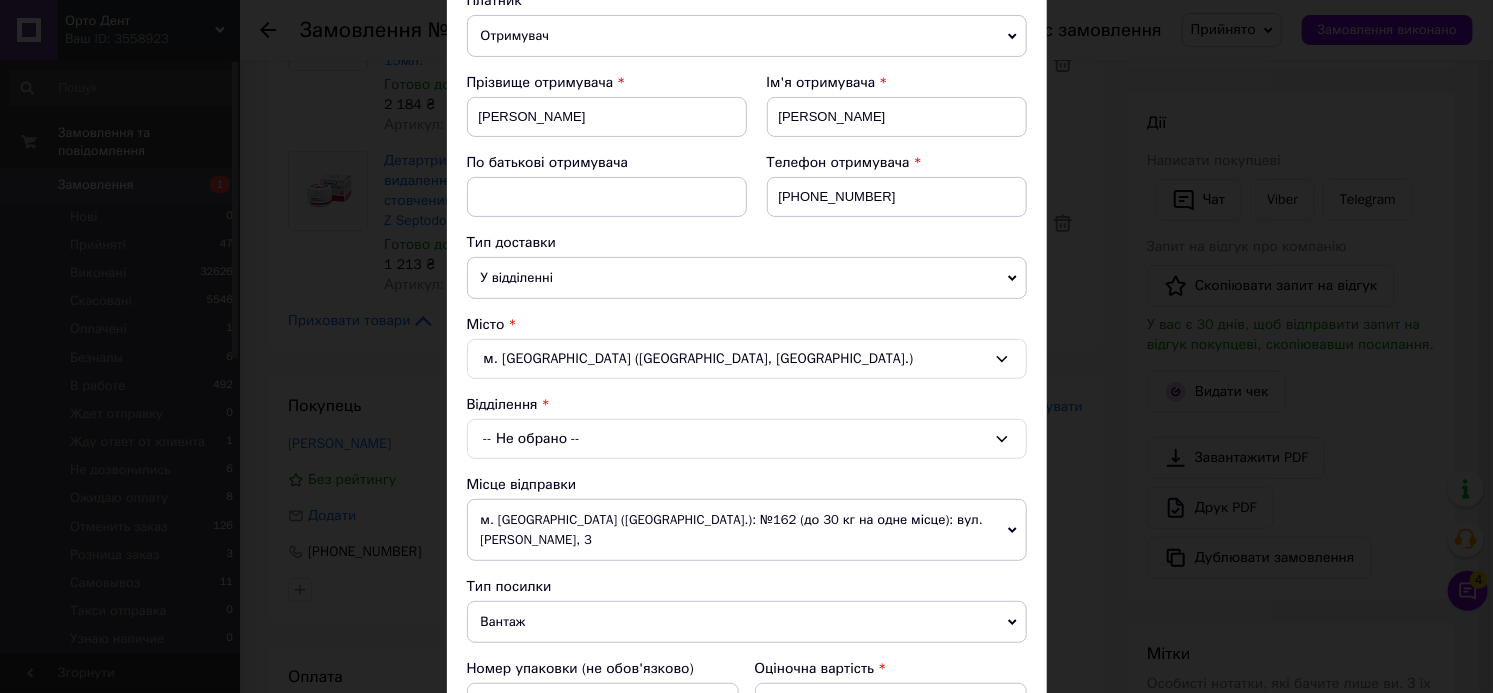 scroll, scrollTop: 272, scrollLeft: 0, axis: vertical 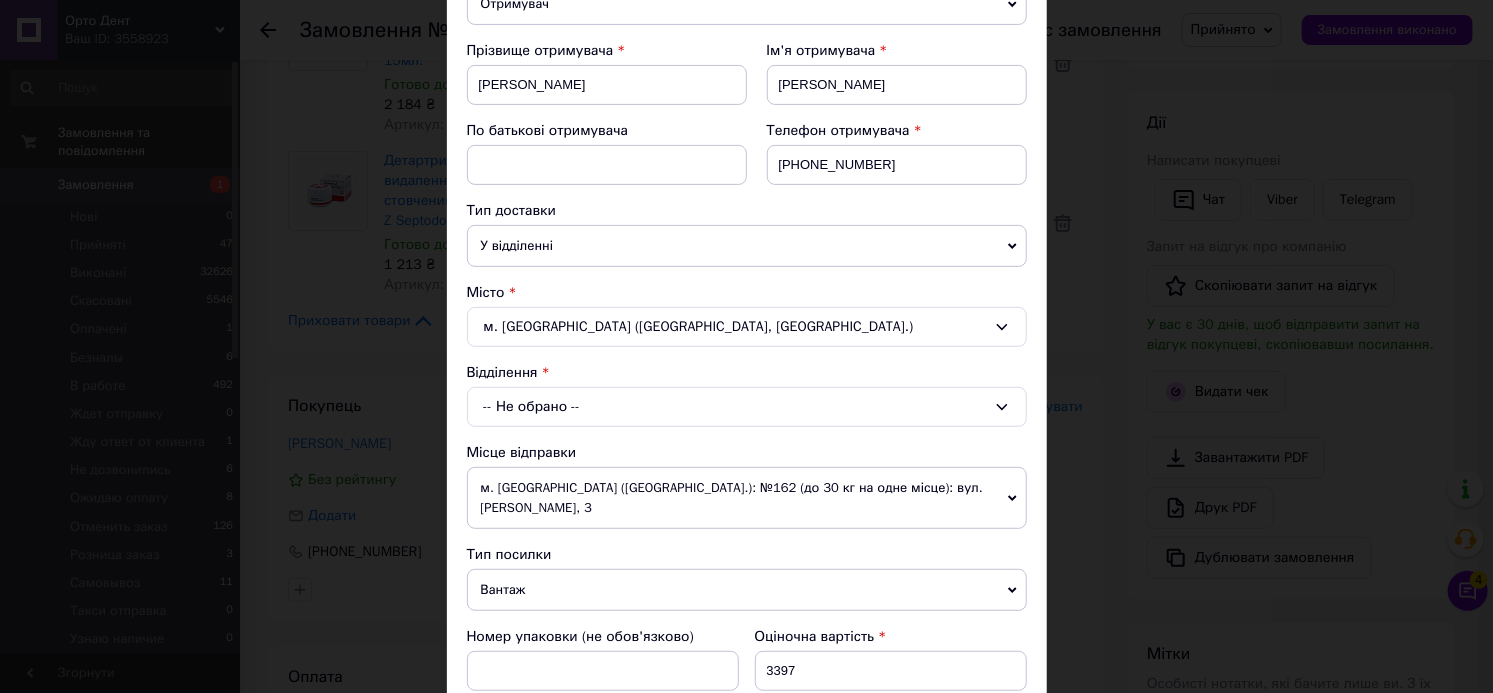 click on "-- Не обрано --" at bounding box center (747, 407) 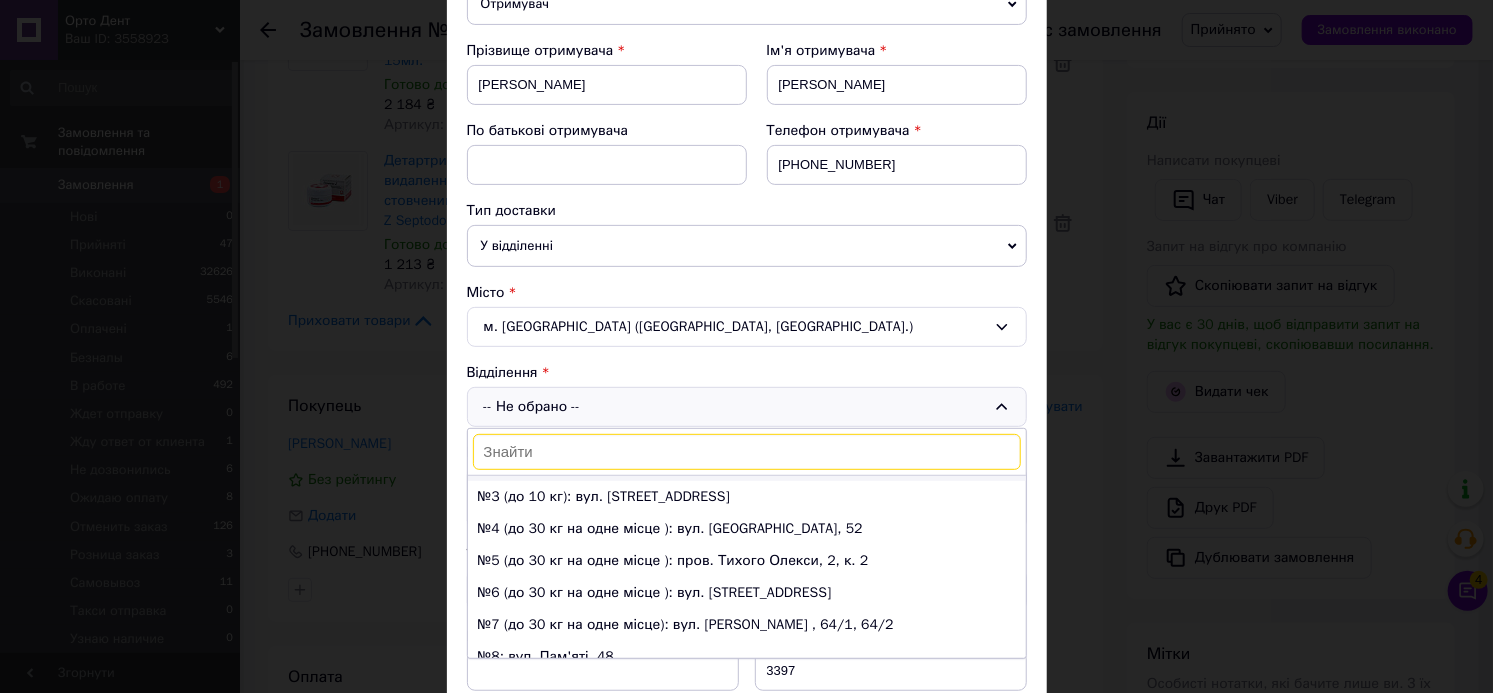 scroll, scrollTop: 90, scrollLeft: 0, axis: vertical 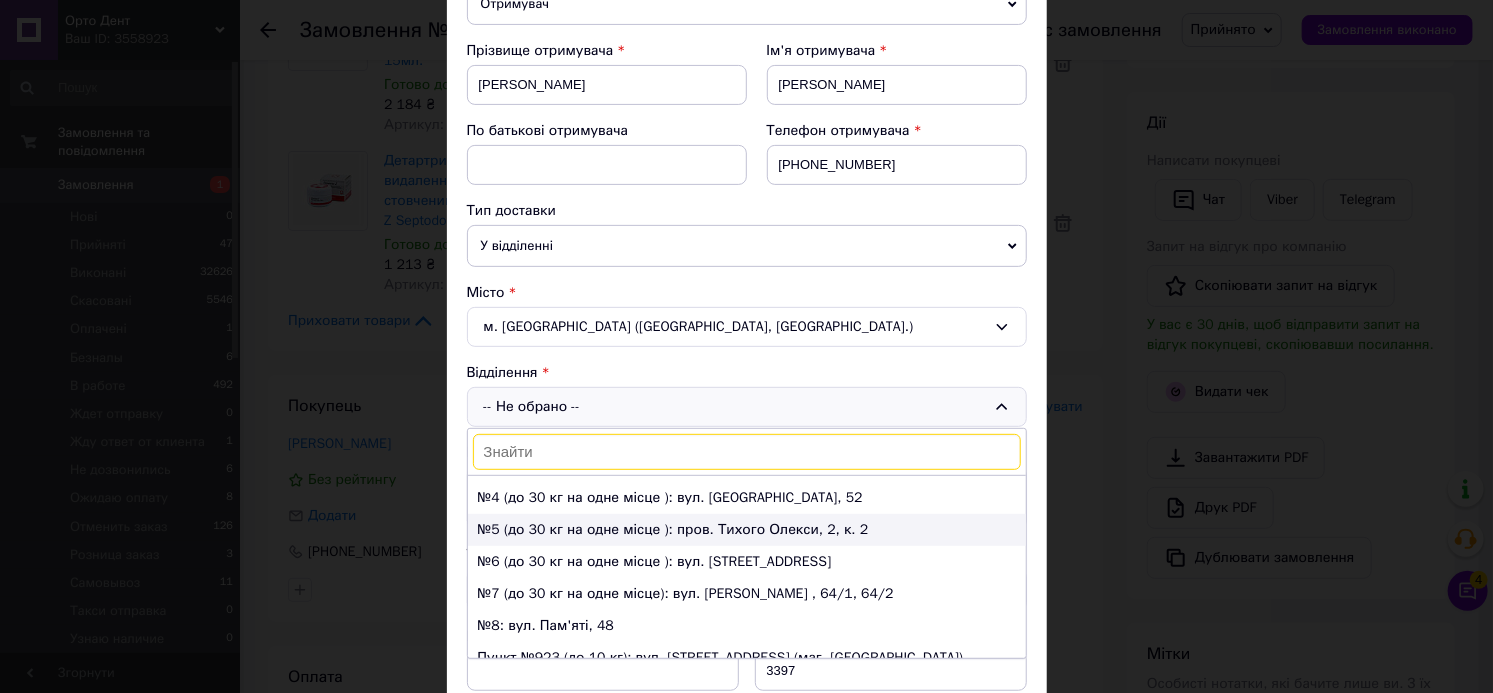 click on "№5 (до 30 кг на одне місце ): пров. Тихого Олекси, 2, к. 2" at bounding box center (747, 530) 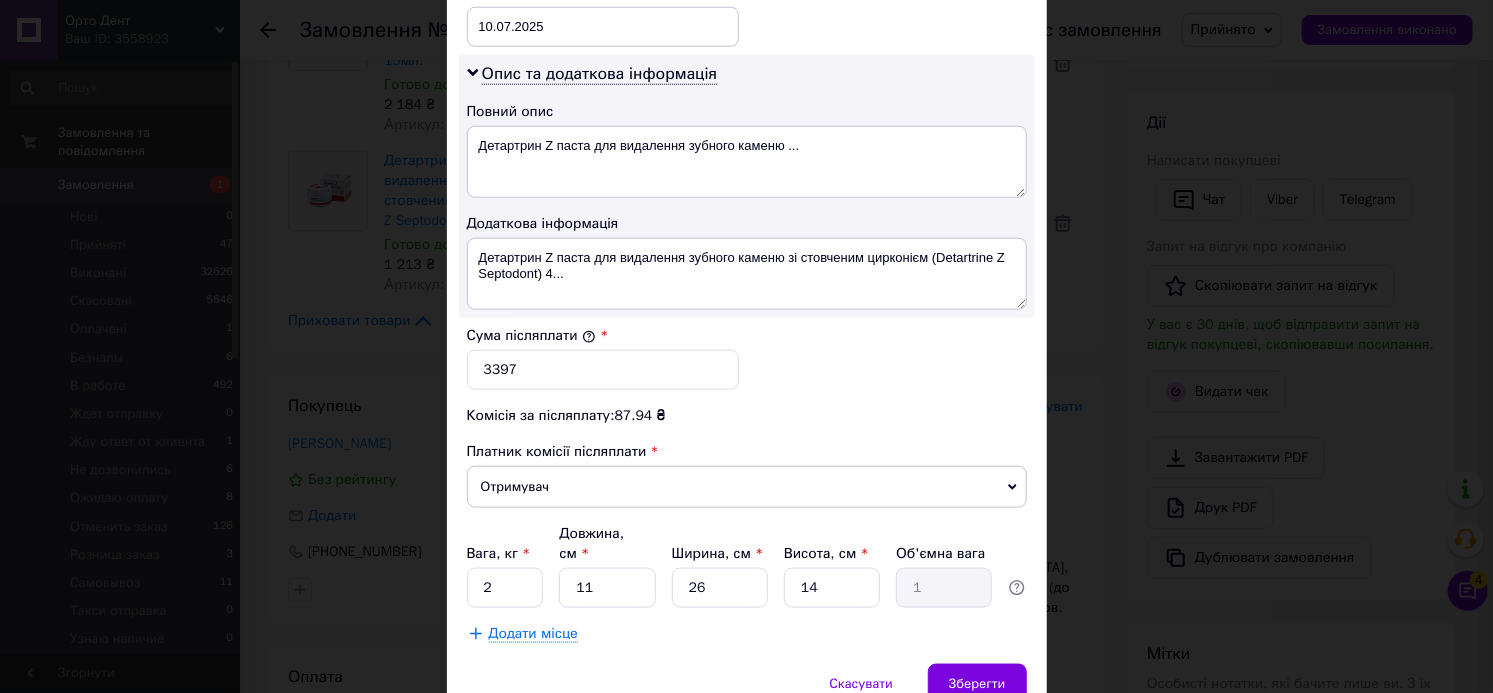 scroll, scrollTop: 1000, scrollLeft: 0, axis: vertical 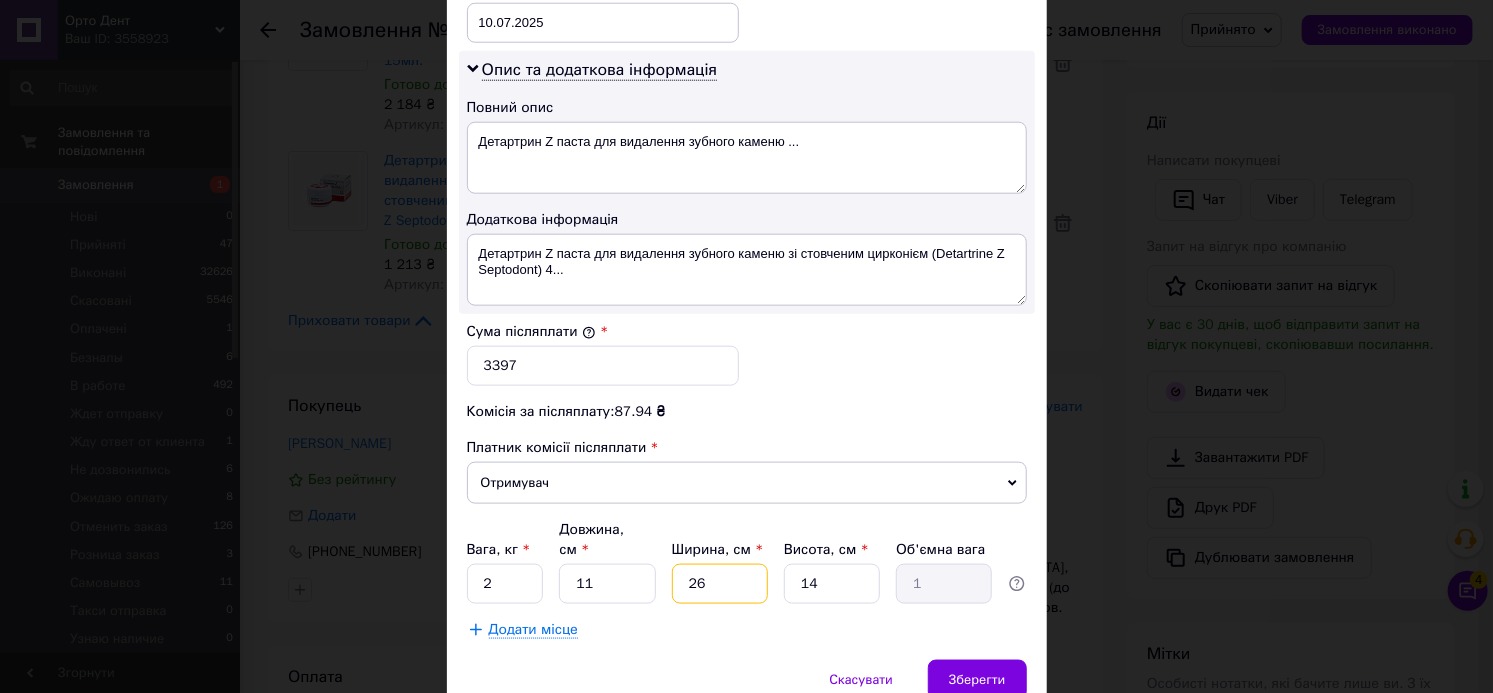 click on "26" at bounding box center (720, 584) 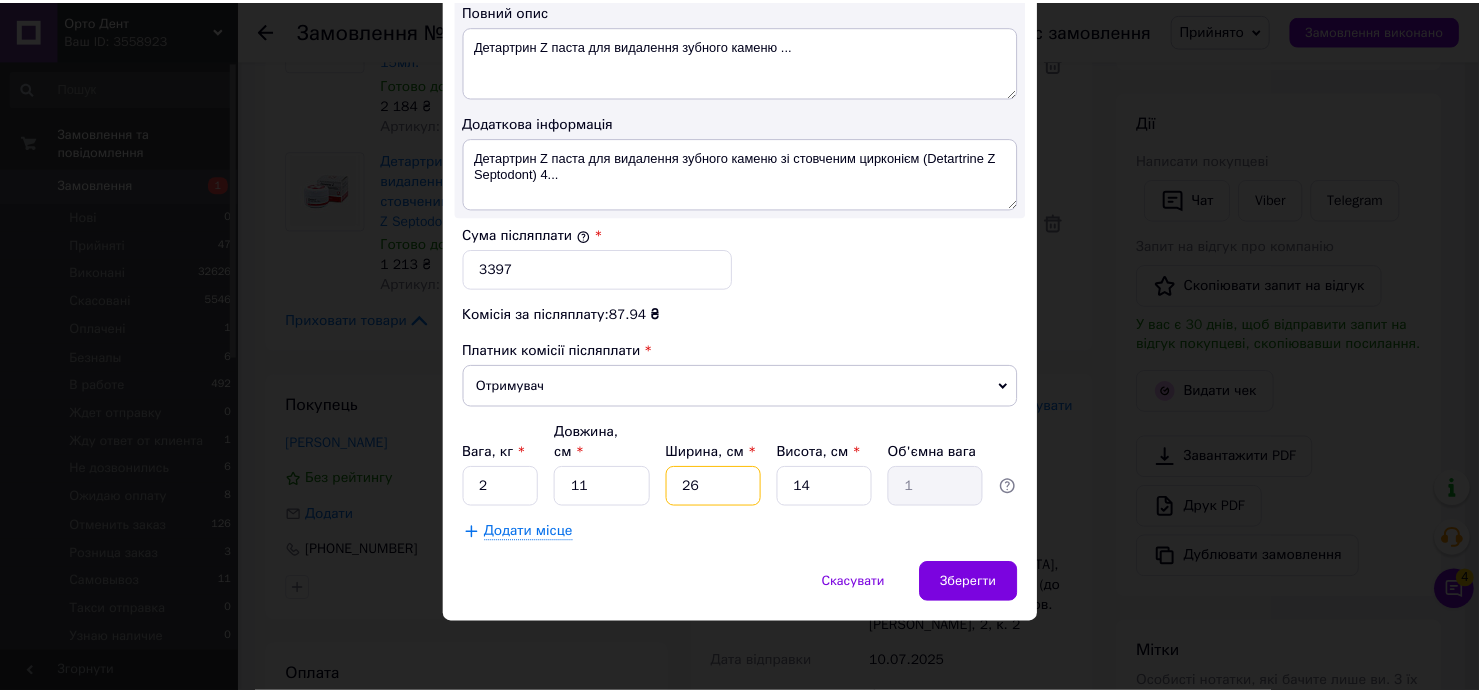 scroll, scrollTop: 1107, scrollLeft: 0, axis: vertical 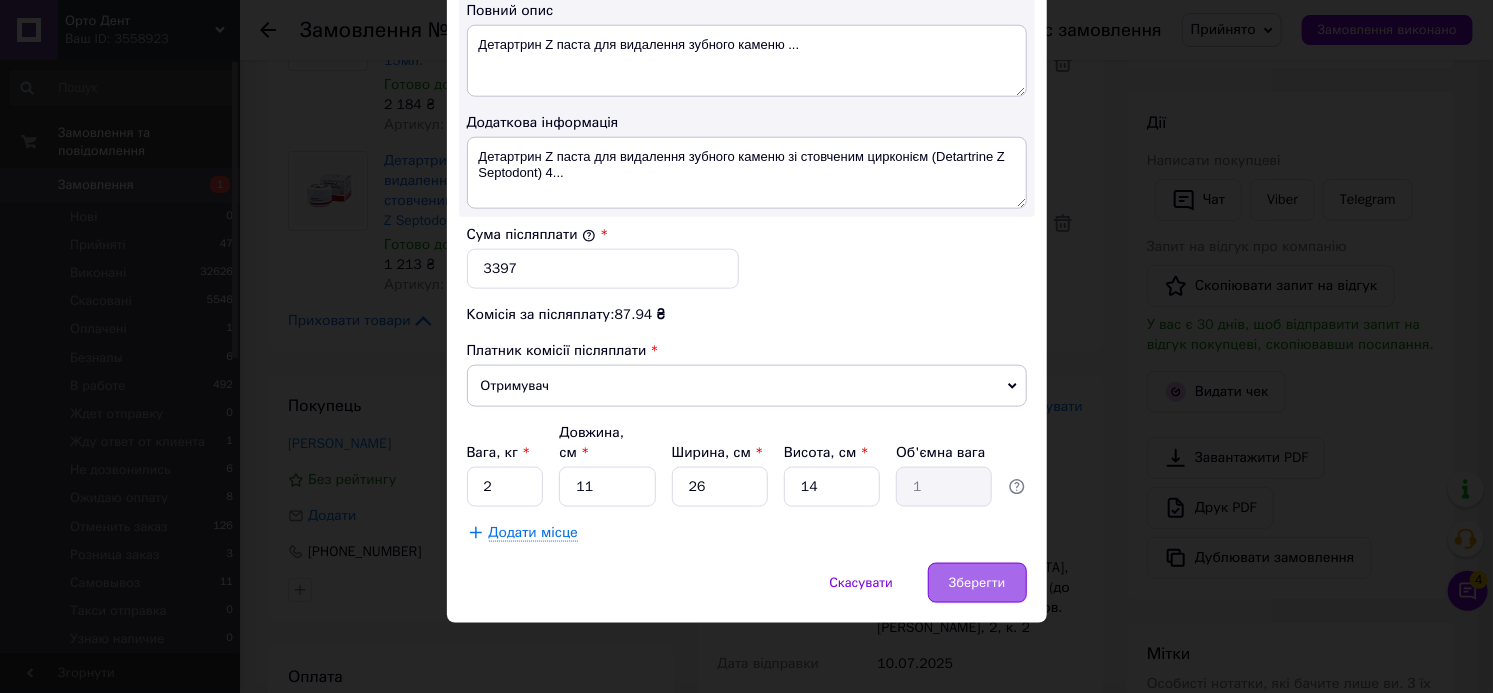 click on "Зберегти" at bounding box center (977, 583) 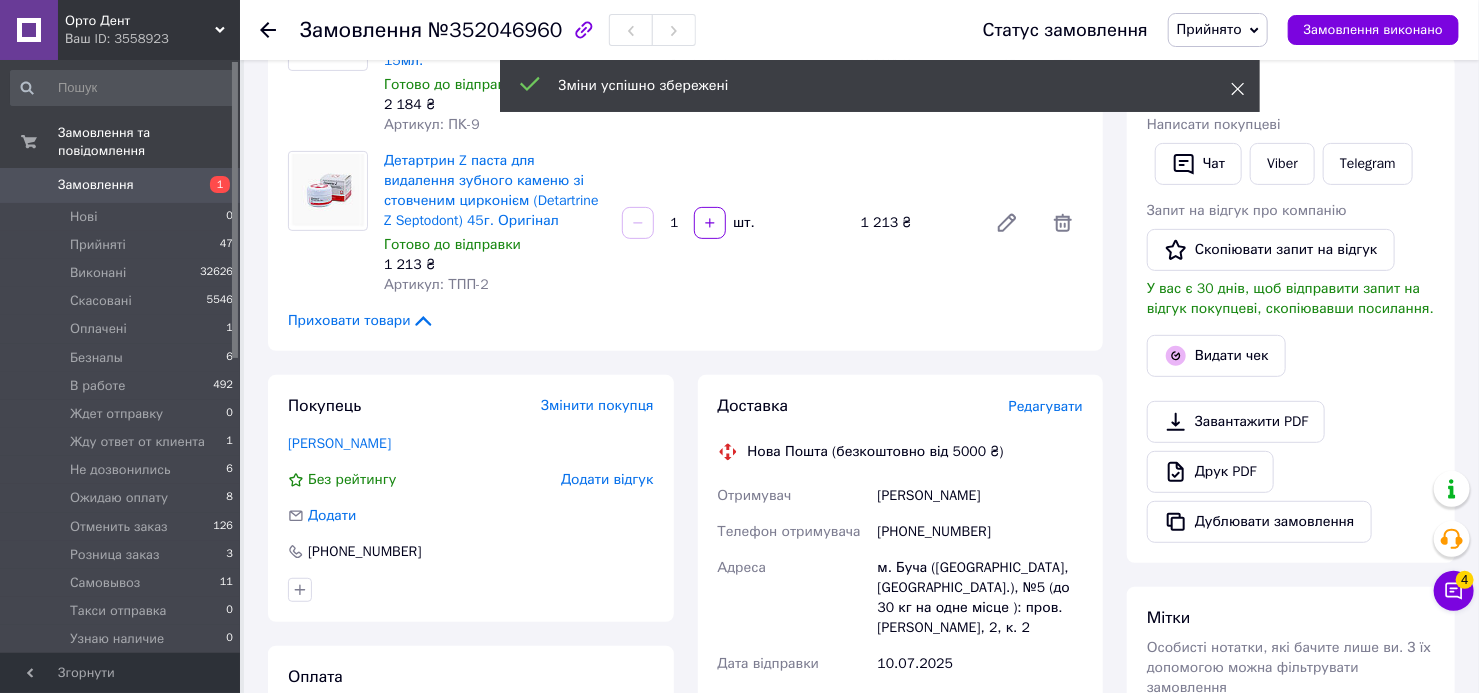 click 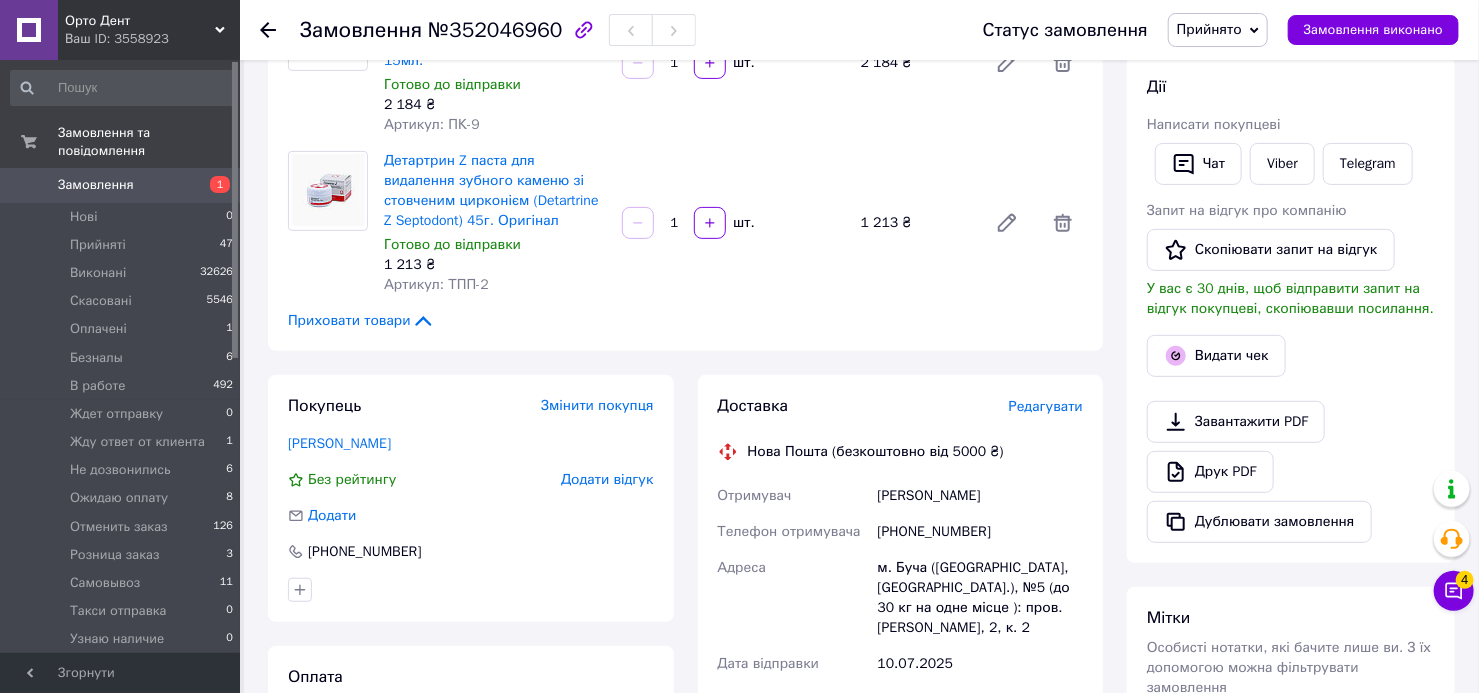 click on "Прийнято" at bounding box center (1209, 29) 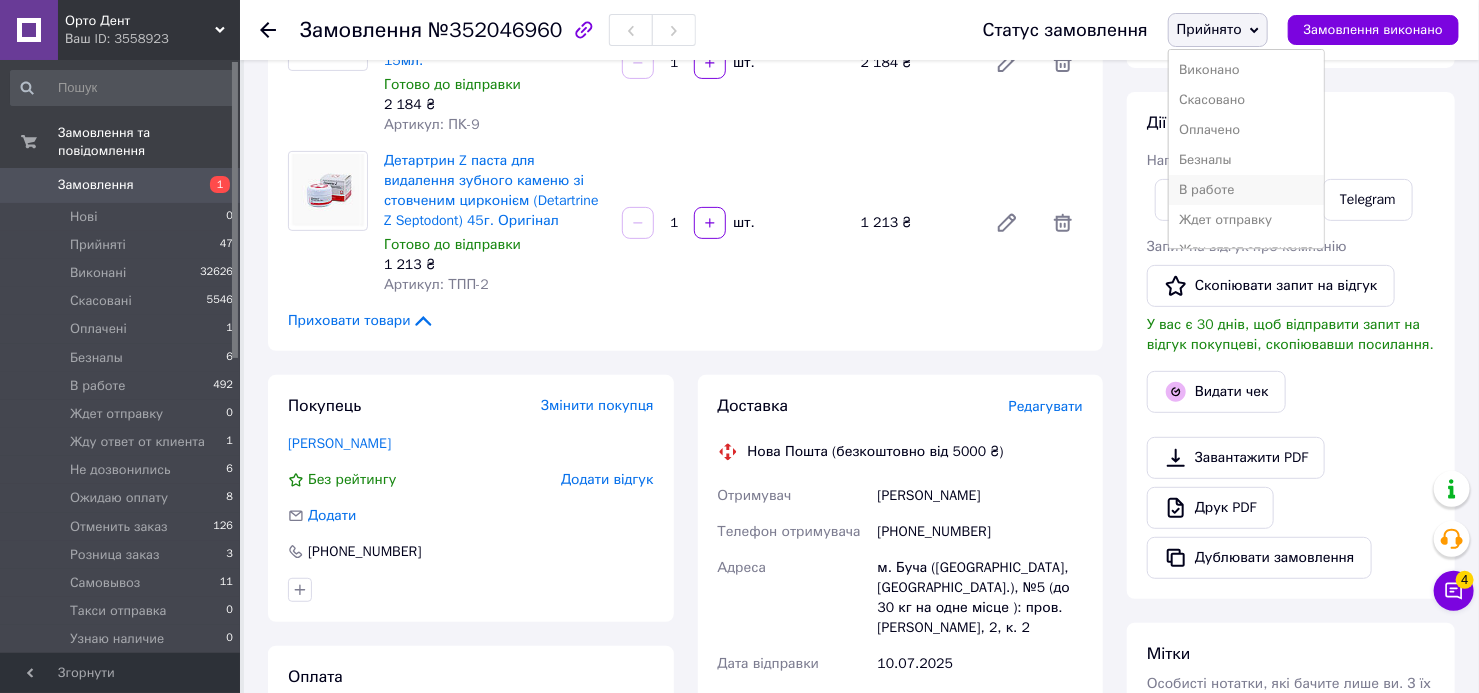 click on "В работе" at bounding box center [1246, 190] 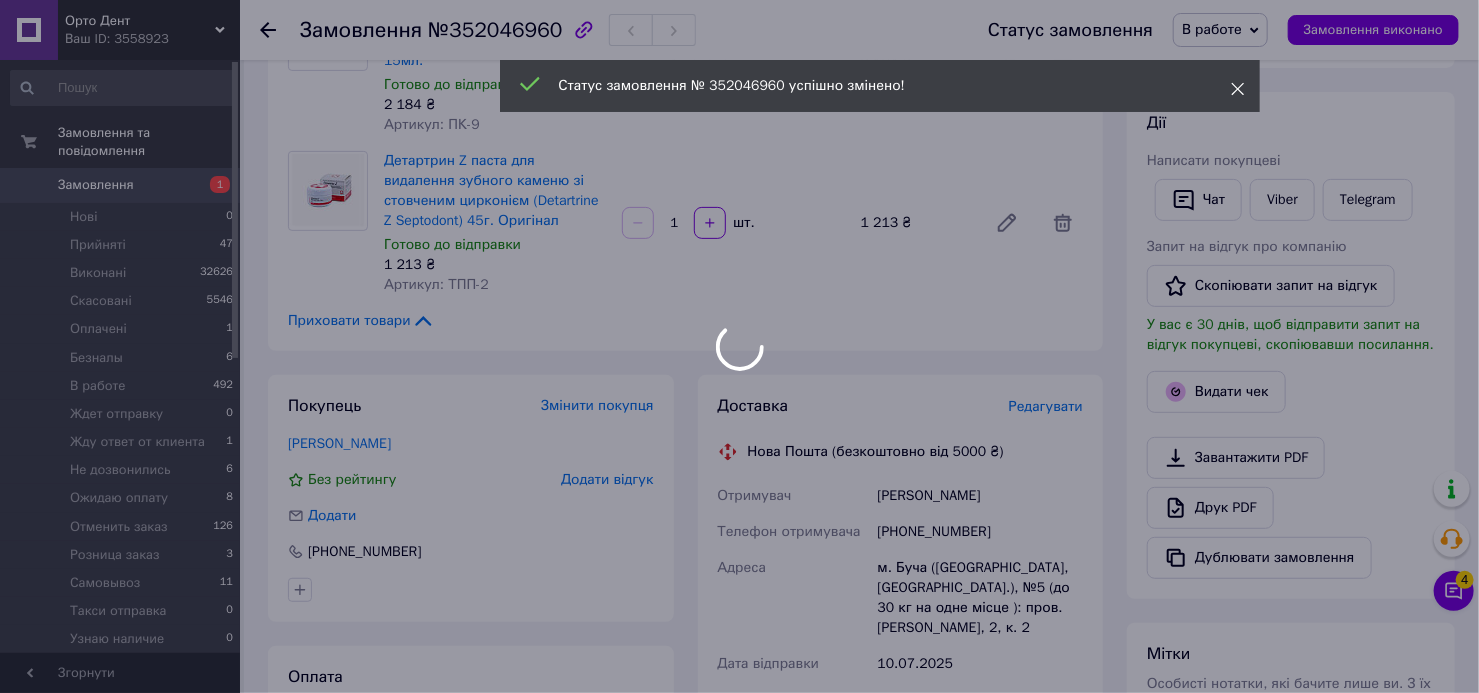 click 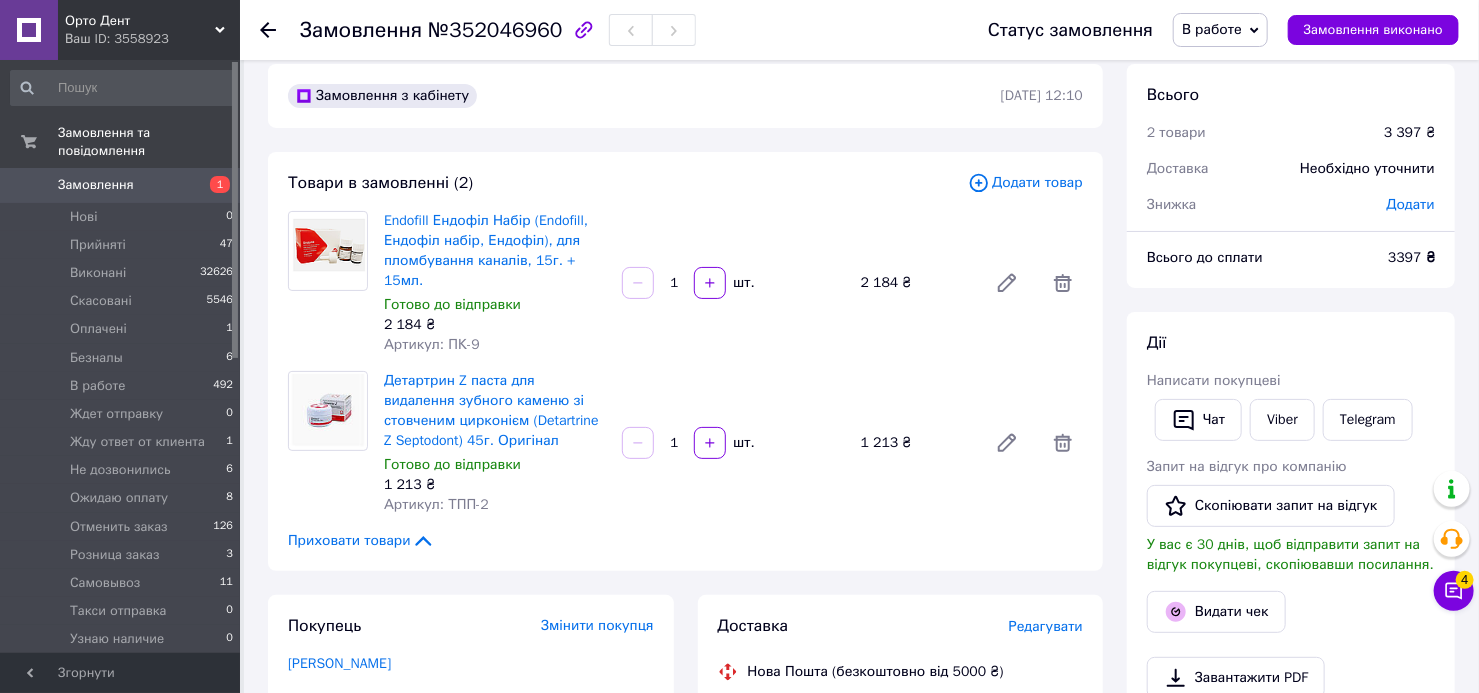 scroll, scrollTop: 0, scrollLeft: 0, axis: both 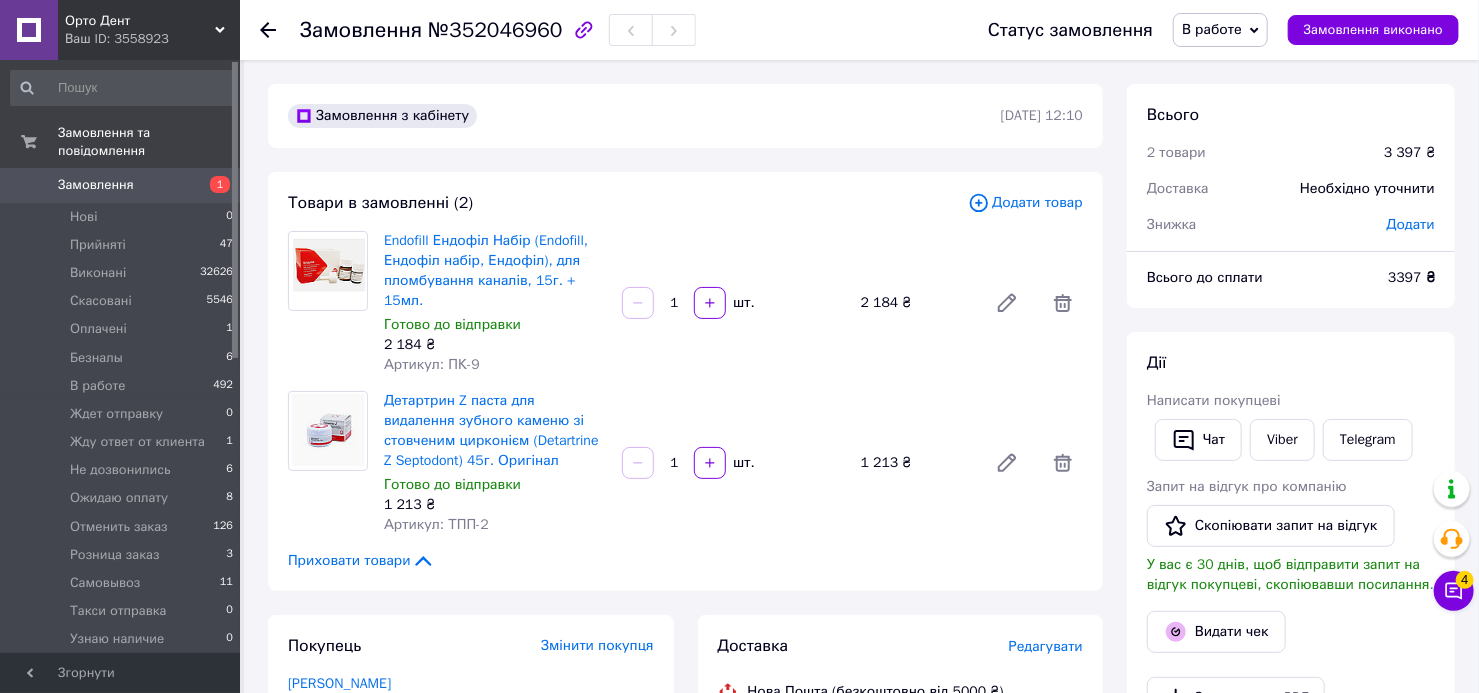 click on "В работе" at bounding box center (1212, 29) 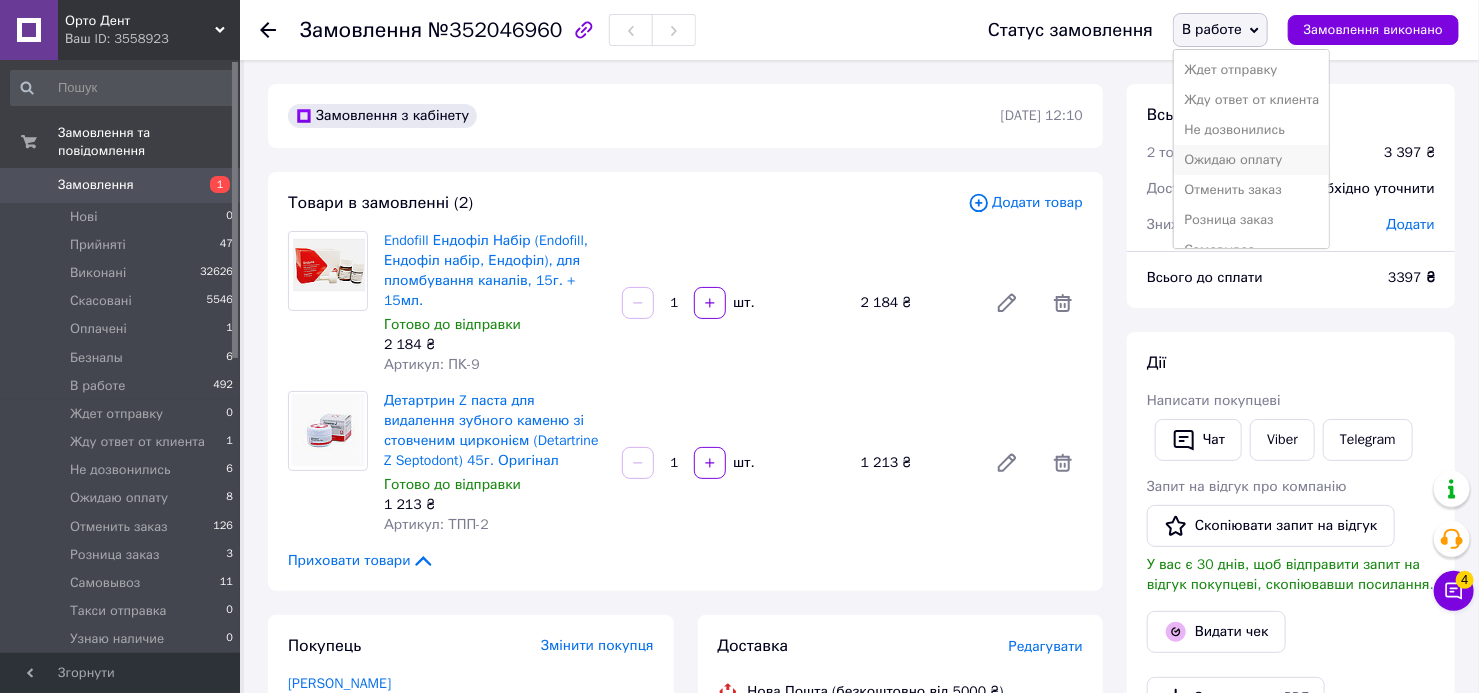 scroll, scrollTop: 181, scrollLeft: 0, axis: vertical 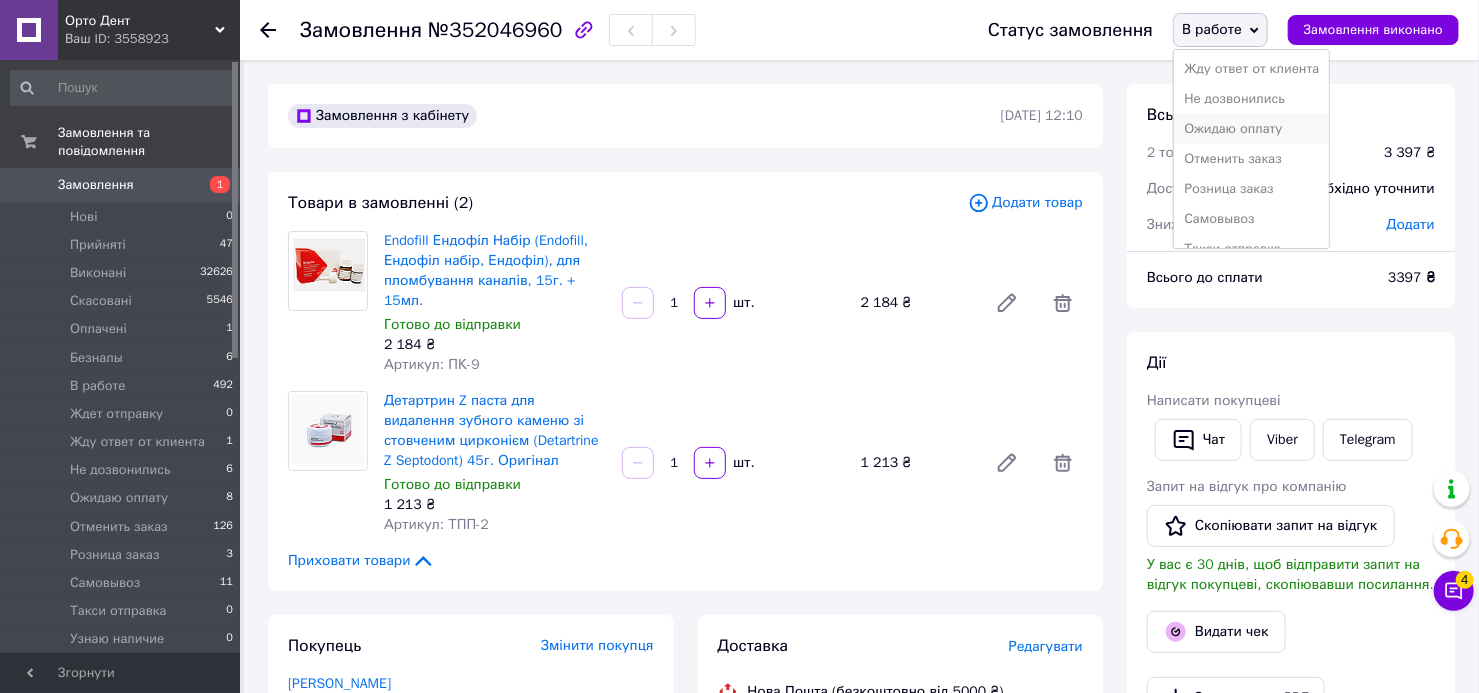 click on "Ожидаю оплату" at bounding box center [1251, 129] 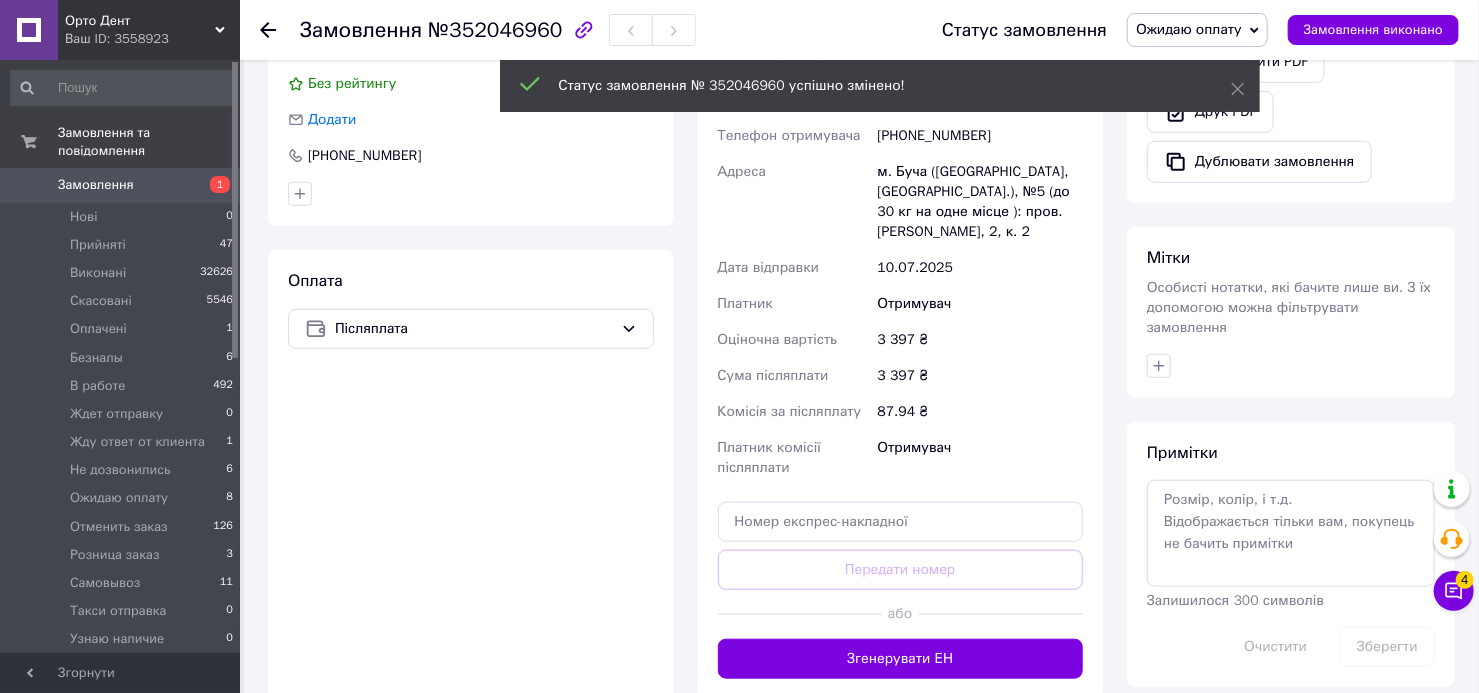 scroll, scrollTop: 818, scrollLeft: 0, axis: vertical 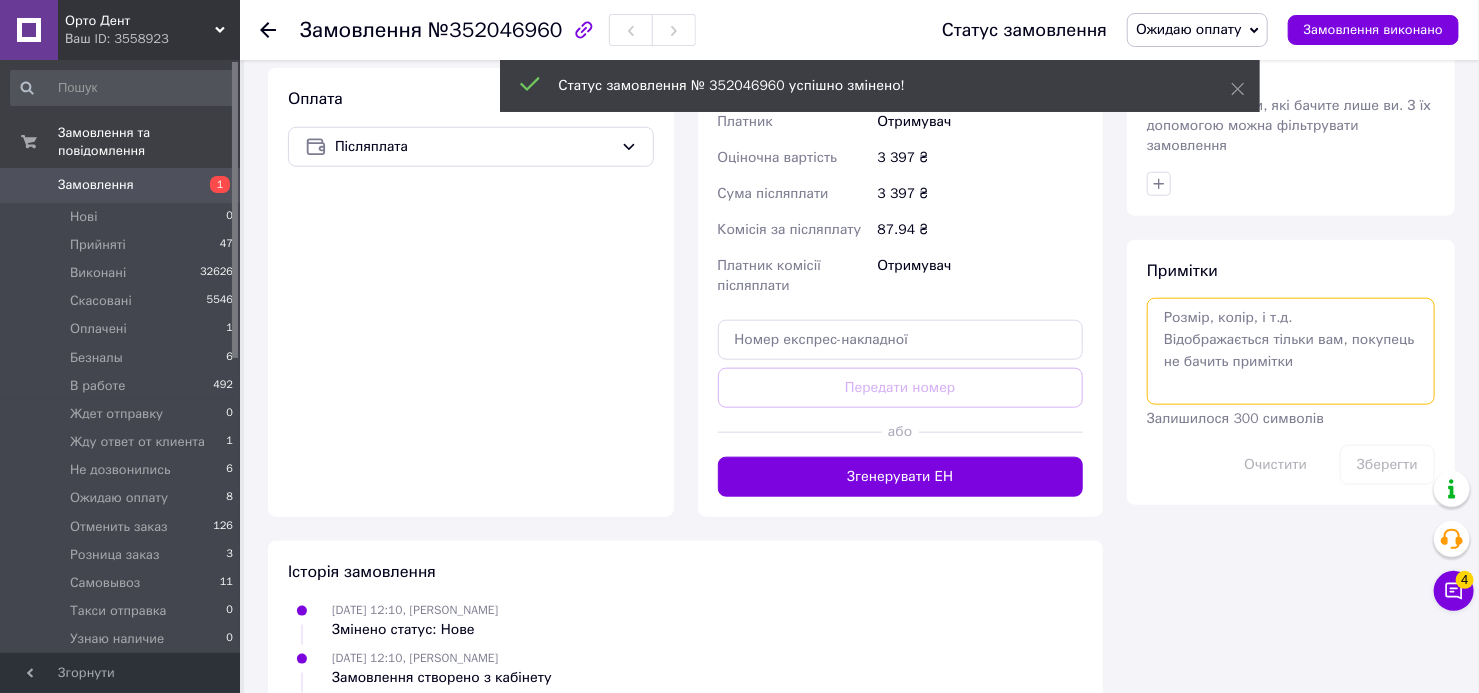 click at bounding box center [1291, 351] 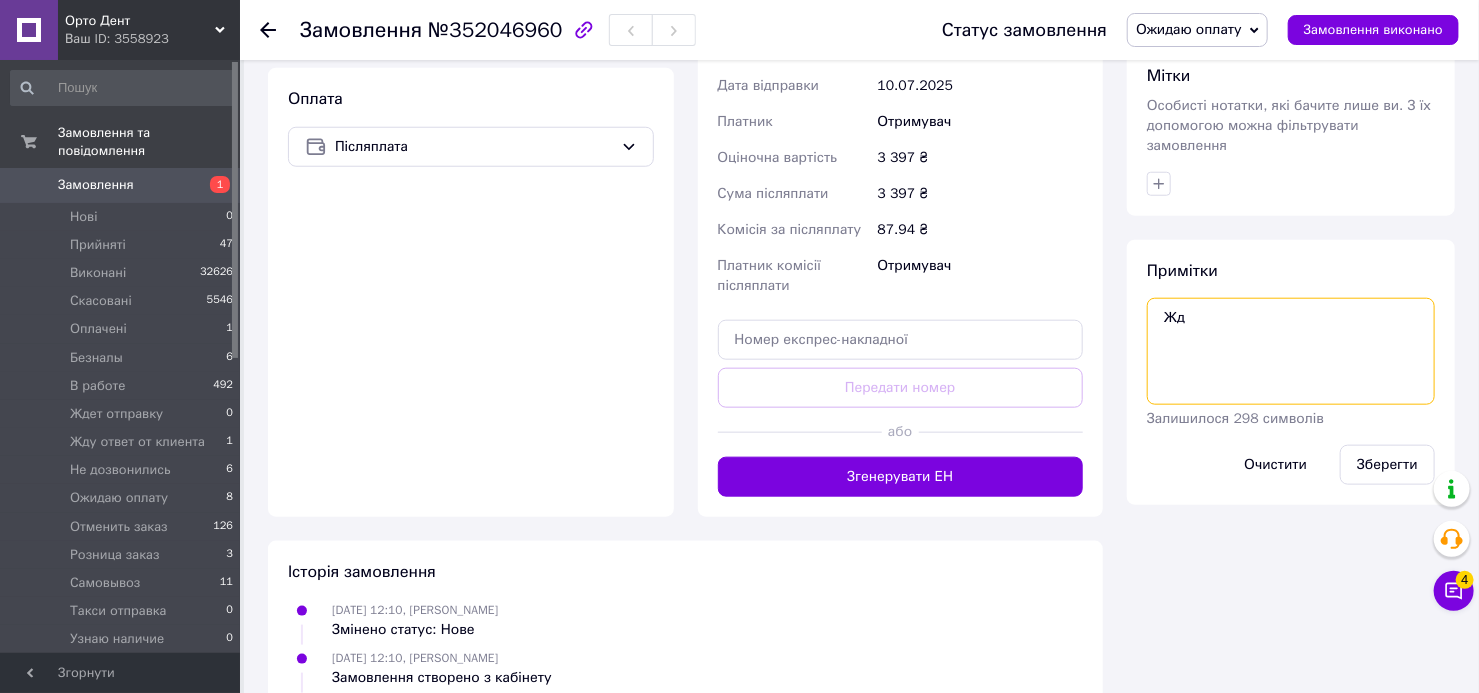 type on "Ж" 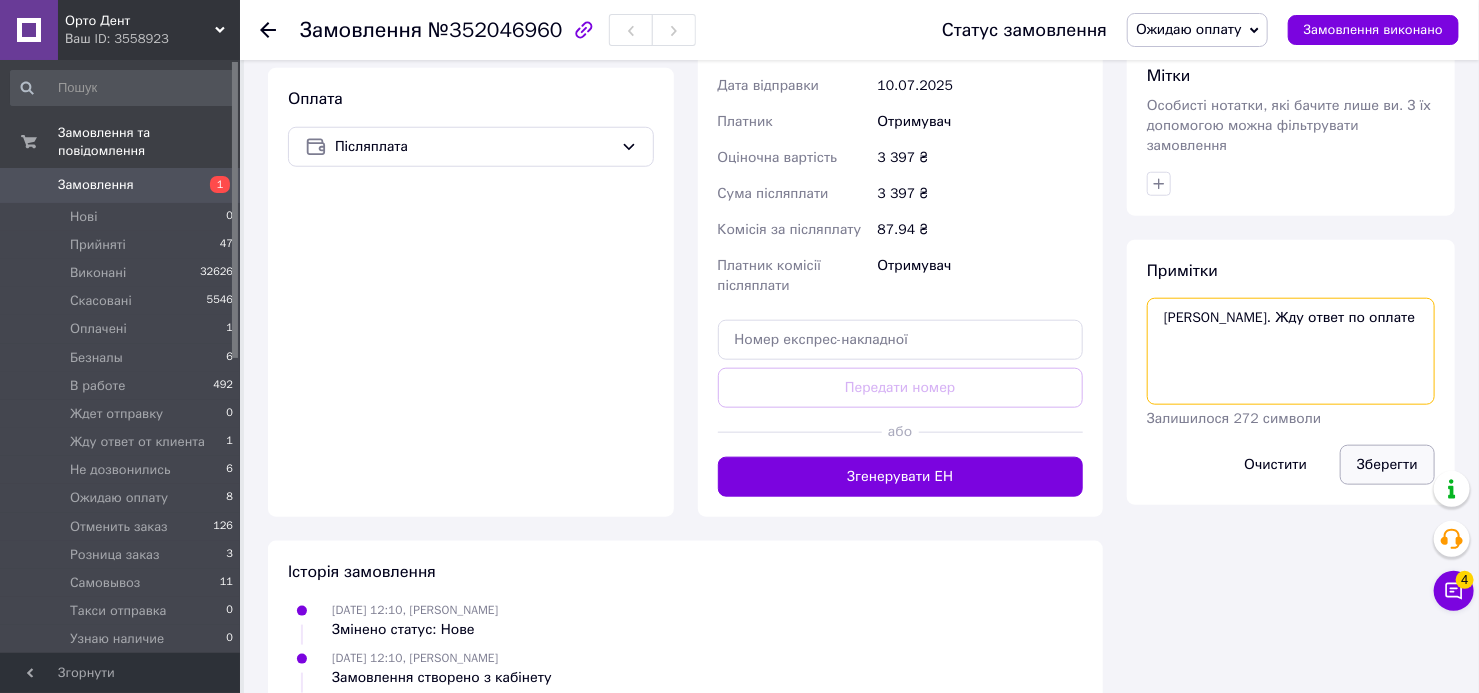 type on "Богдан. Жду ответ по оплате" 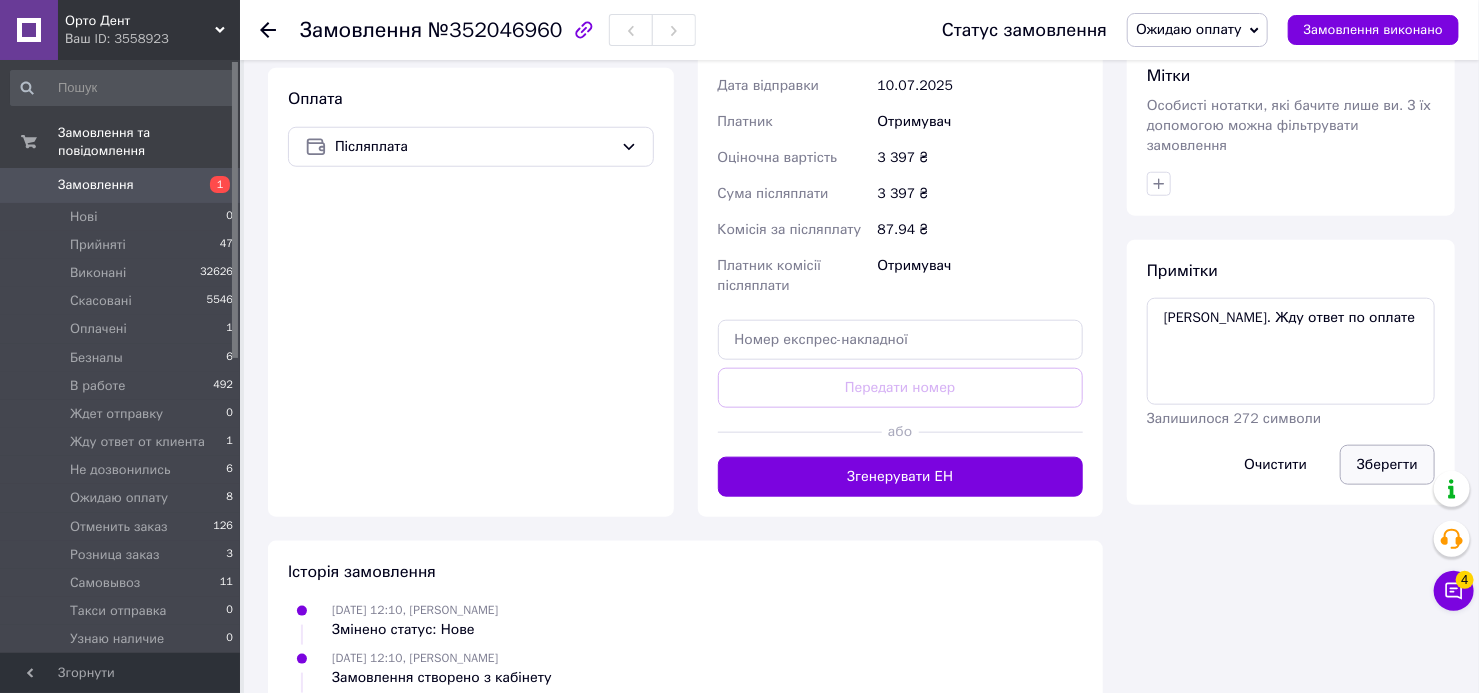 click on "Зберегти" at bounding box center (1387, 465) 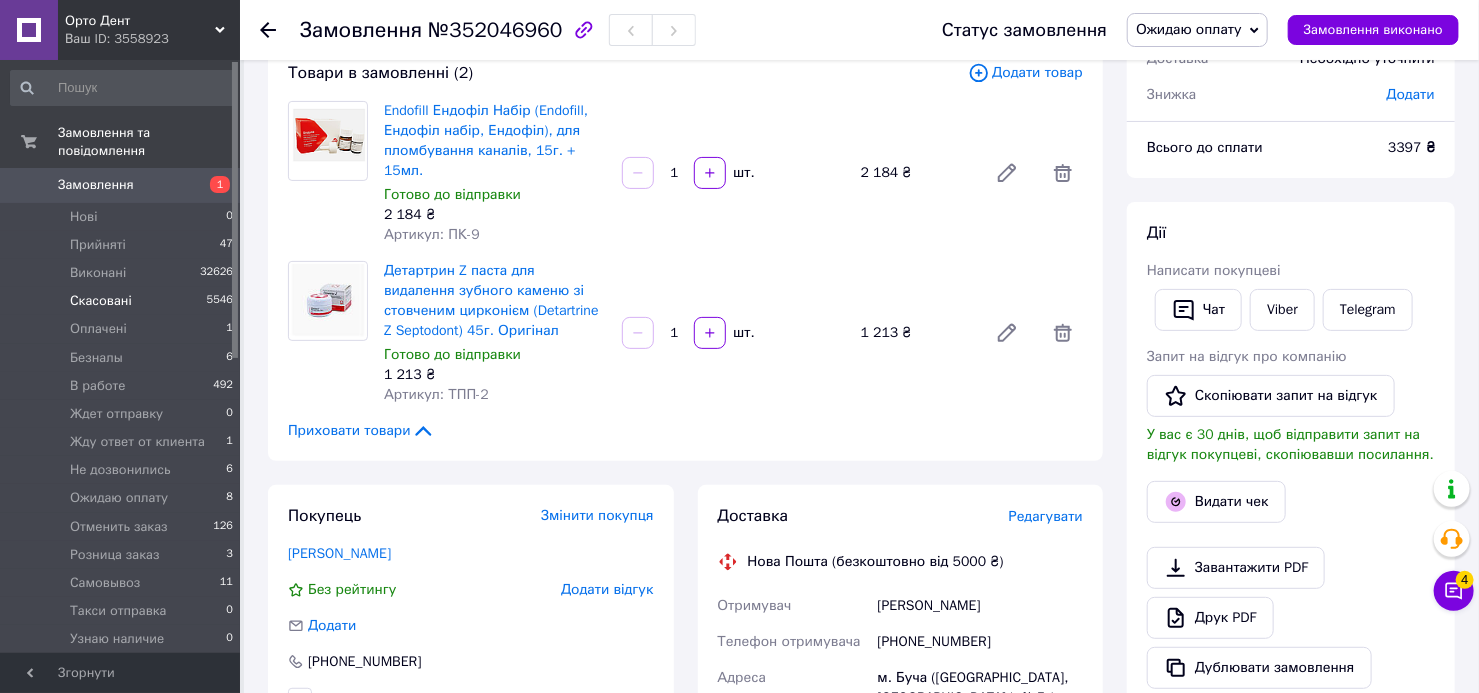 scroll, scrollTop: 0, scrollLeft: 0, axis: both 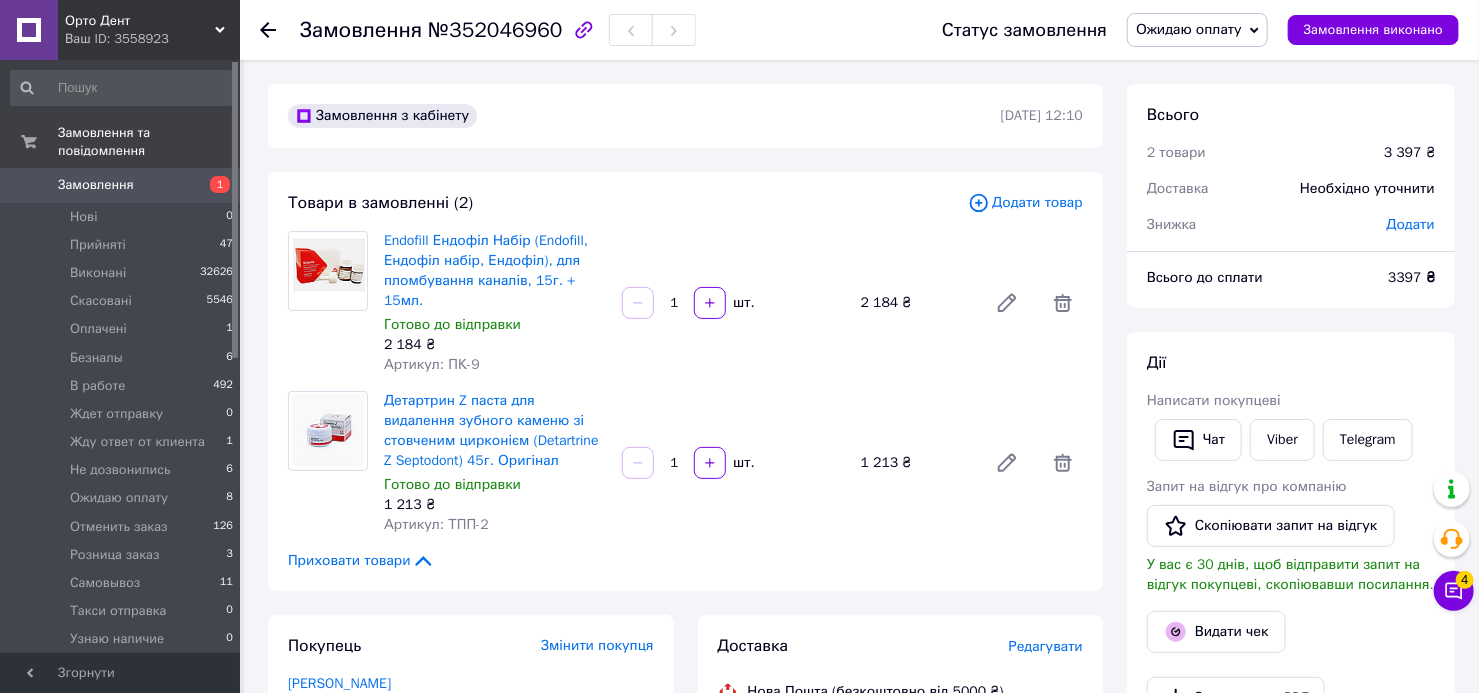 click on "Замовлення" at bounding box center [121, 185] 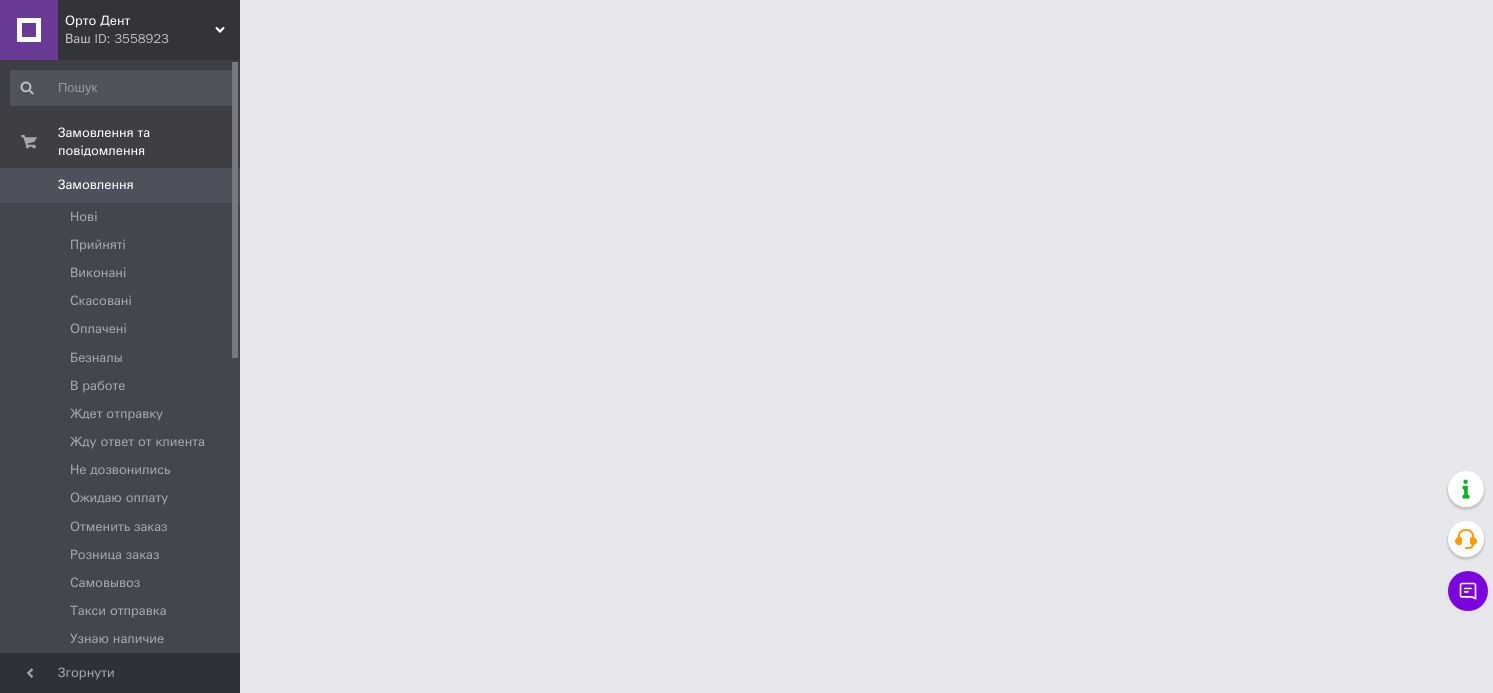 scroll, scrollTop: 0, scrollLeft: 0, axis: both 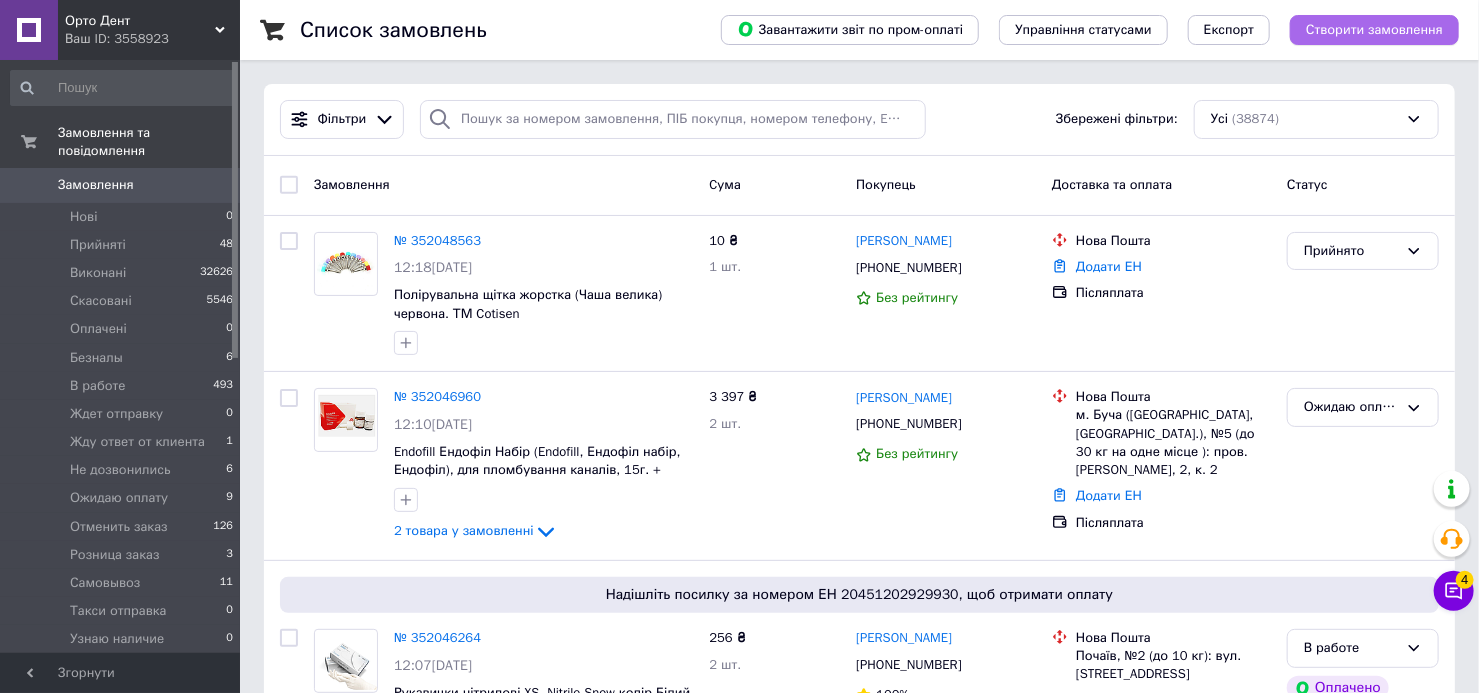 click on "Створити замовлення" at bounding box center [1374, 30] 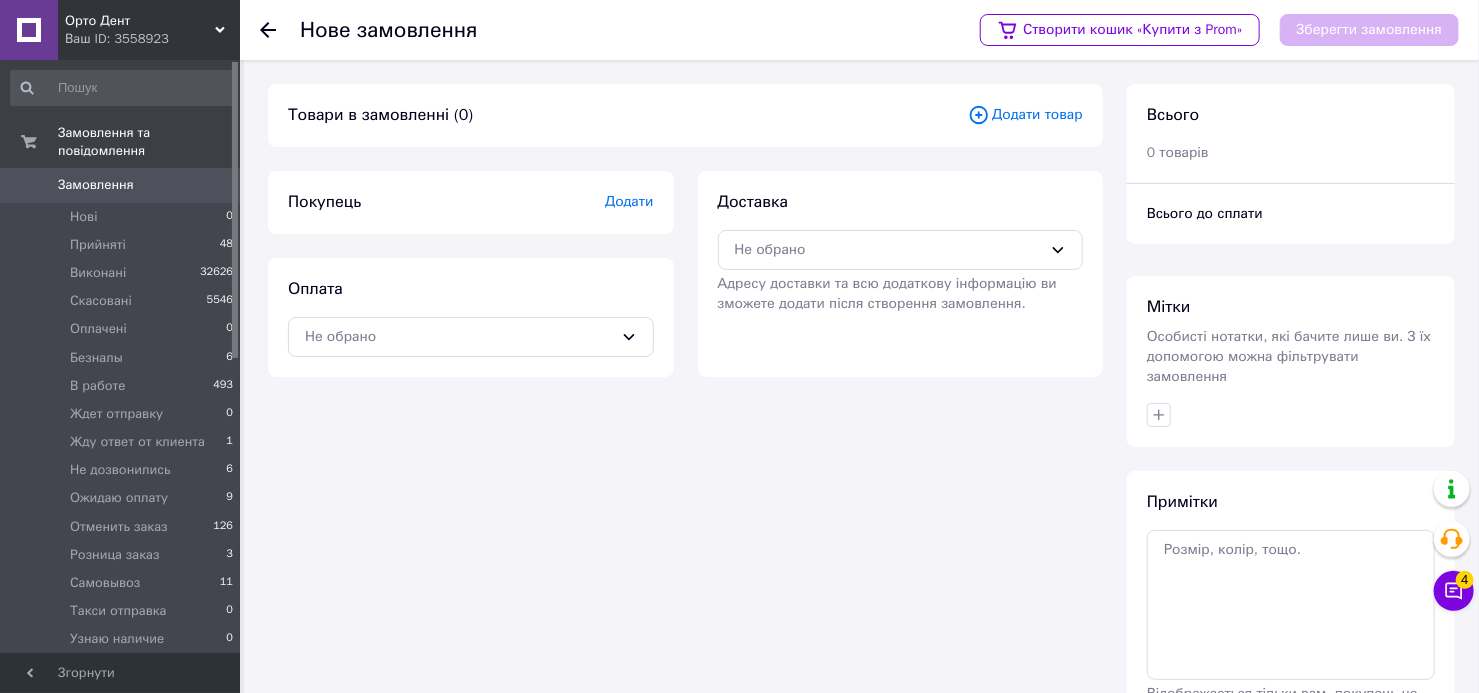 click on "Додати товар" at bounding box center [1025, 115] 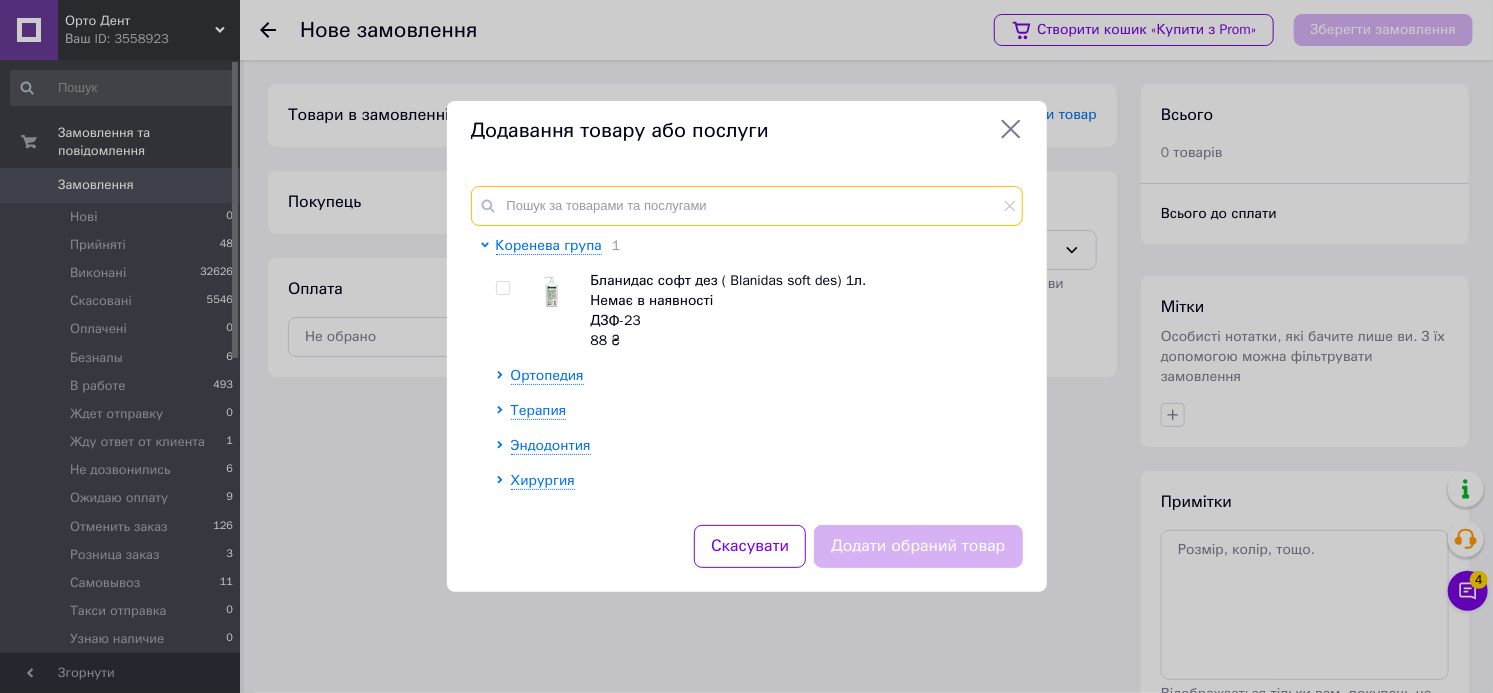 click at bounding box center [747, 206] 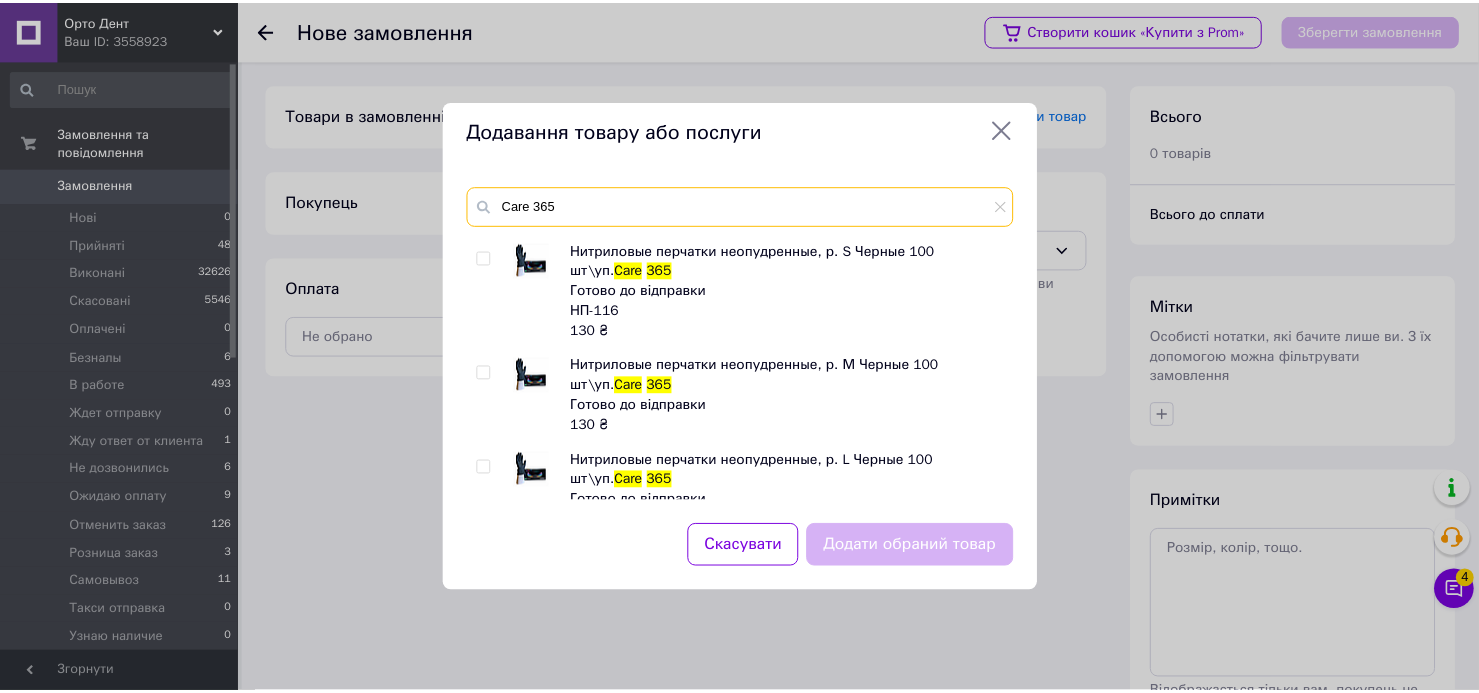 scroll, scrollTop: 181, scrollLeft: 0, axis: vertical 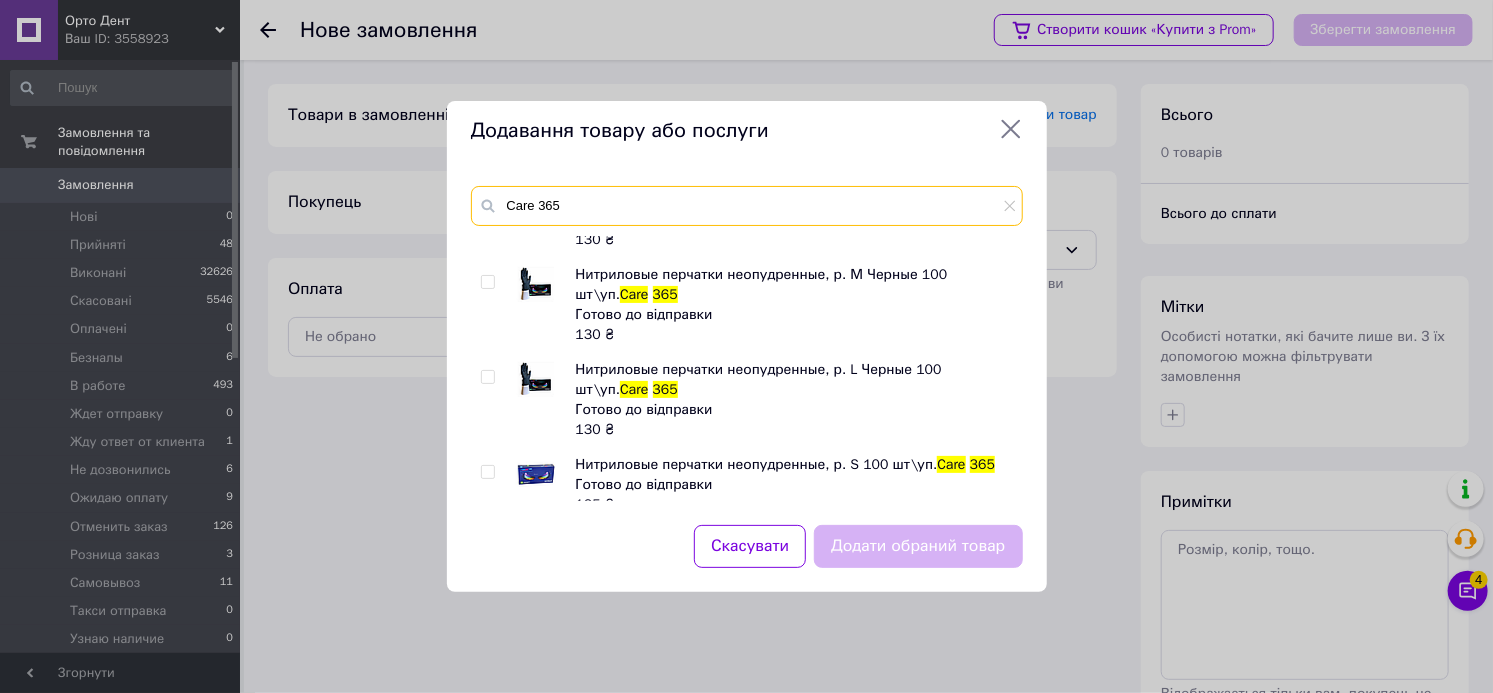 type on "Care 365" 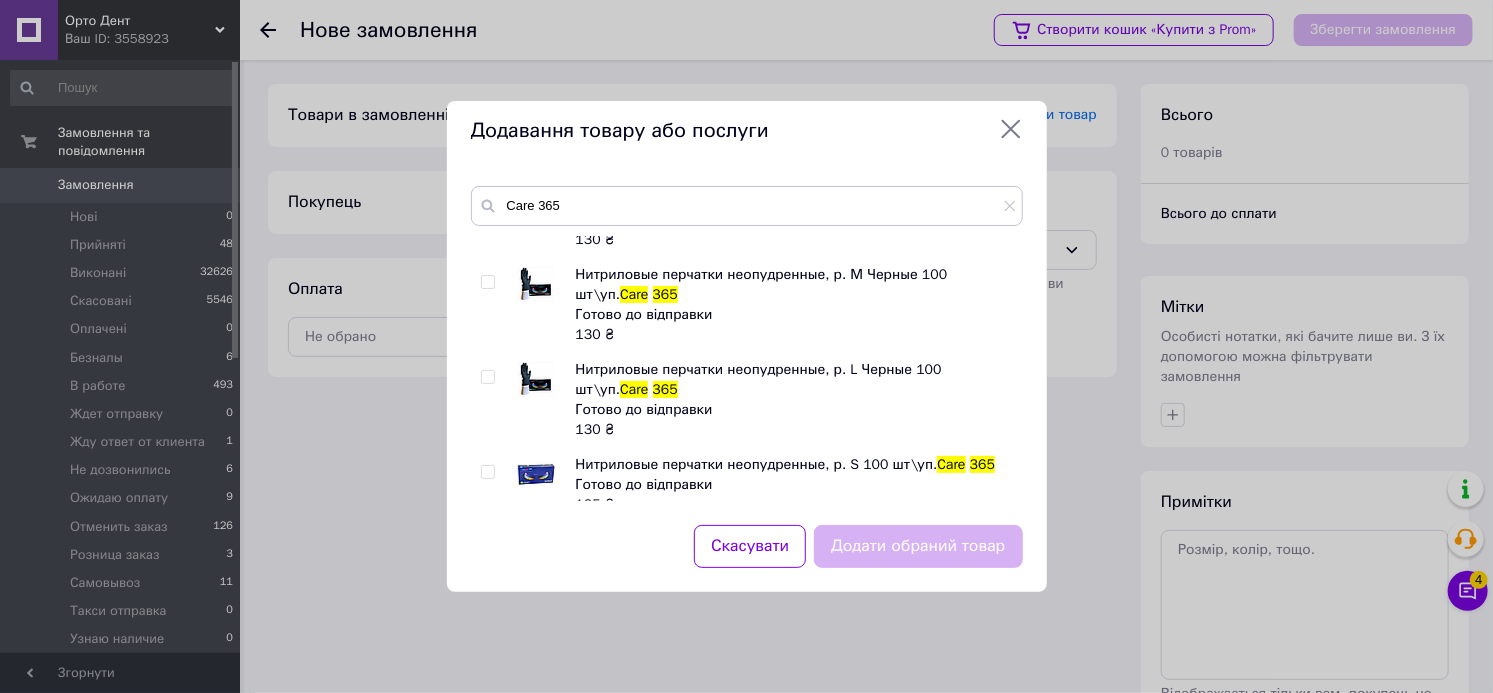click at bounding box center (487, 377) 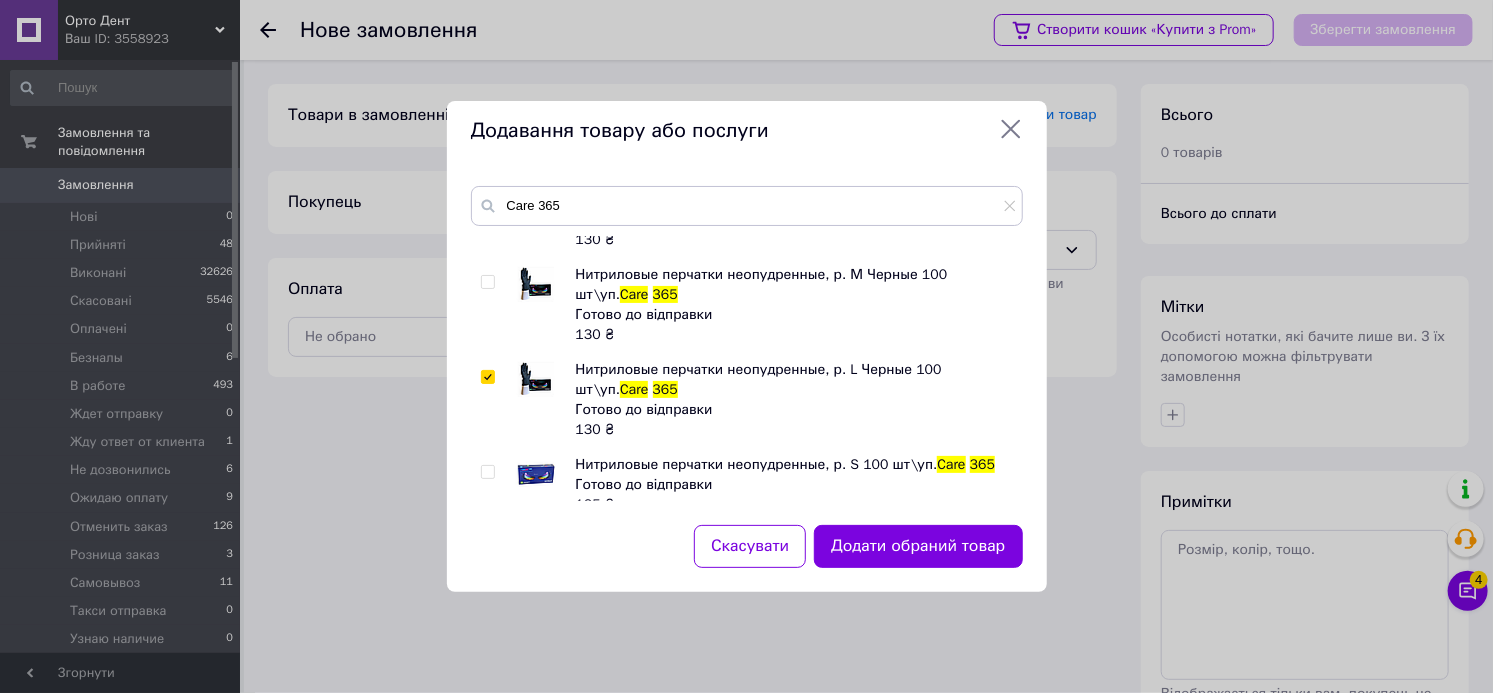 click at bounding box center [487, 282] 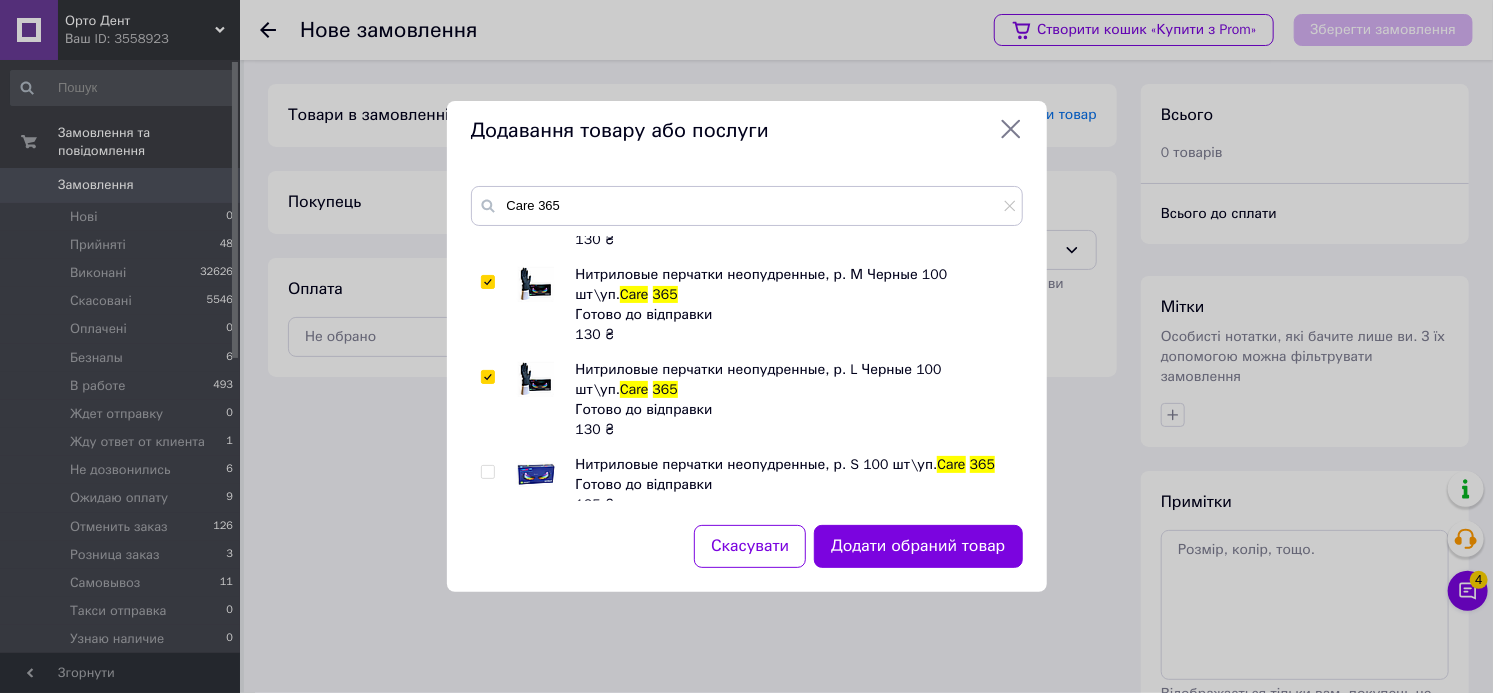 checkbox on "true" 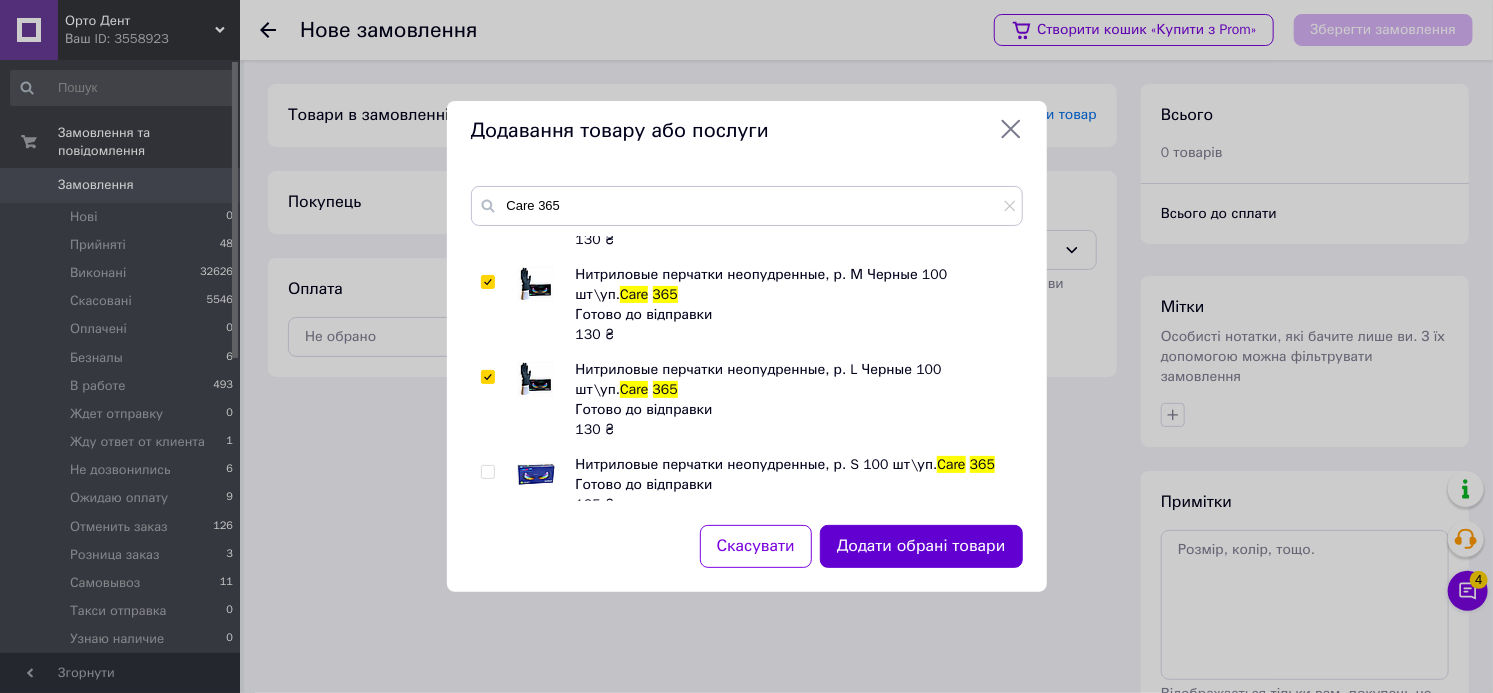 click on "Додати обрані товари" at bounding box center [921, 546] 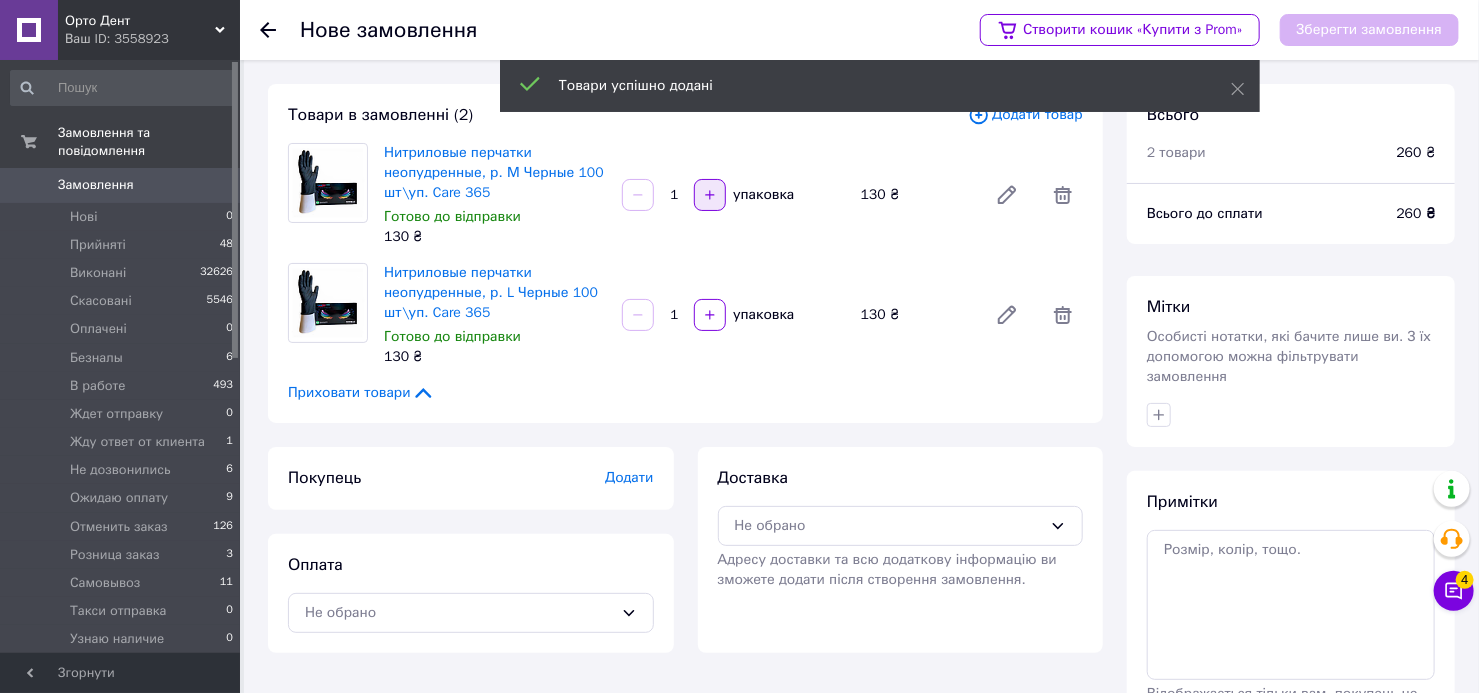 click 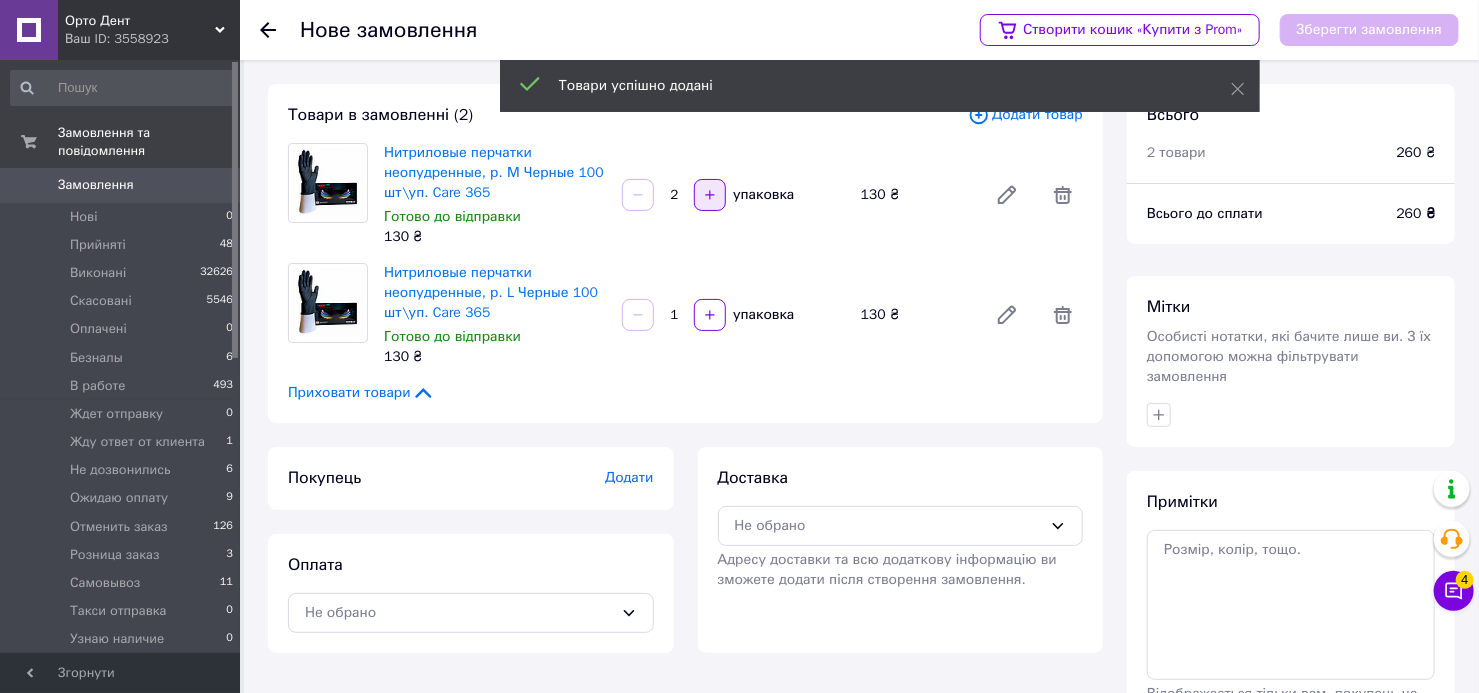 click 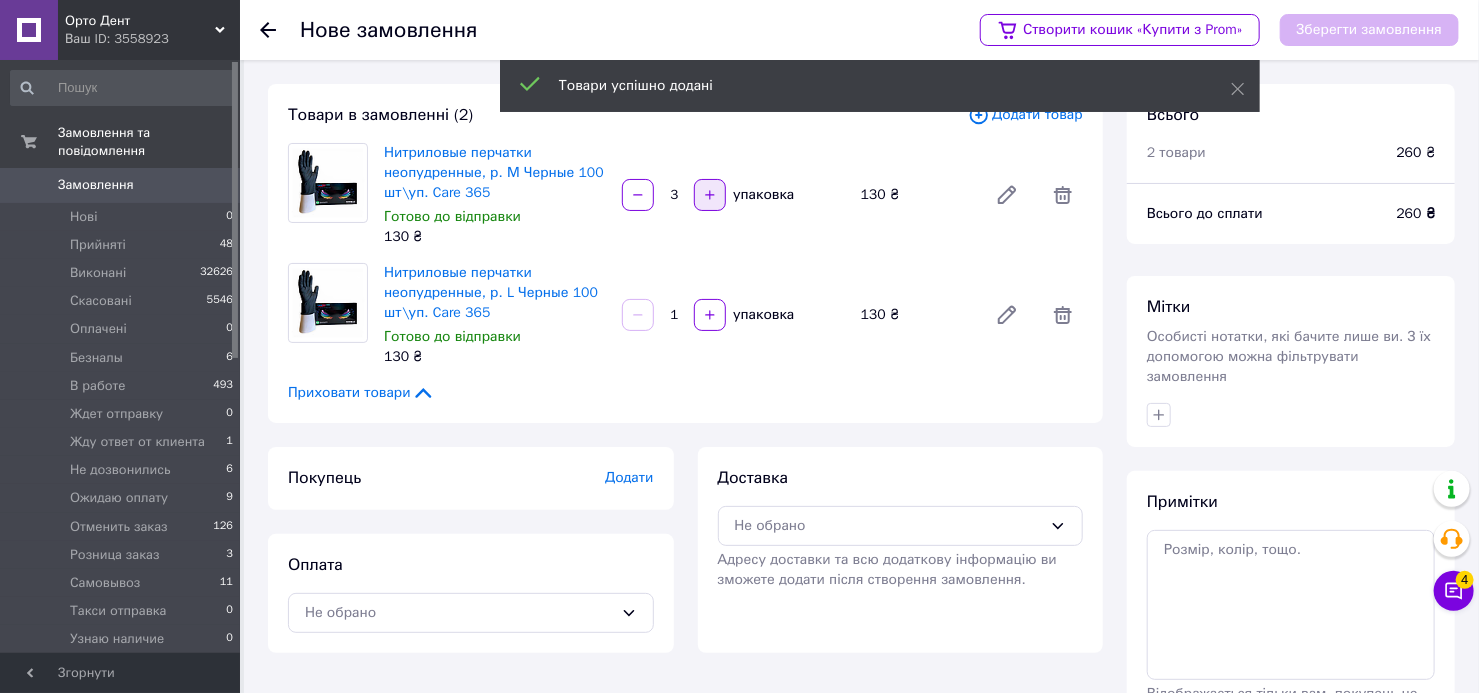 click 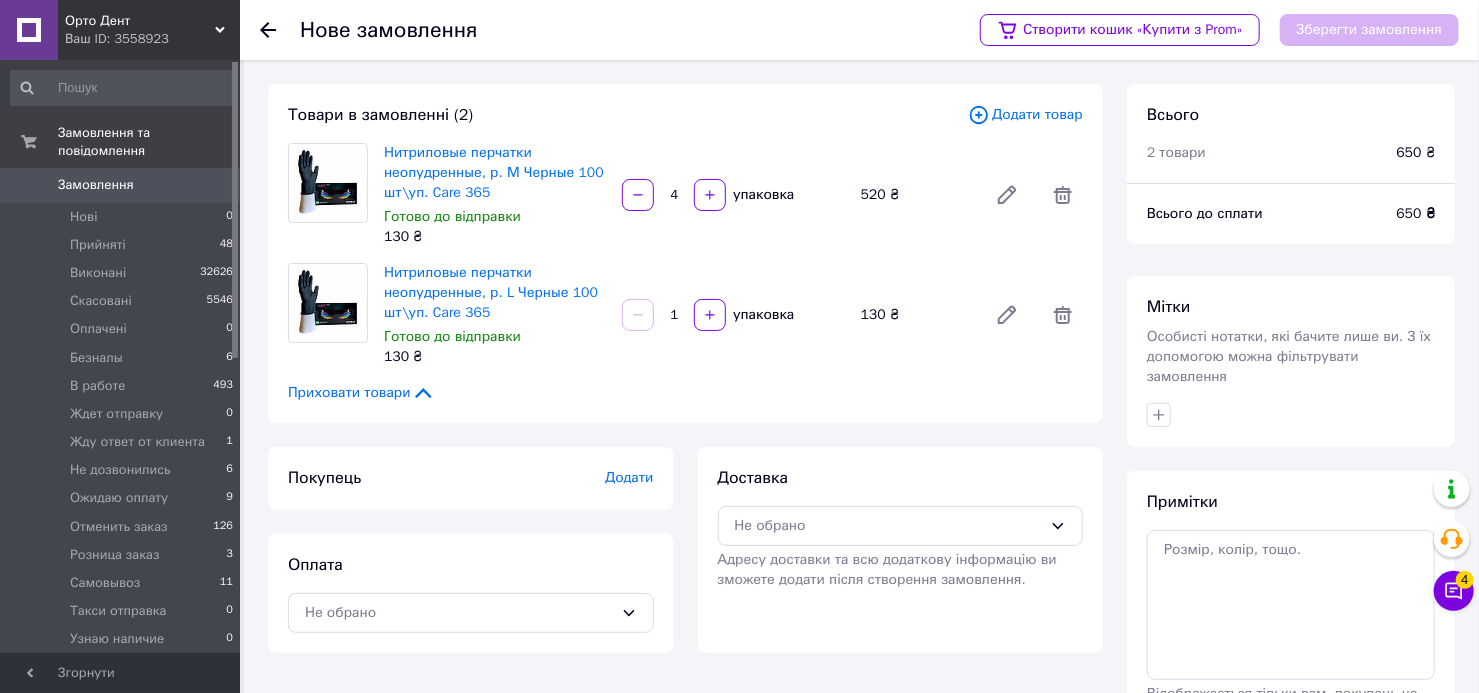 click on "1" at bounding box center (674, 315) 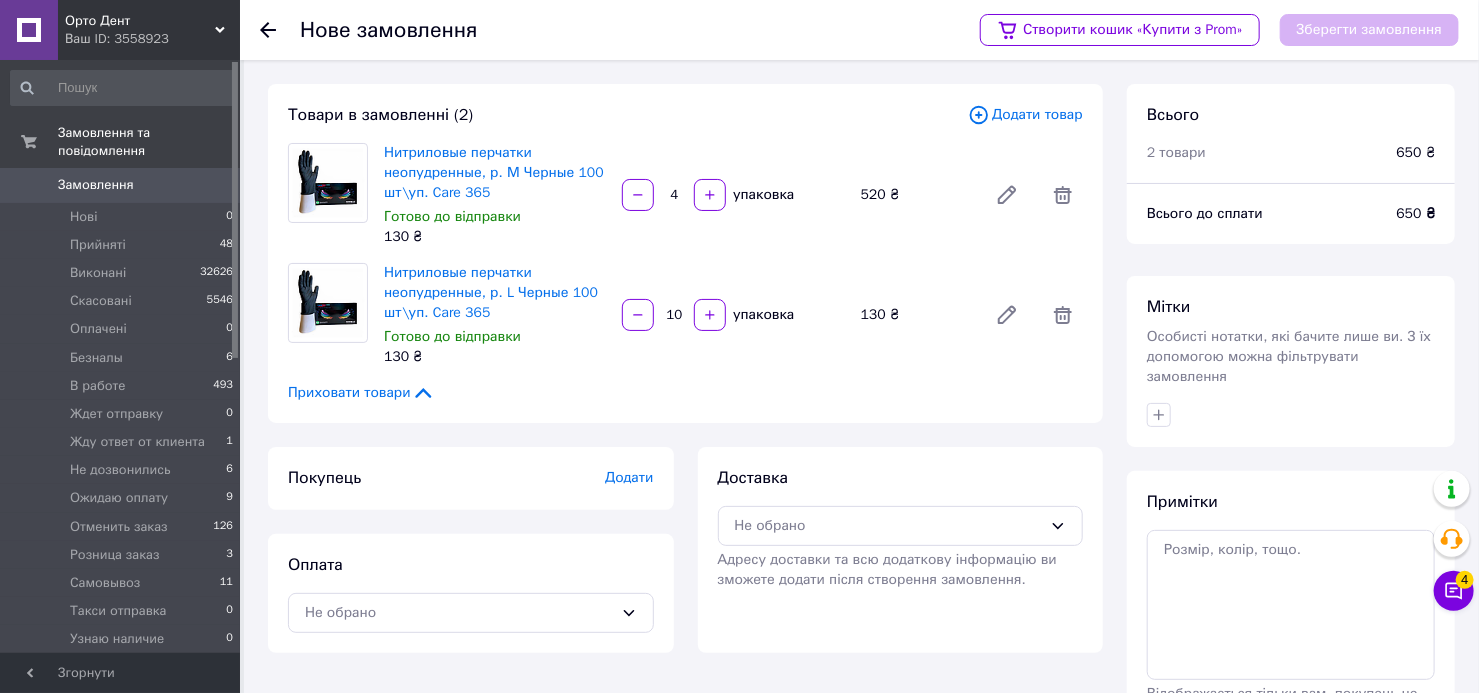 type on "10" 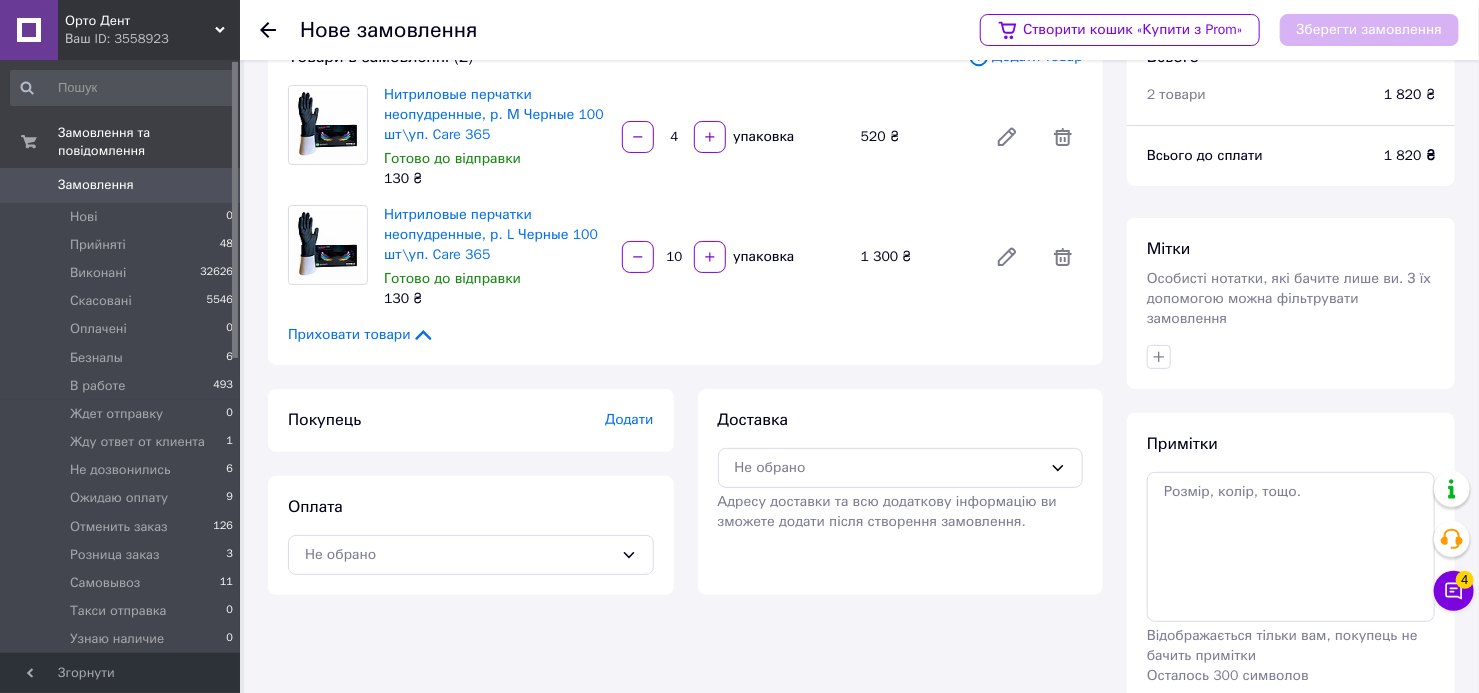 scroll, scrollTop: 90, scrollLeft: 0, axis: vertical 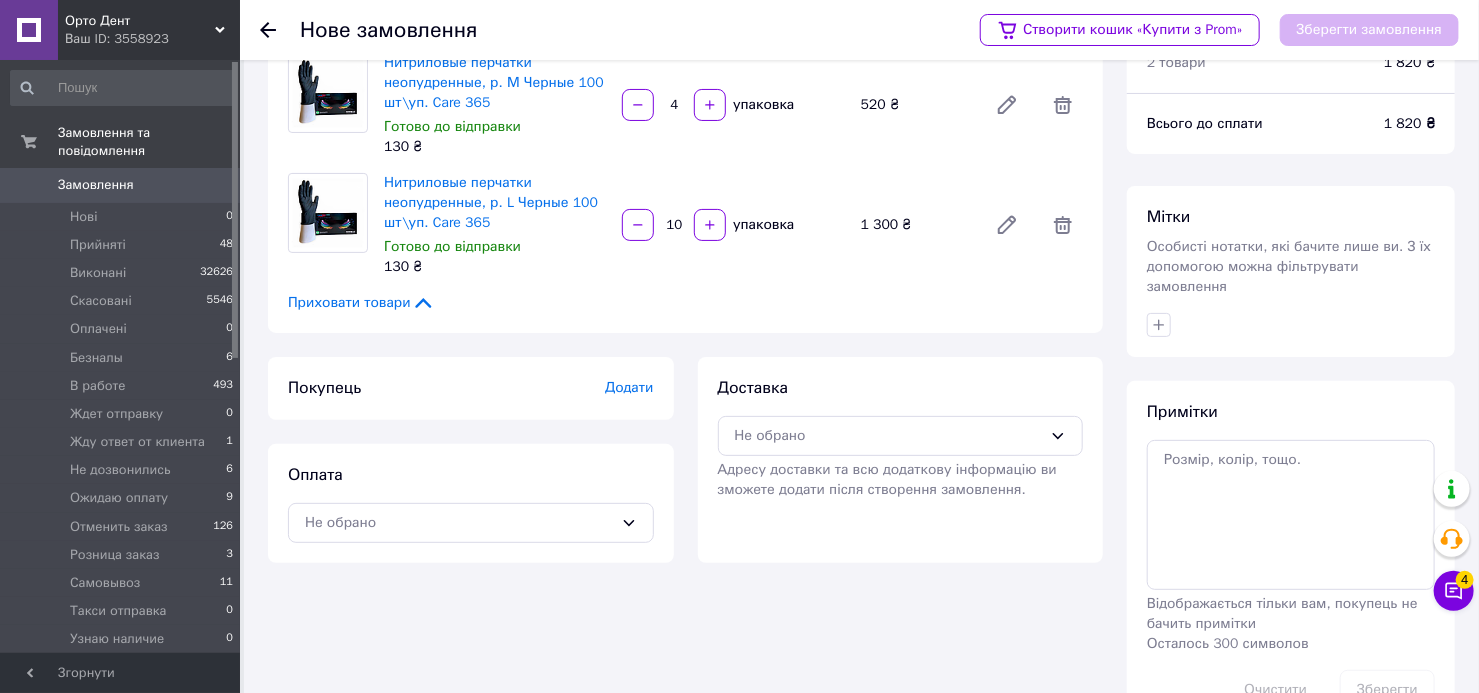 click on "Додати" at bounding box center [629, 387] 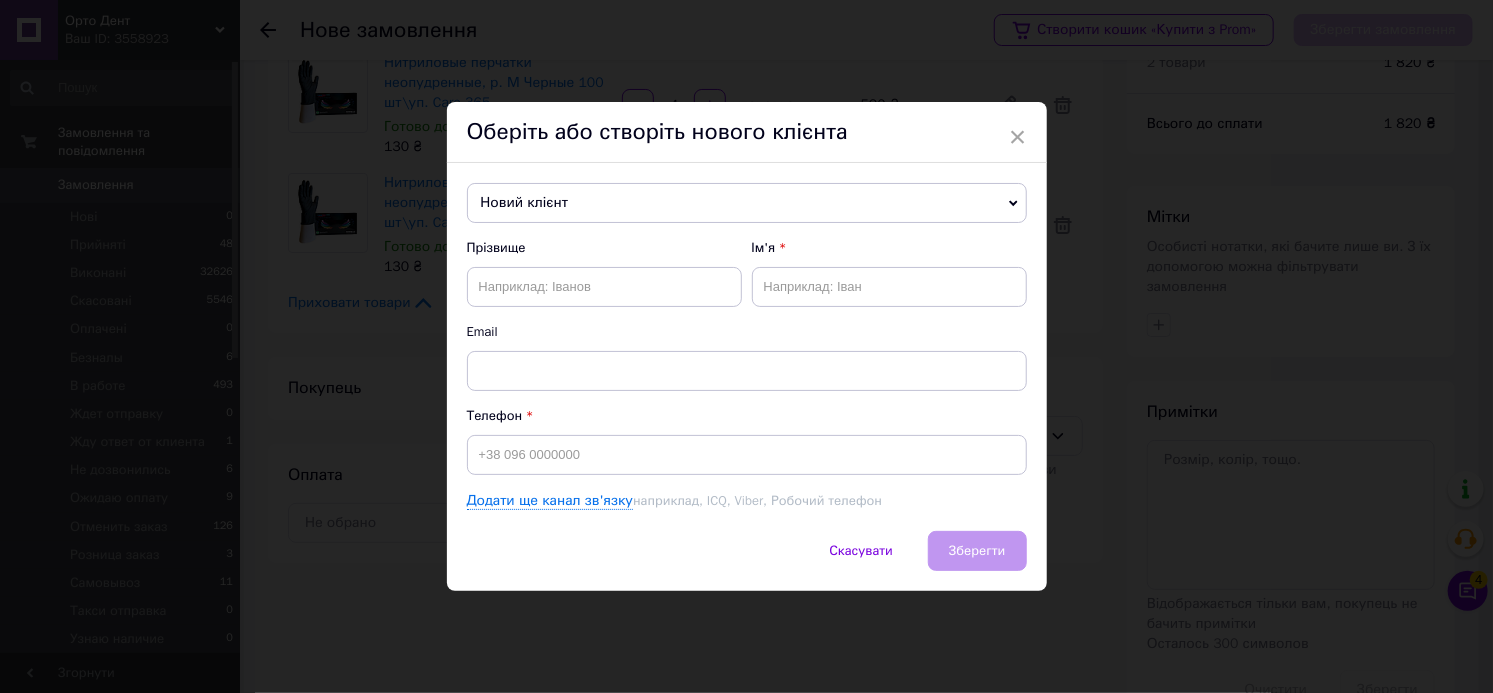 click on "Новий клієнт" at bounding box center [747, 203] 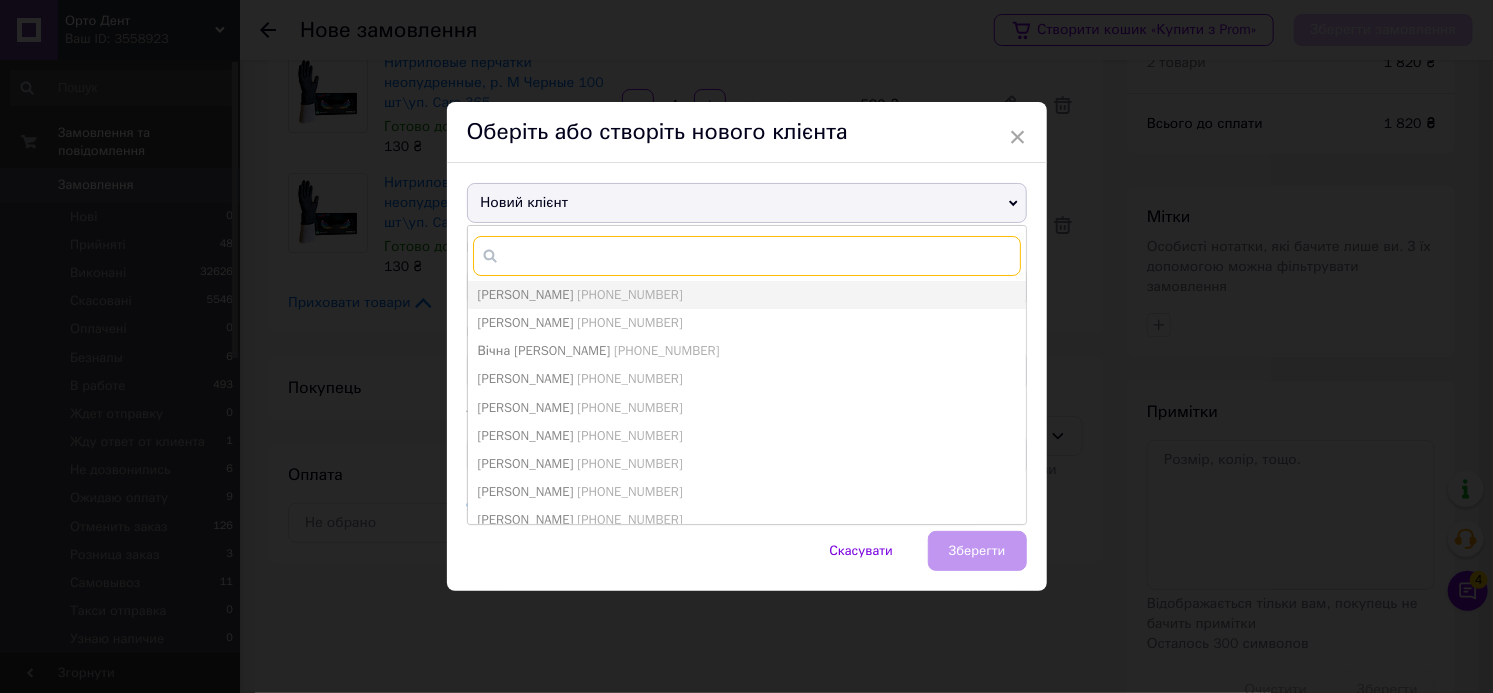 click at bounding box center (747, 256) 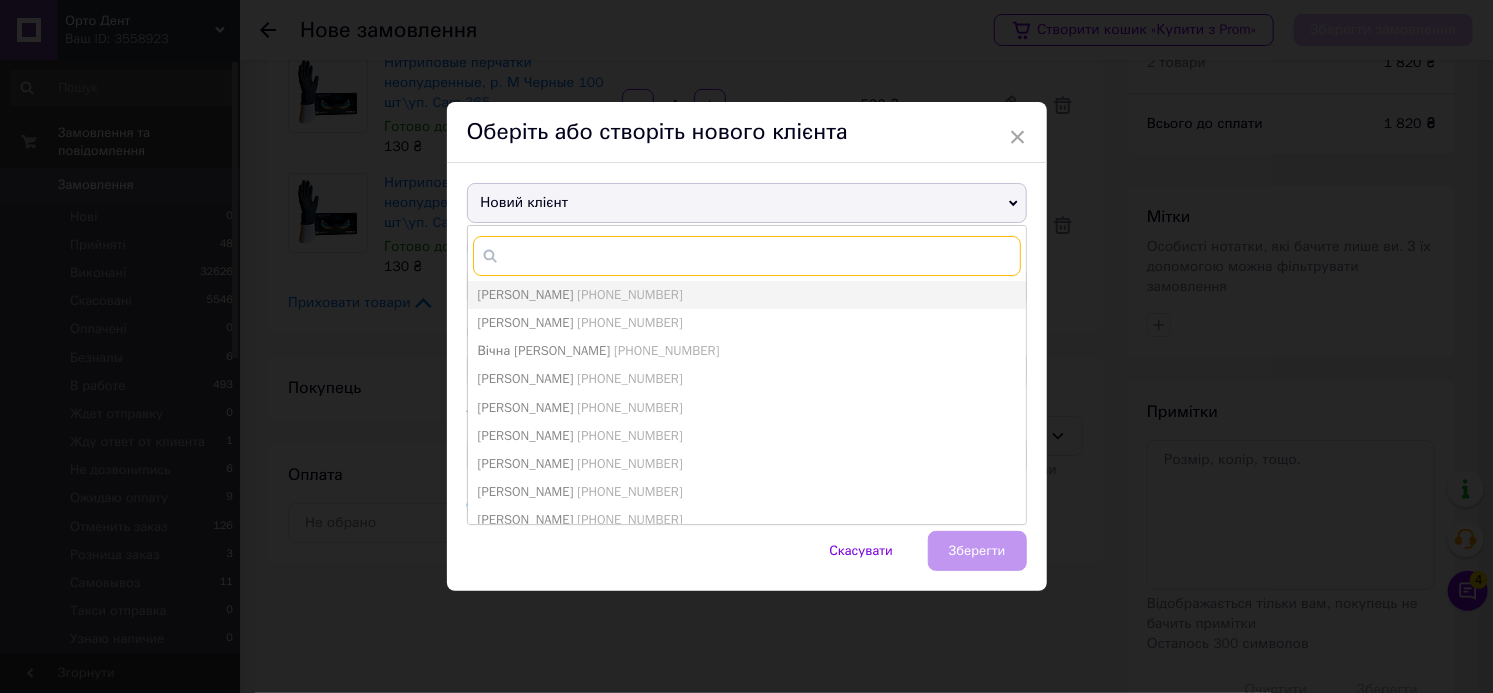 paste on "[PHONE_NUMBER]" 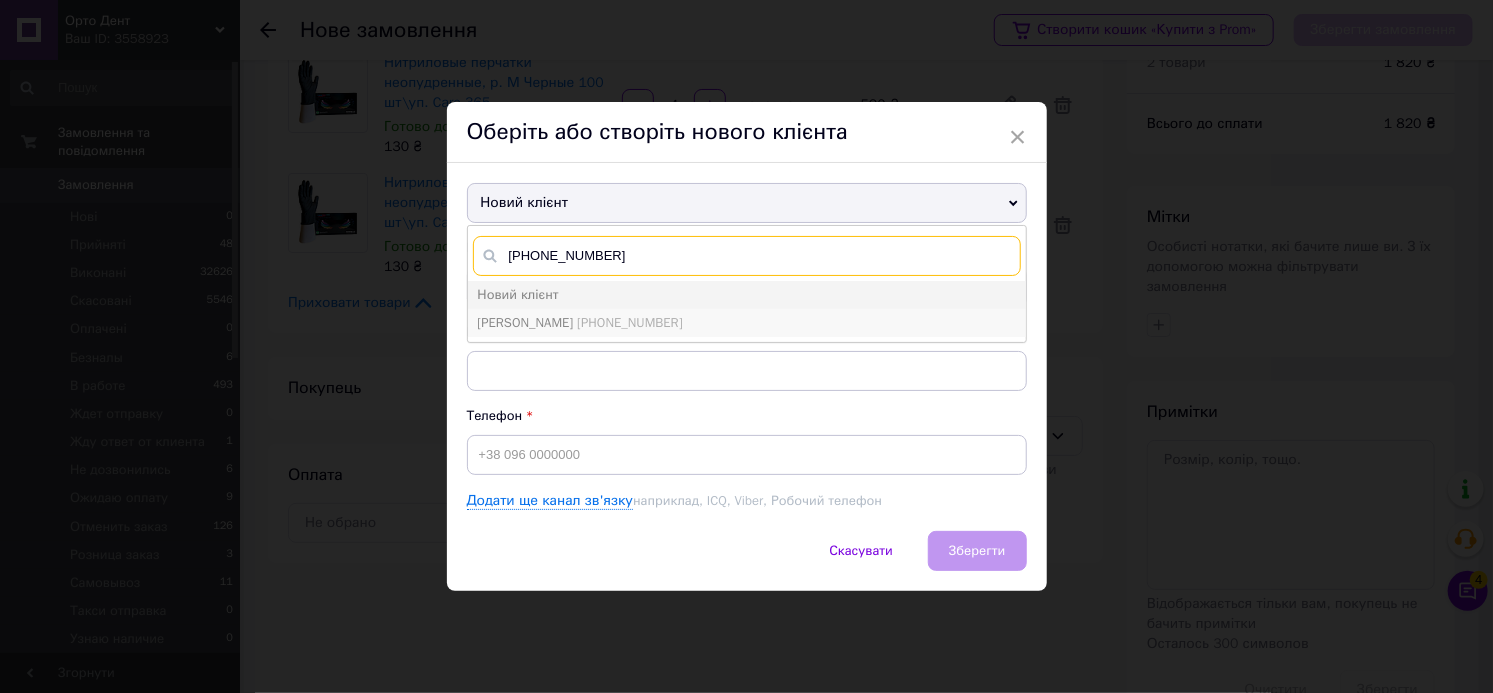 type on "[PHONE_NUMBER]" 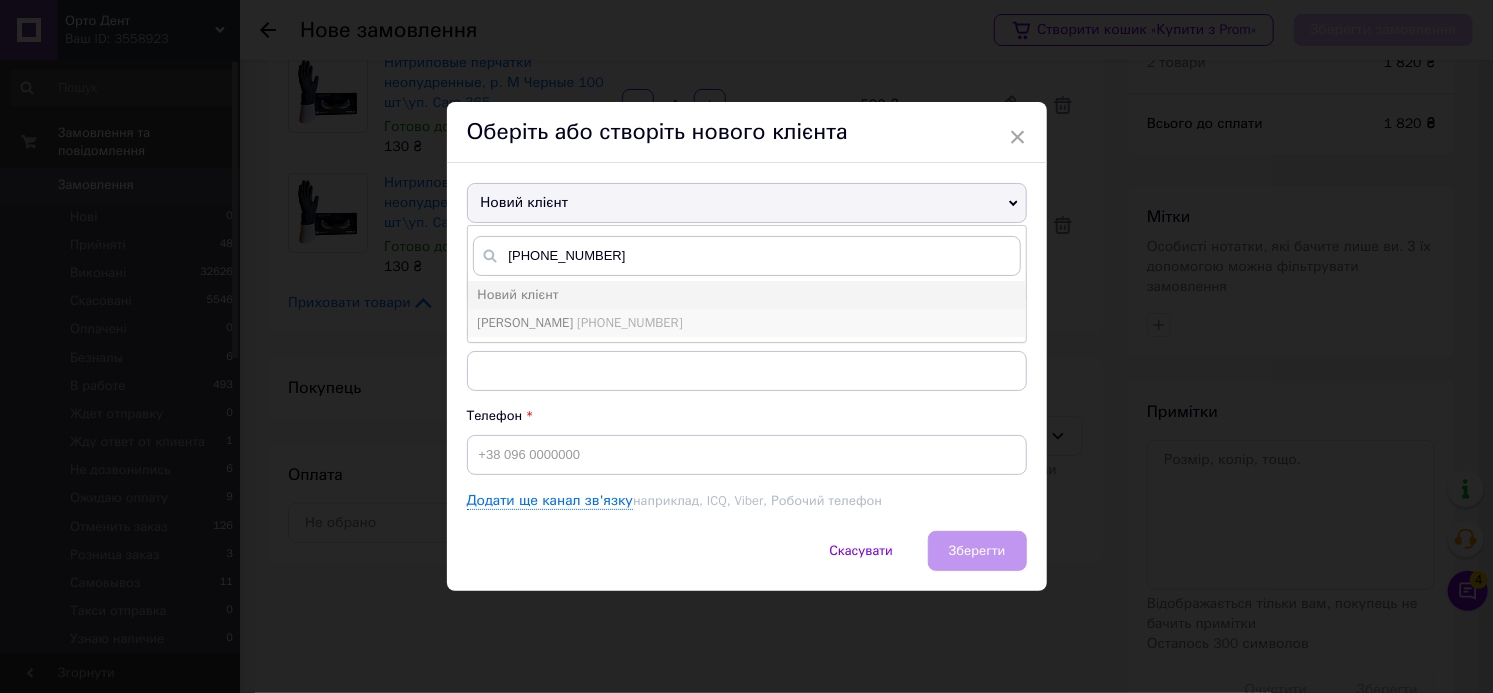 click on "Федченко Алина   +380661153161" at bounding box center [747, 323] 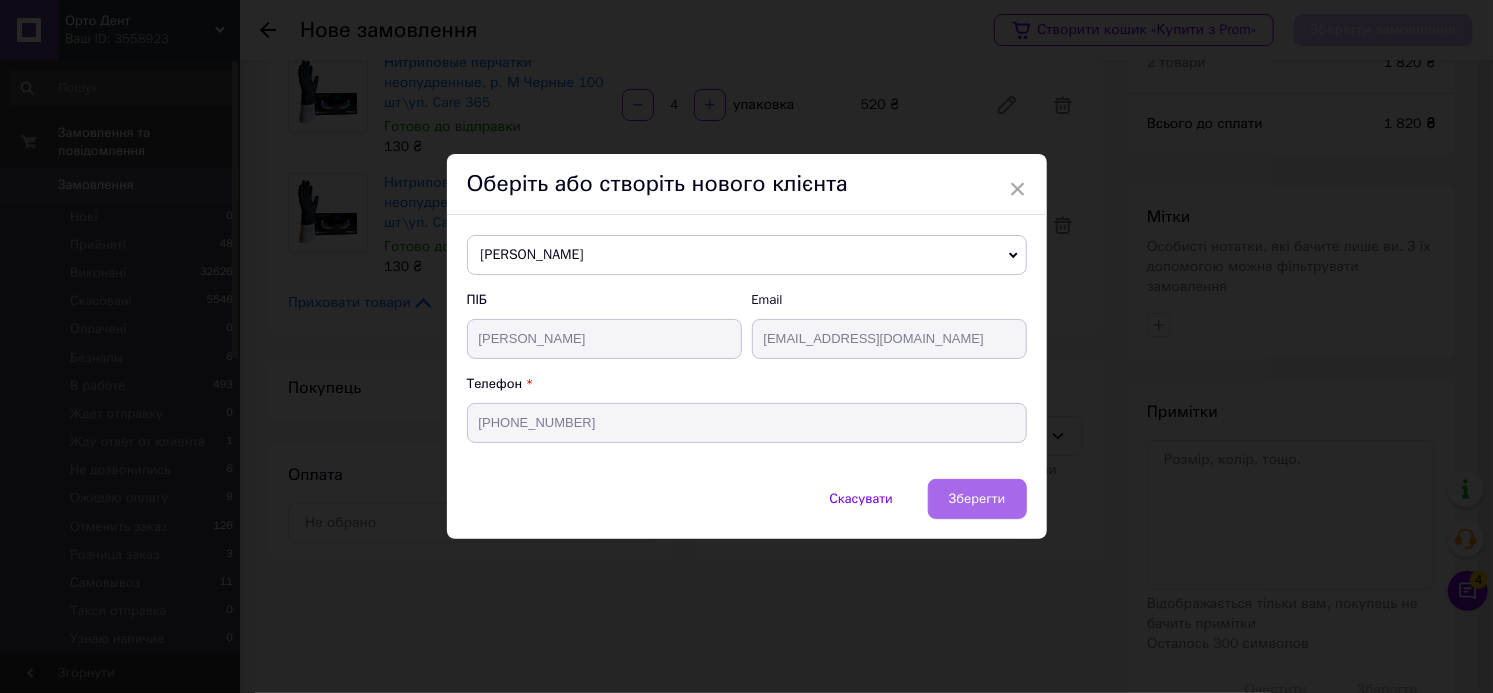 click on "Зберегти" at bounding box center [977, 499] 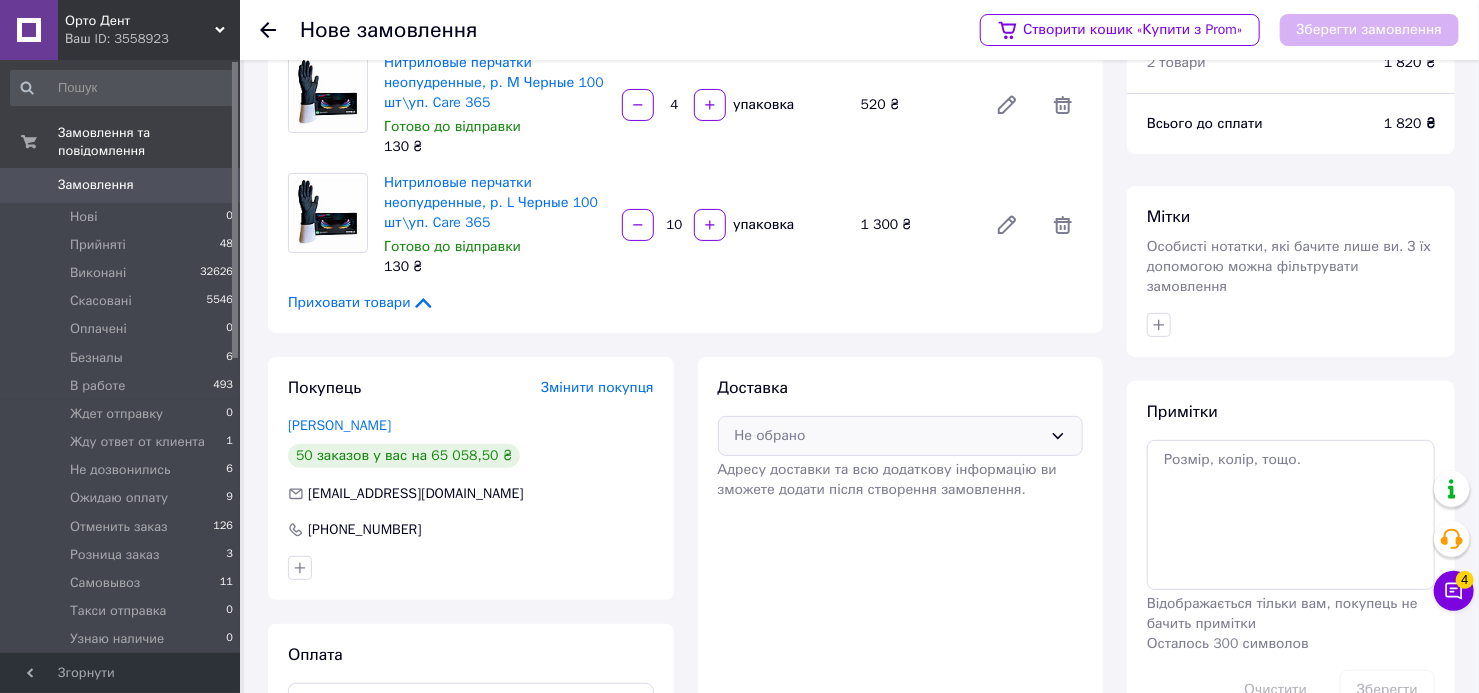 click on "Не обрано" at bounding box center (889, 436) 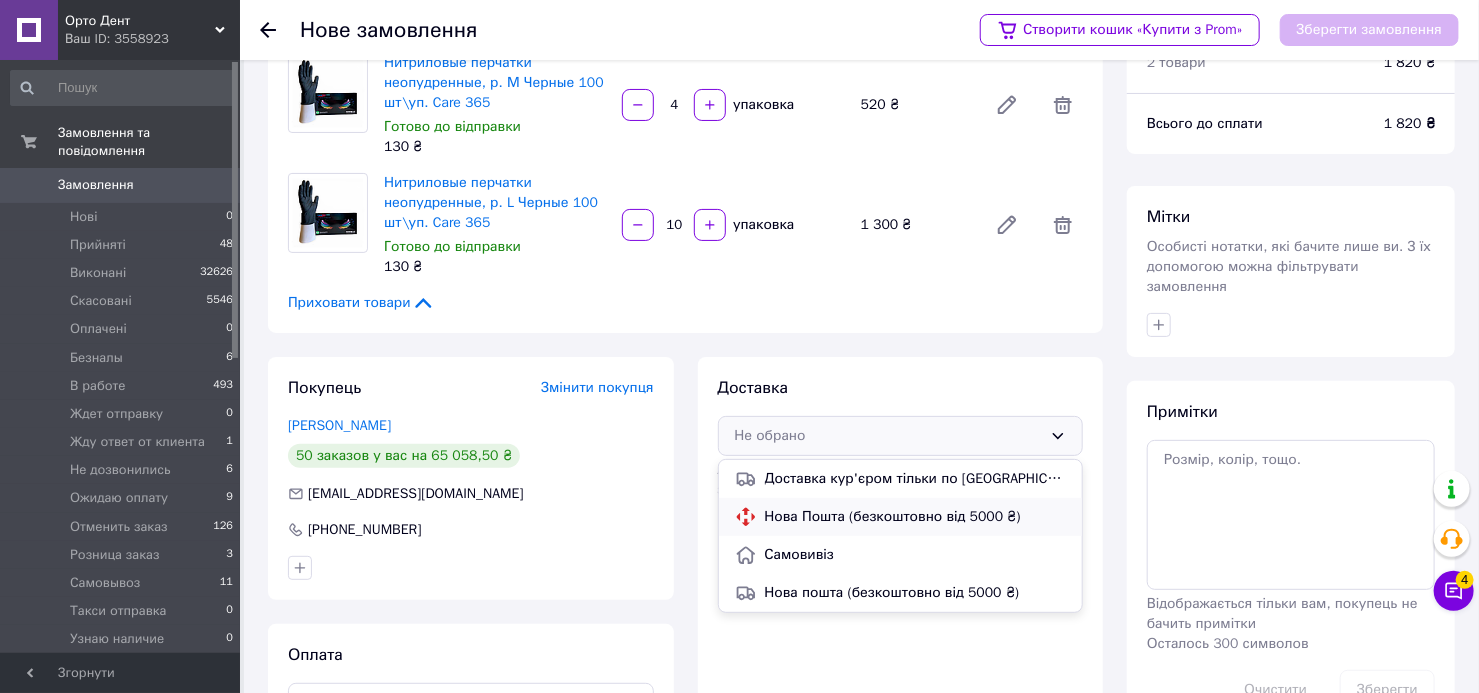 click on "Нова Пошта (безкоштовно від 5000 ₴)" at bounding box center [916, 517] 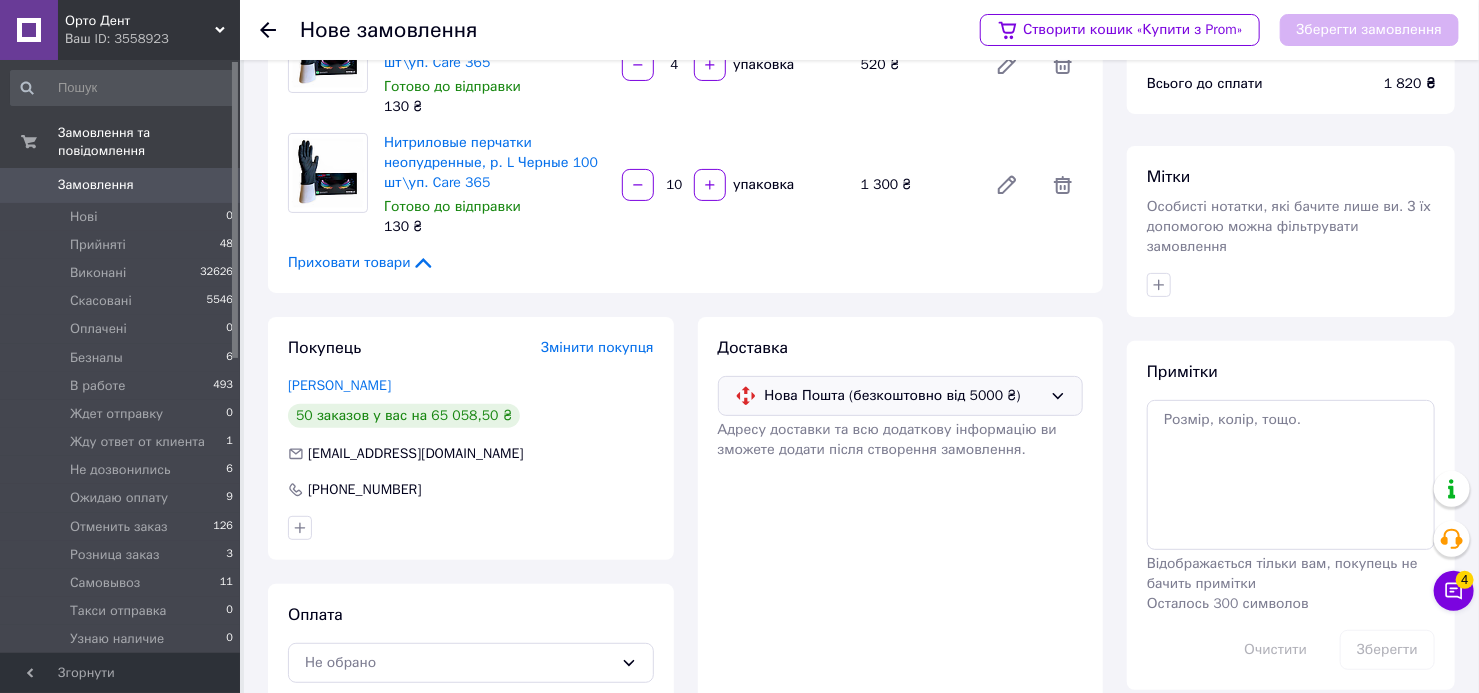scroll, scrollTop: 188, scrollLeft: 0, axis: vertical 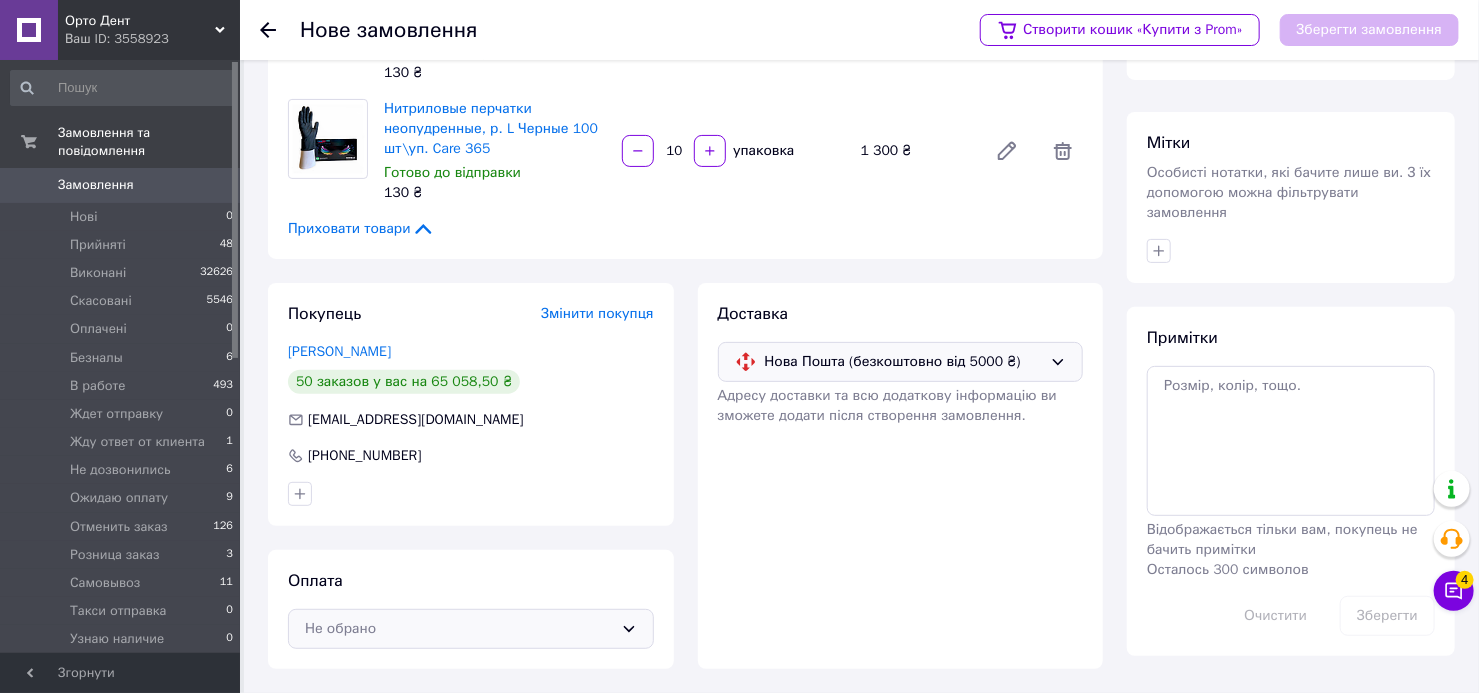 click on "Не обрано" at bounding box center (459, 629) 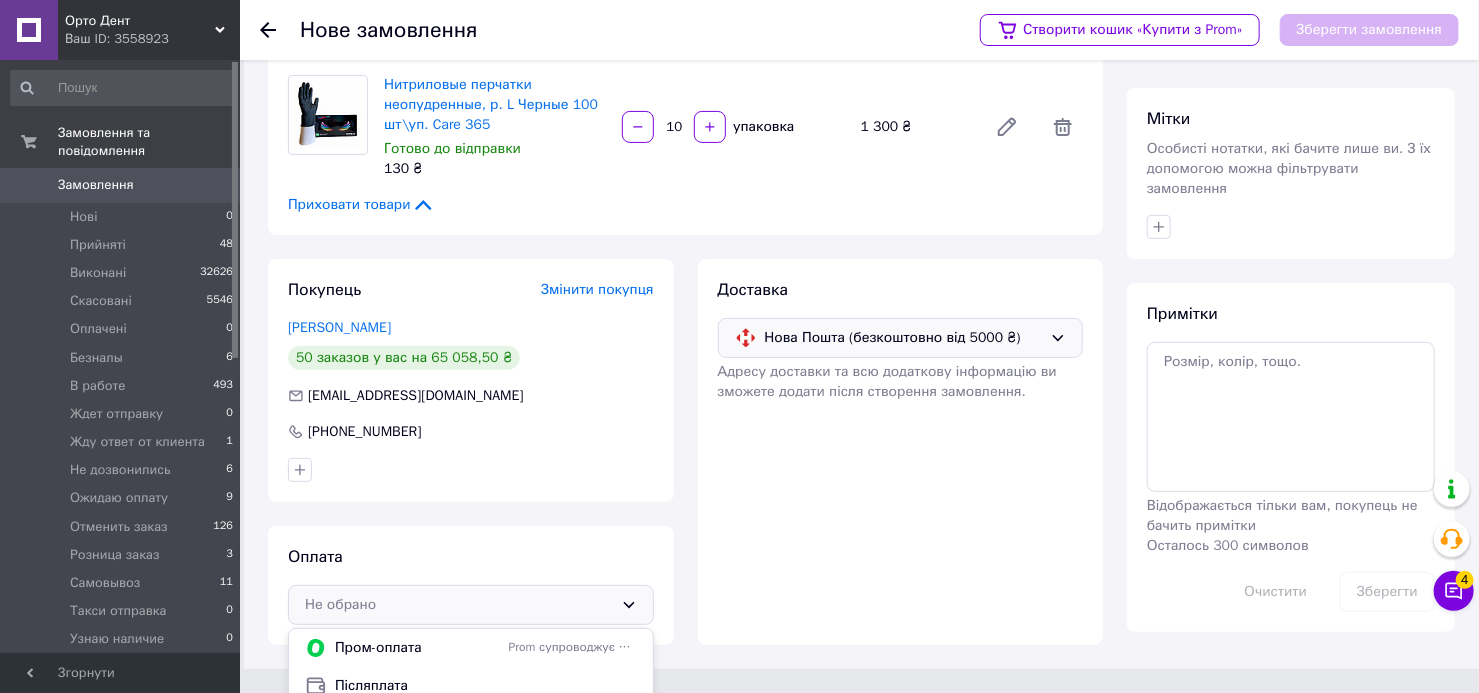 scroll, scrollTop: 299, scrollLeft: 0, axis: vertical 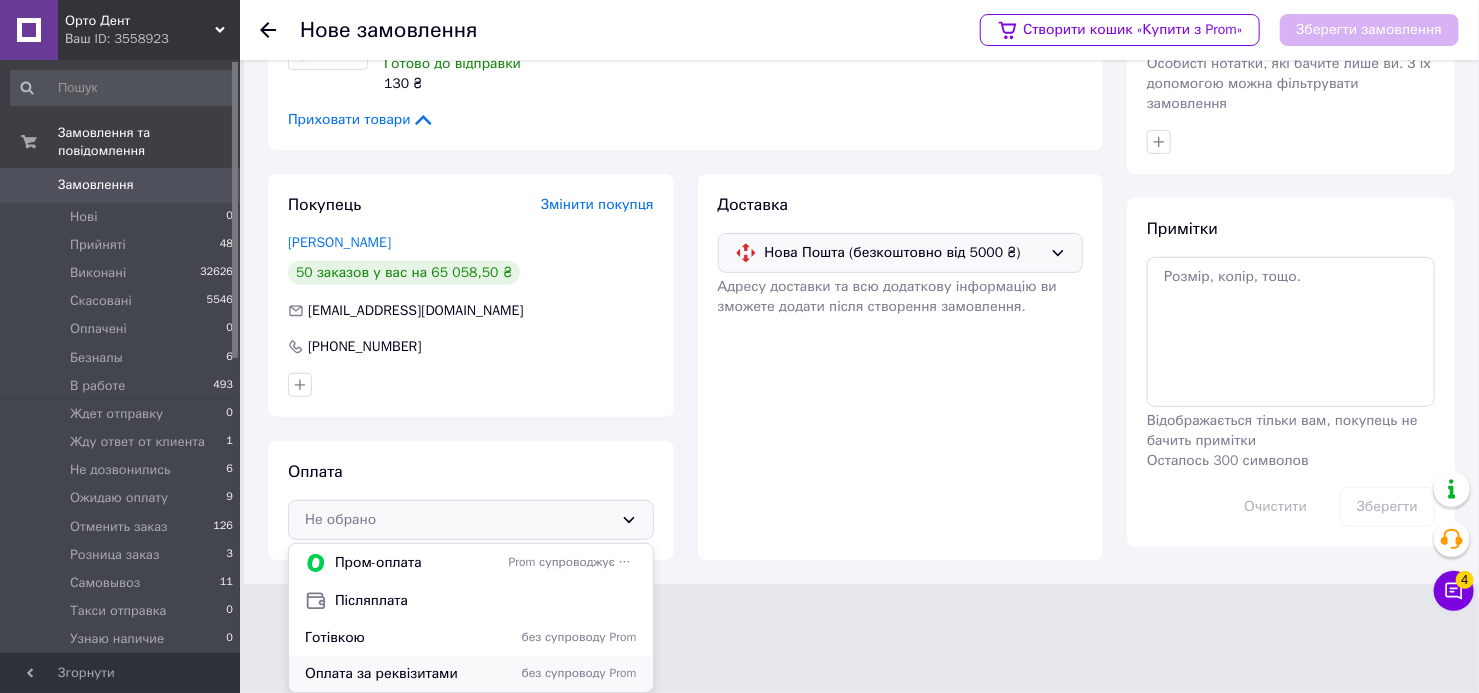 click on "Оплата за реквізитами" at bounding box center [403, 674] 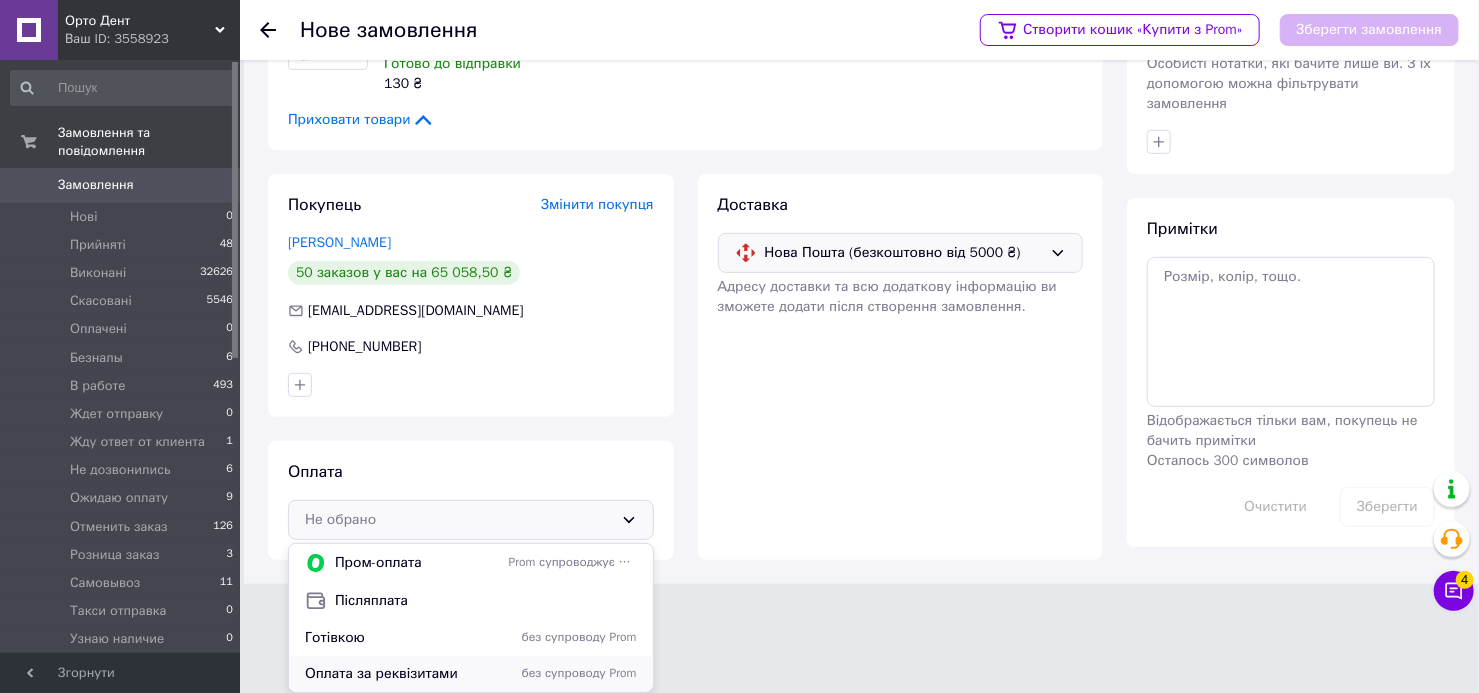 scroll, scrollTop: 188, scrollLeft: 0, axis: vertical 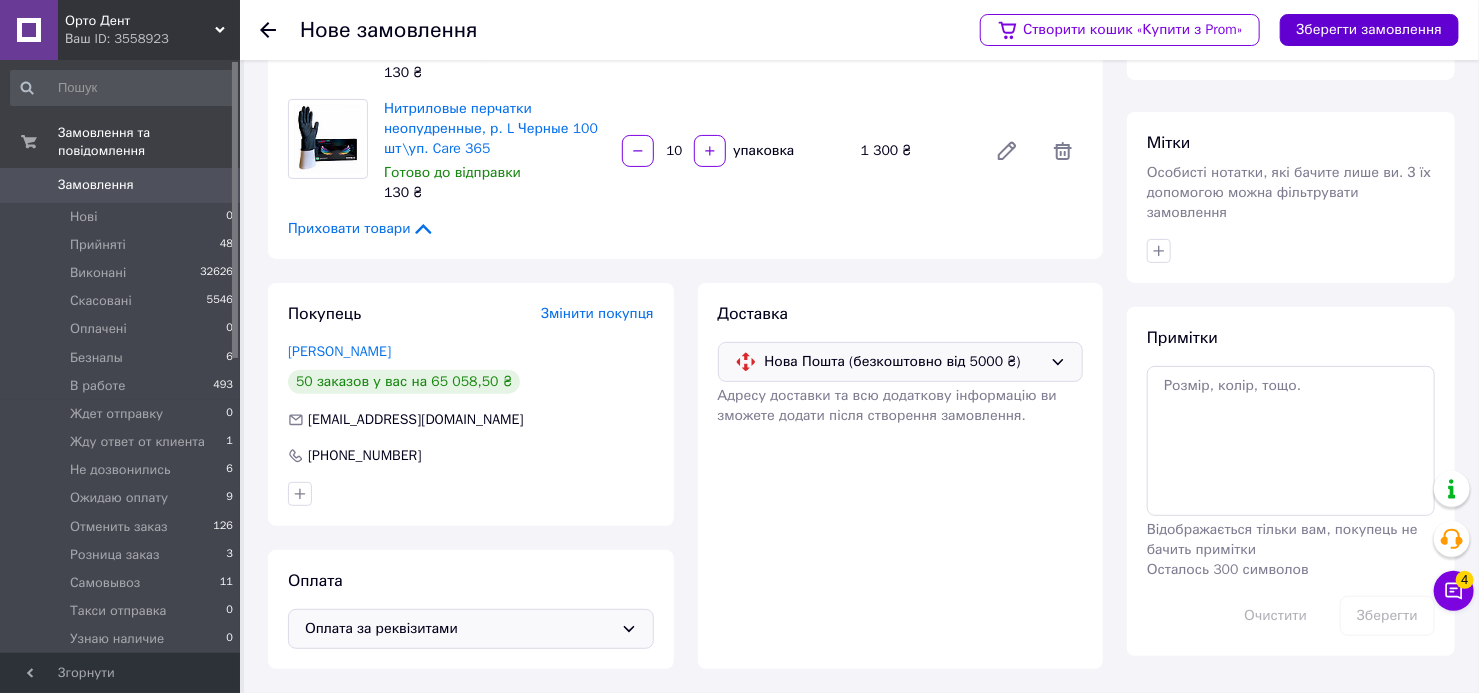 click on "Зберегти замовлення" at bounding box center (1369, 30) 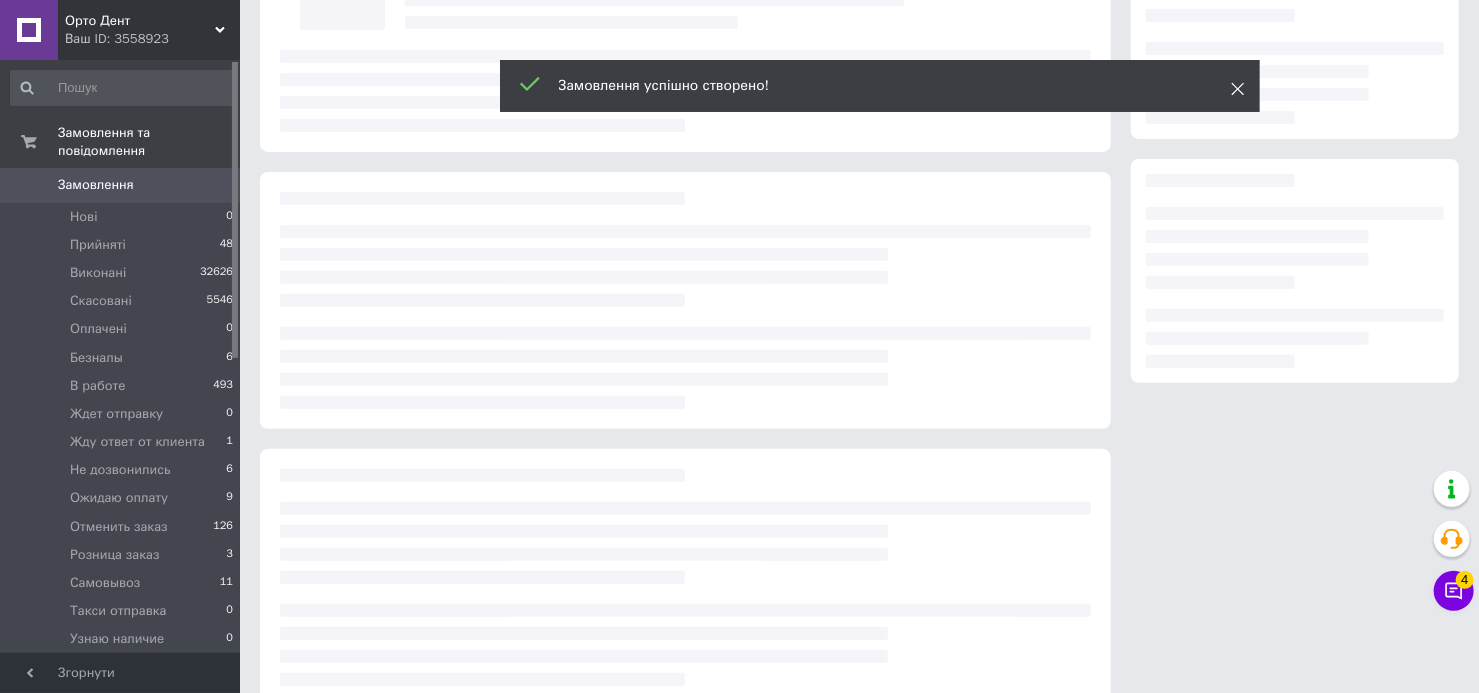 click 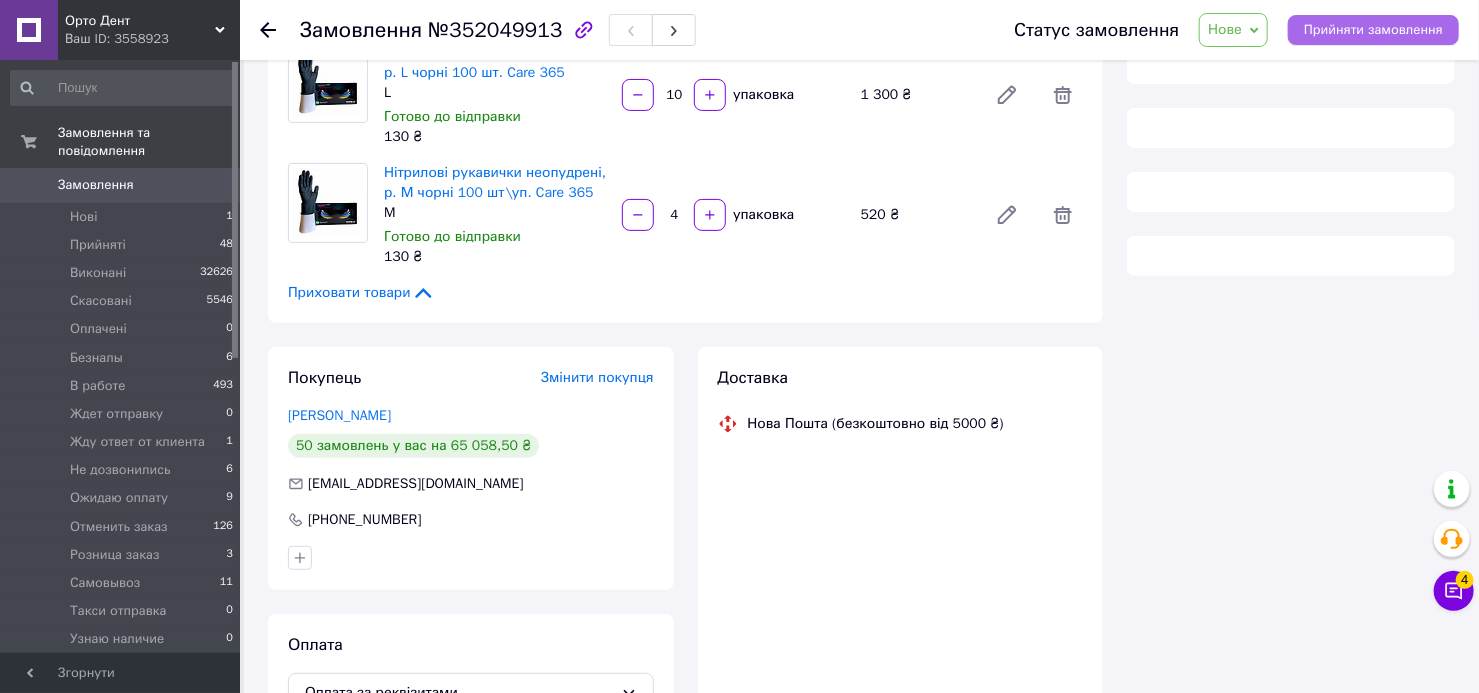 click on "Прийняти замовлення" at bounding box center (1373, 30) 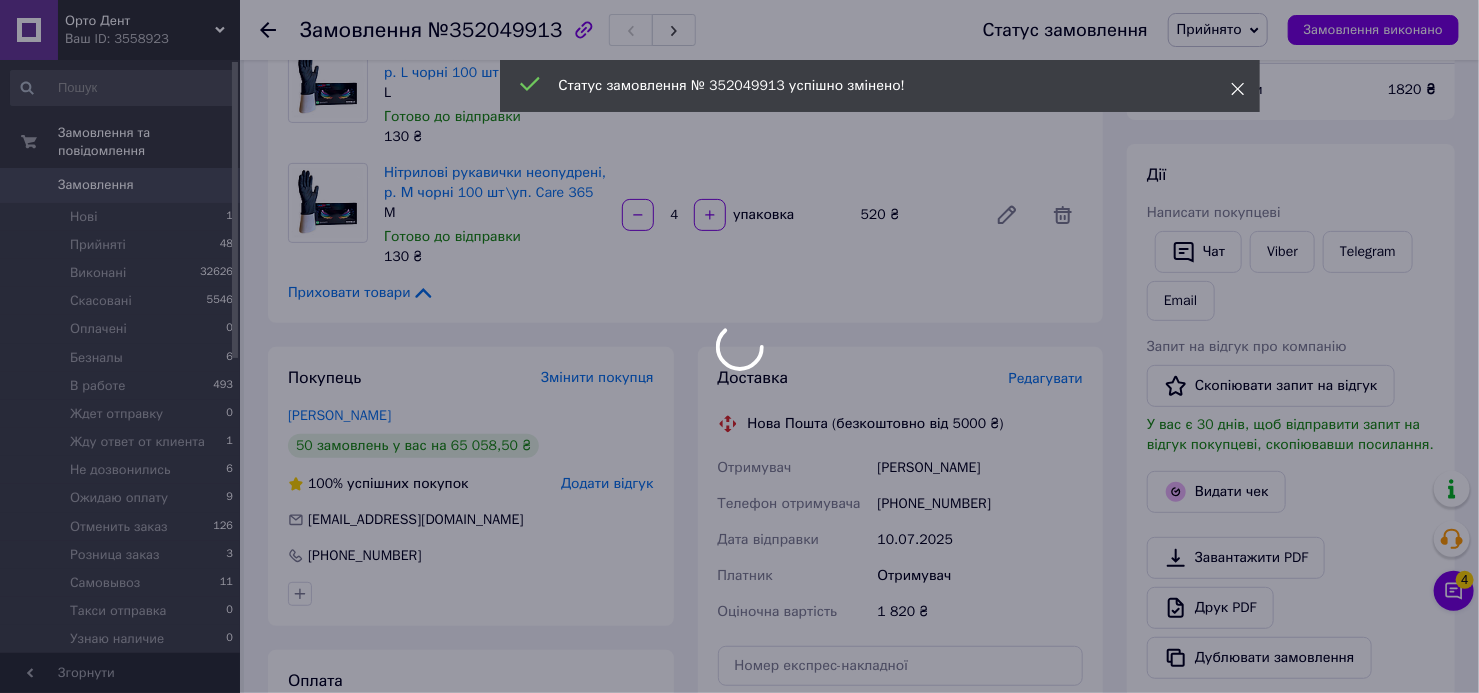 click 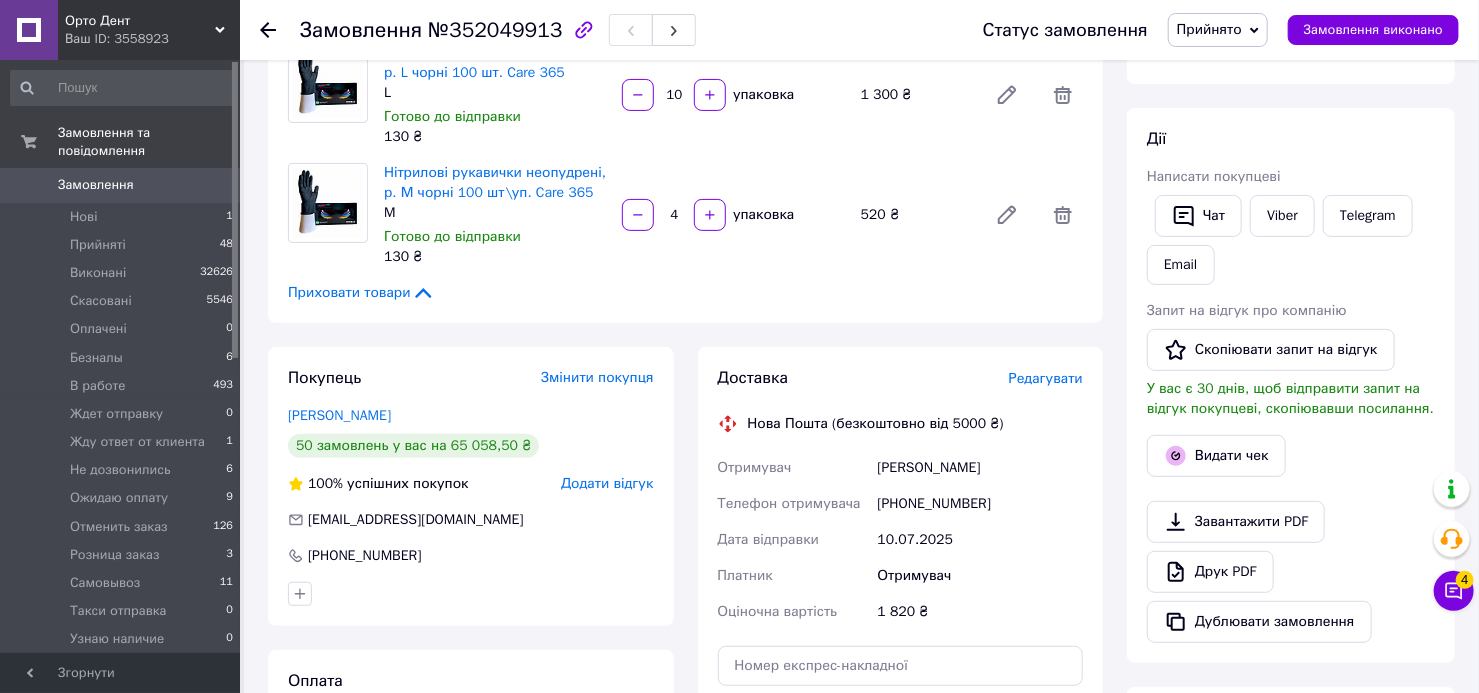 click 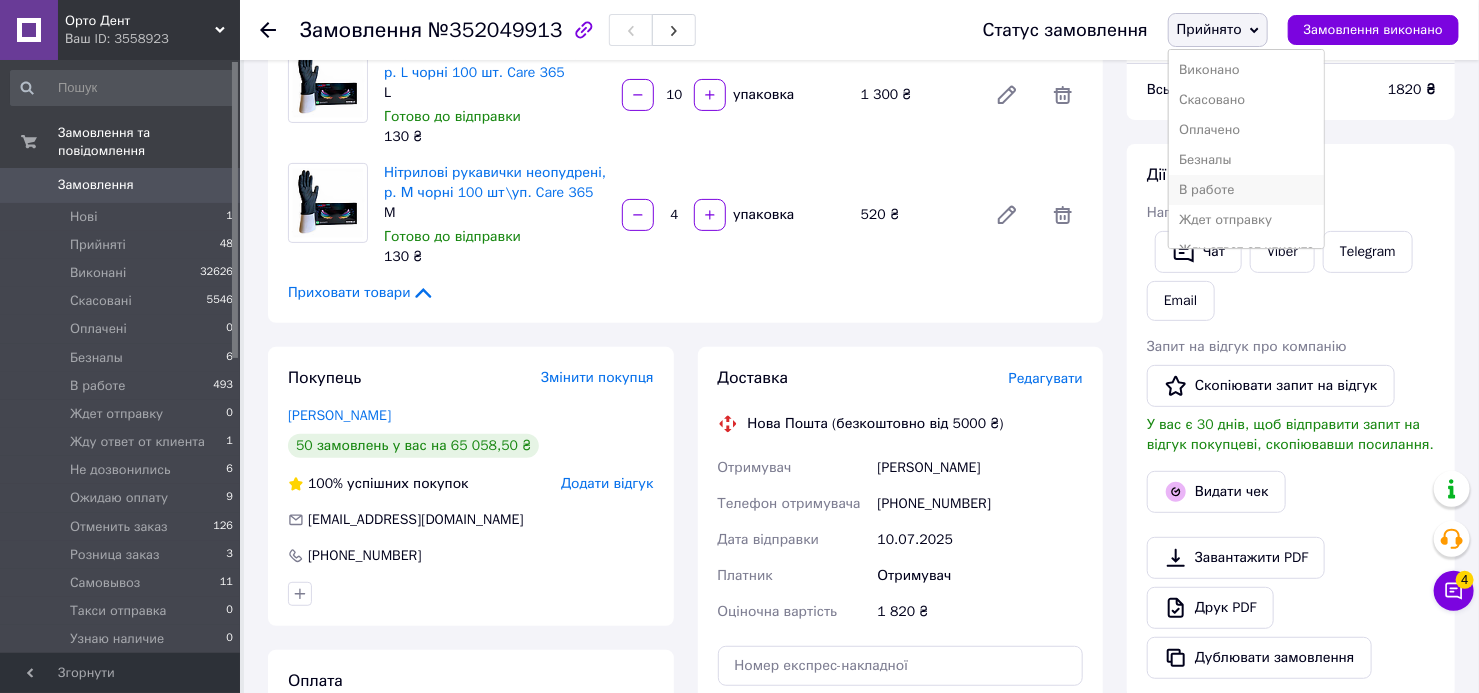 click on "В работе" at bounding box center [1246, 190] 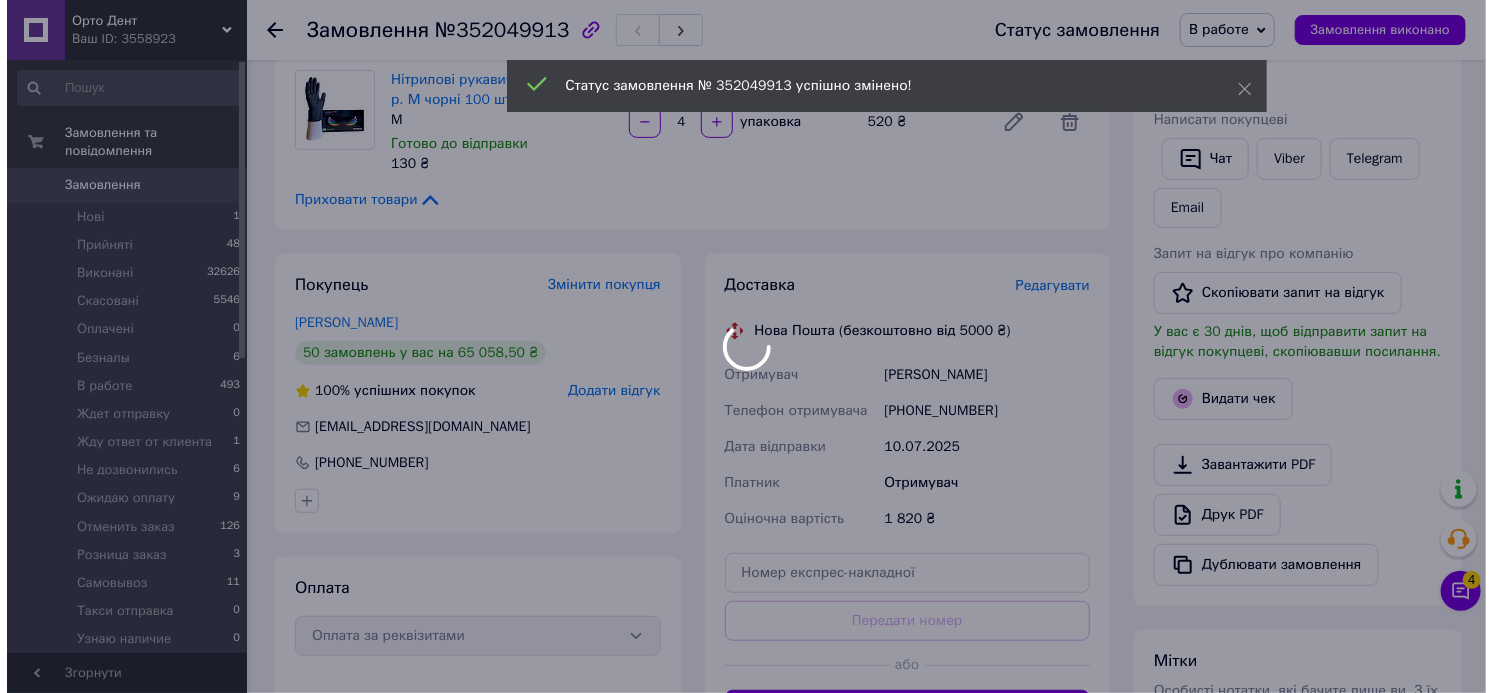 scroll, scrollTop: 460, scrollLeft: 0, axis: vertical 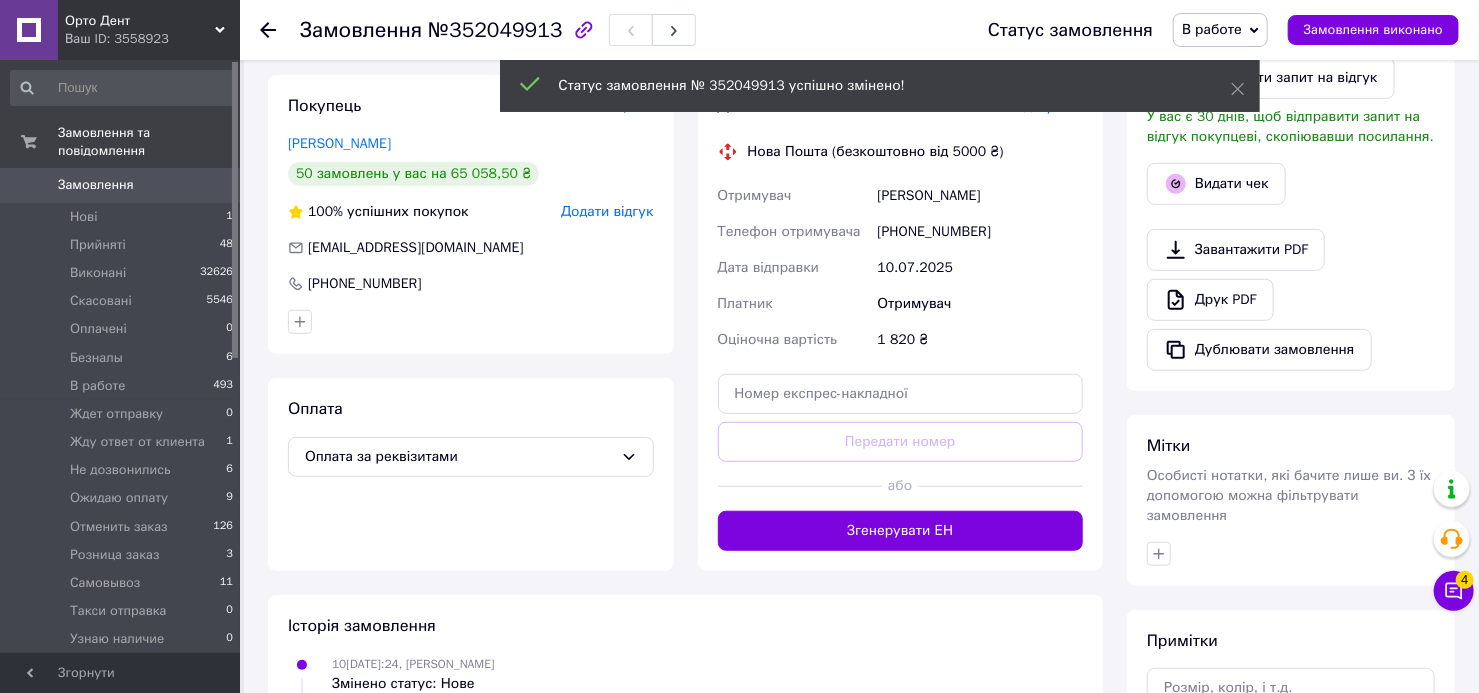 click on "Редагувати" at bounding box center (1046, 106) 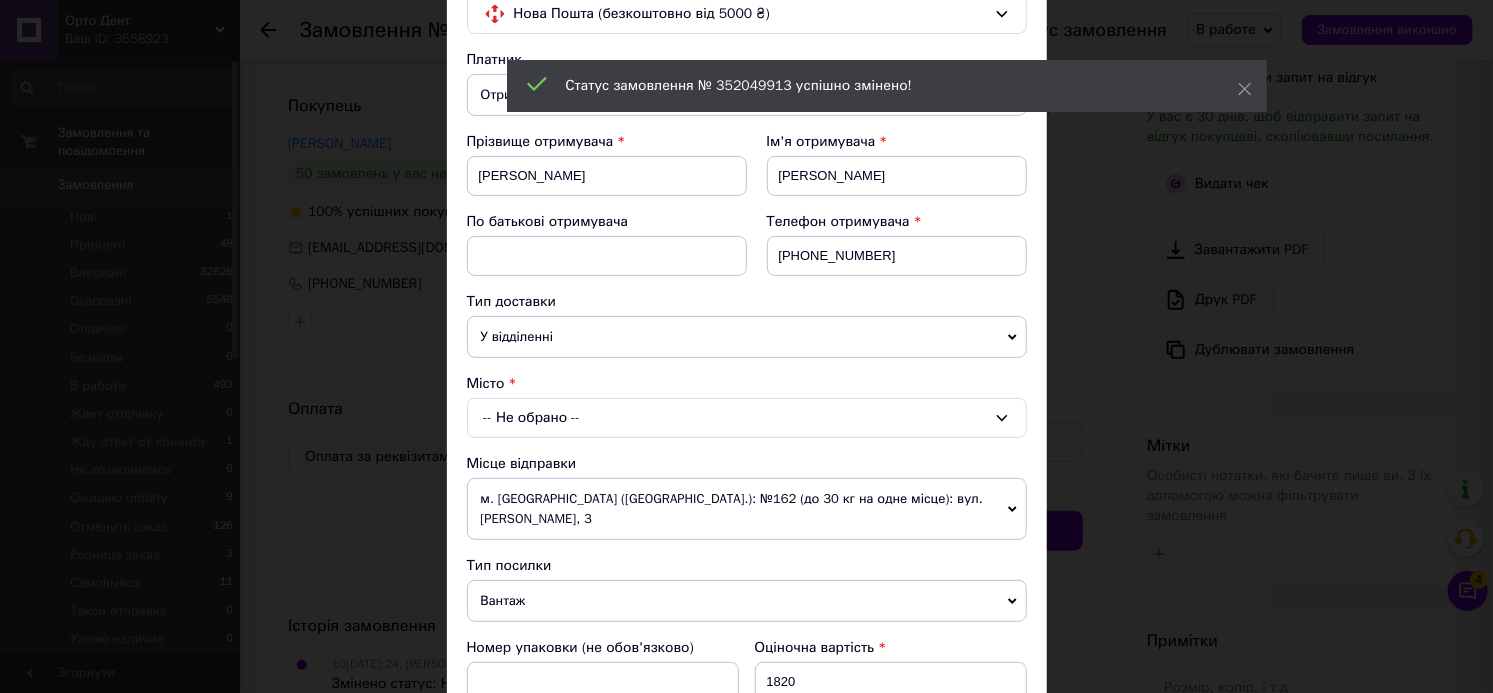 scroll, scrollTop: 181, scrollLeft: 0, axis: vertical 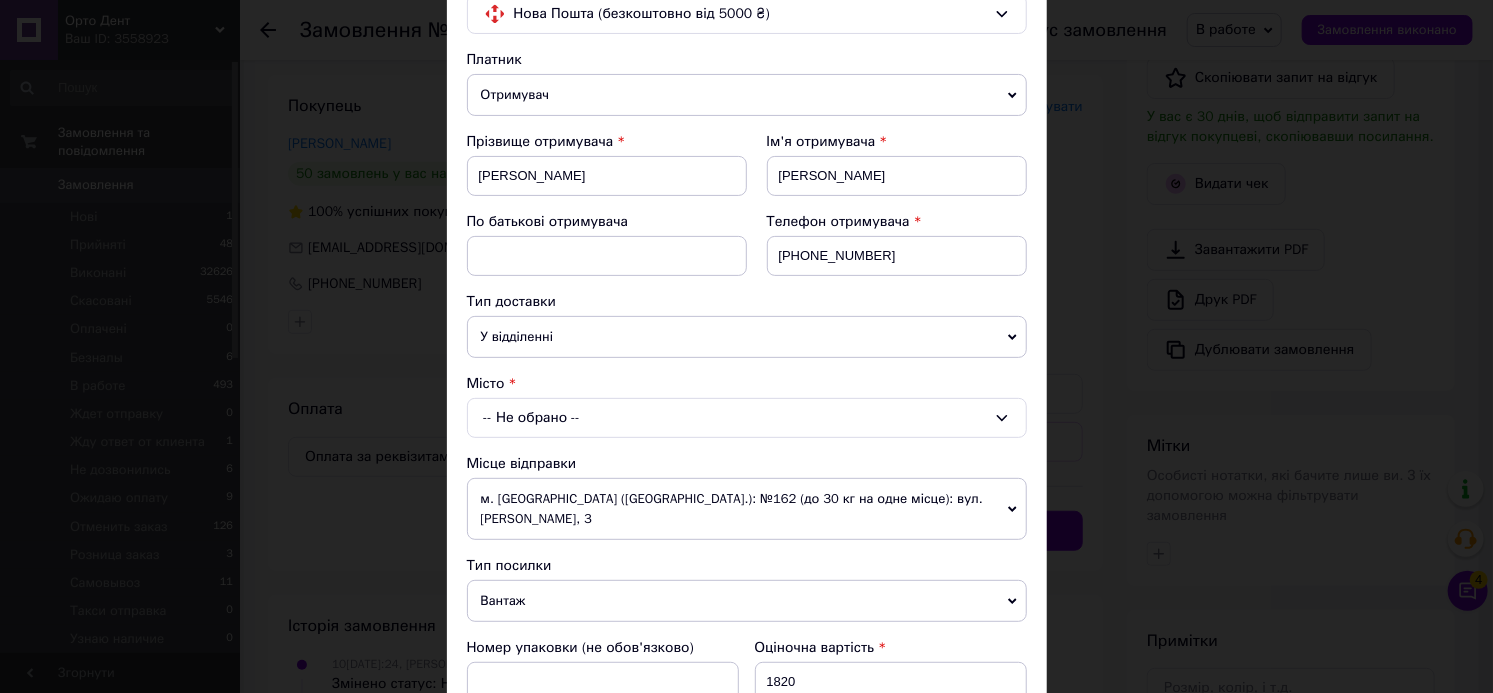 click on "-- Не обрано --" at bounding box center (747, 418) 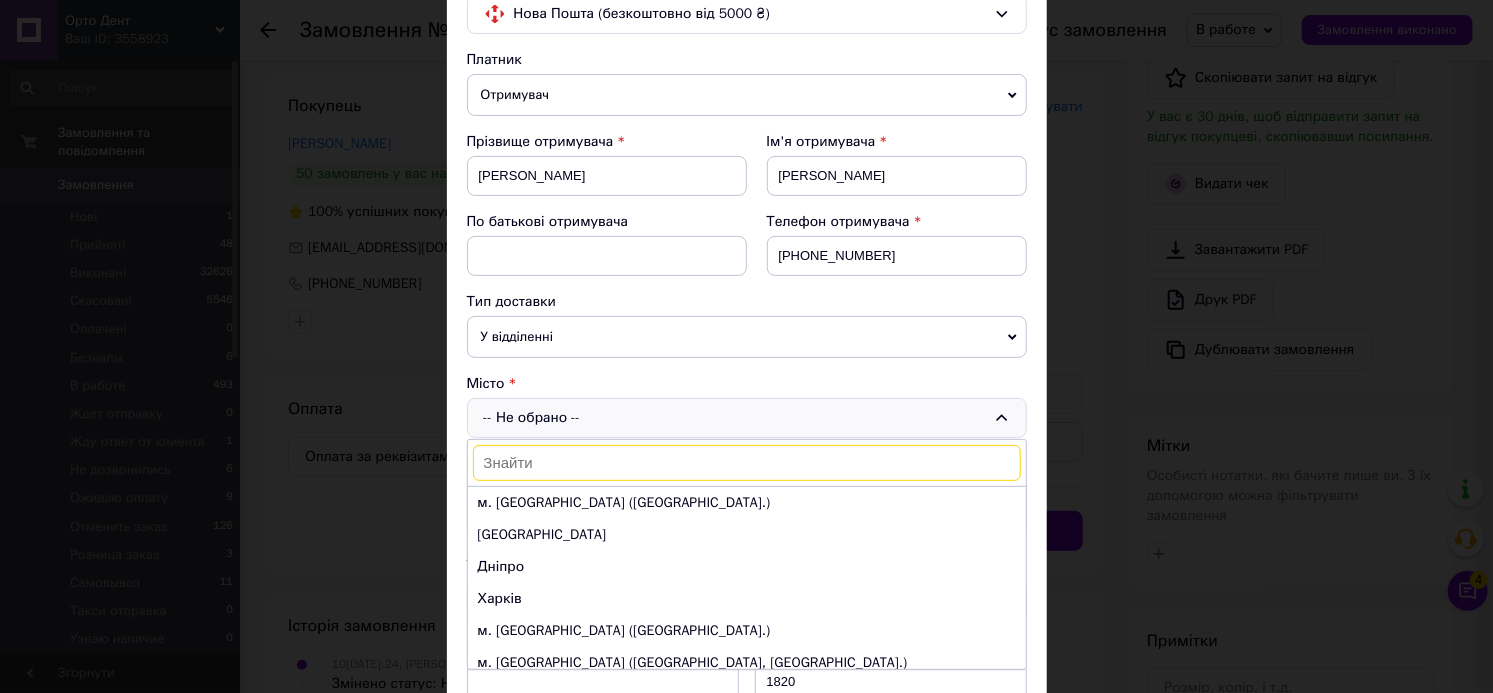 click at bounding box center (747, 463) 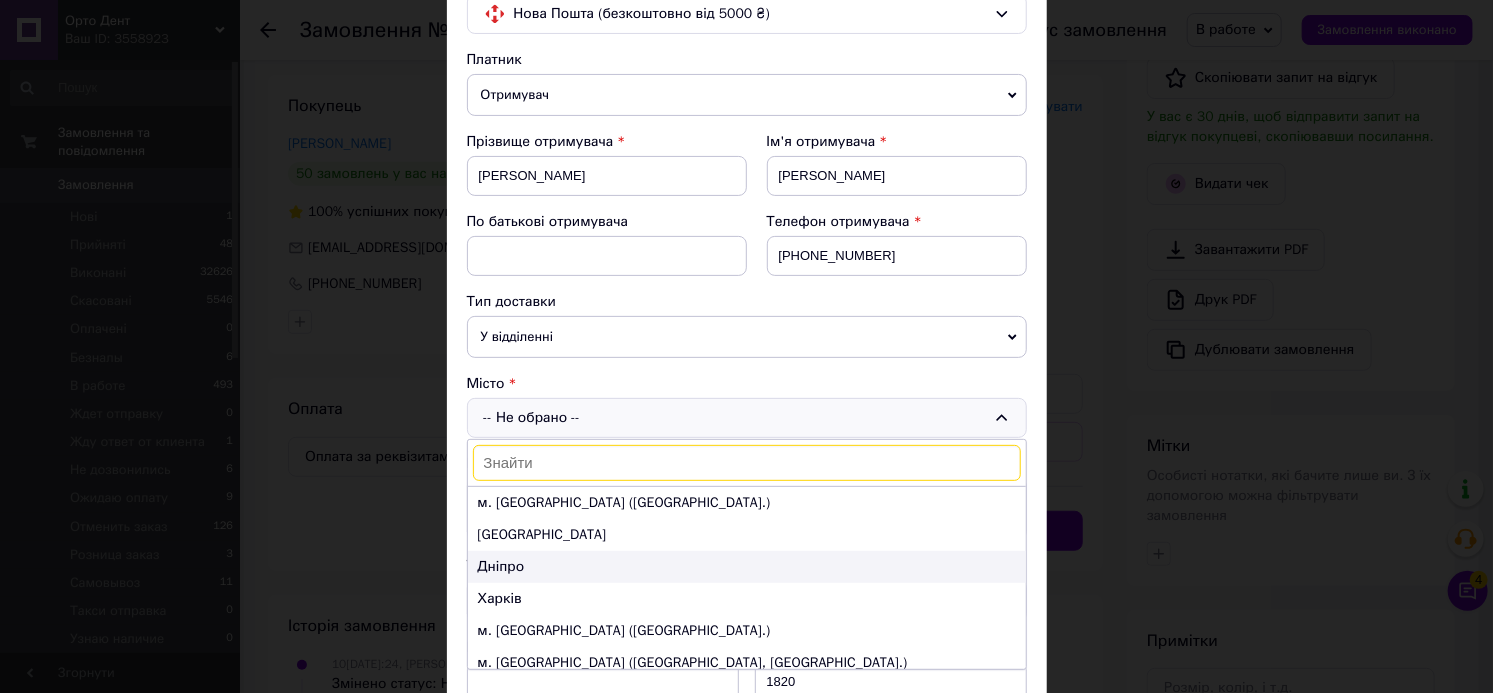 click on "Дніпро" at bounding box center (747, 567) 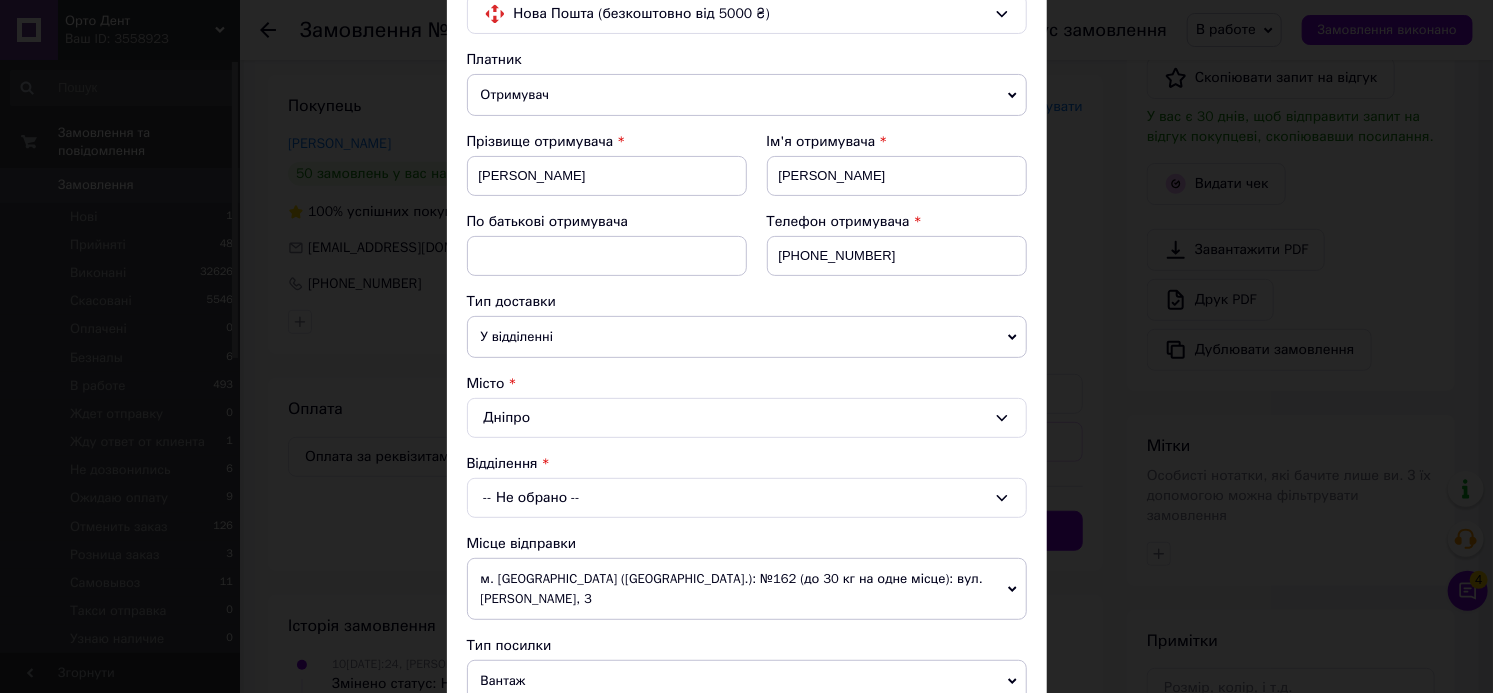 click on "-- Не обрано --" at bounding box center (747, 498) 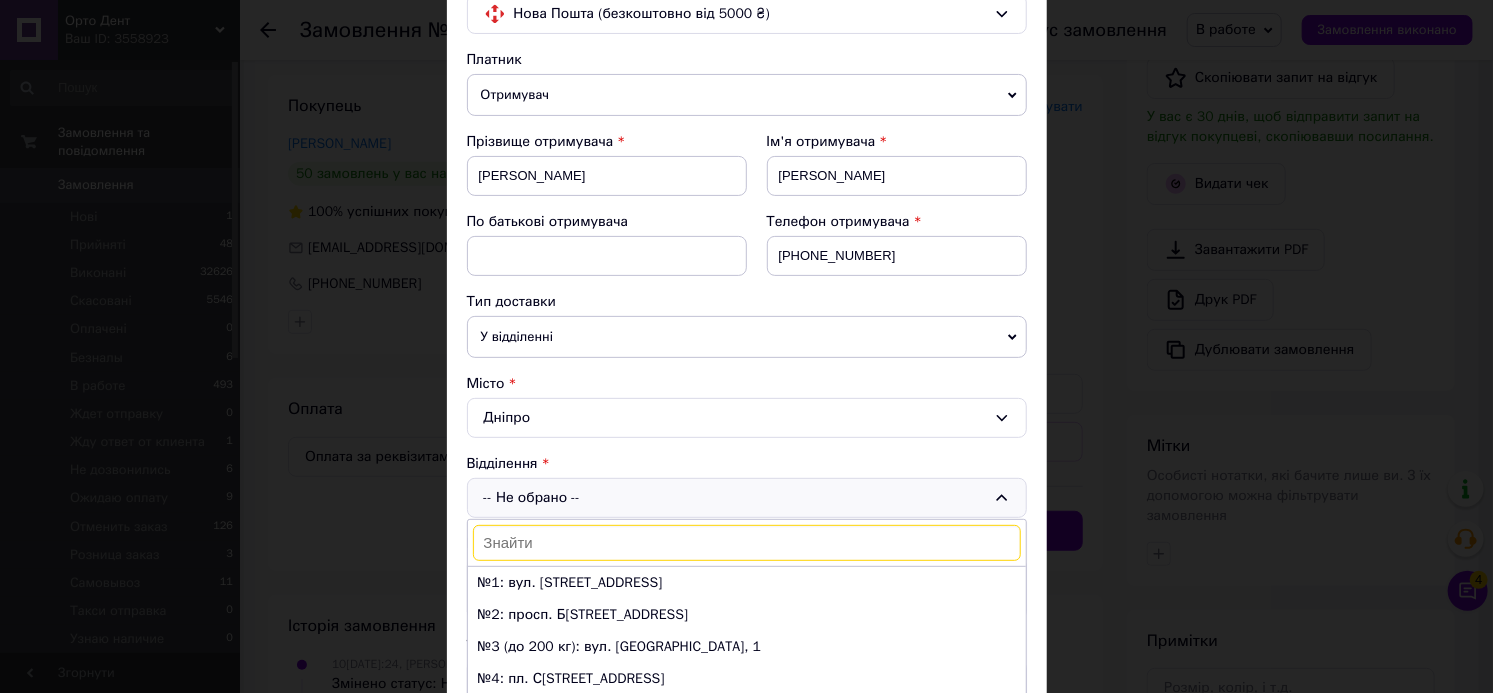 click at bounding box center (747, 543) 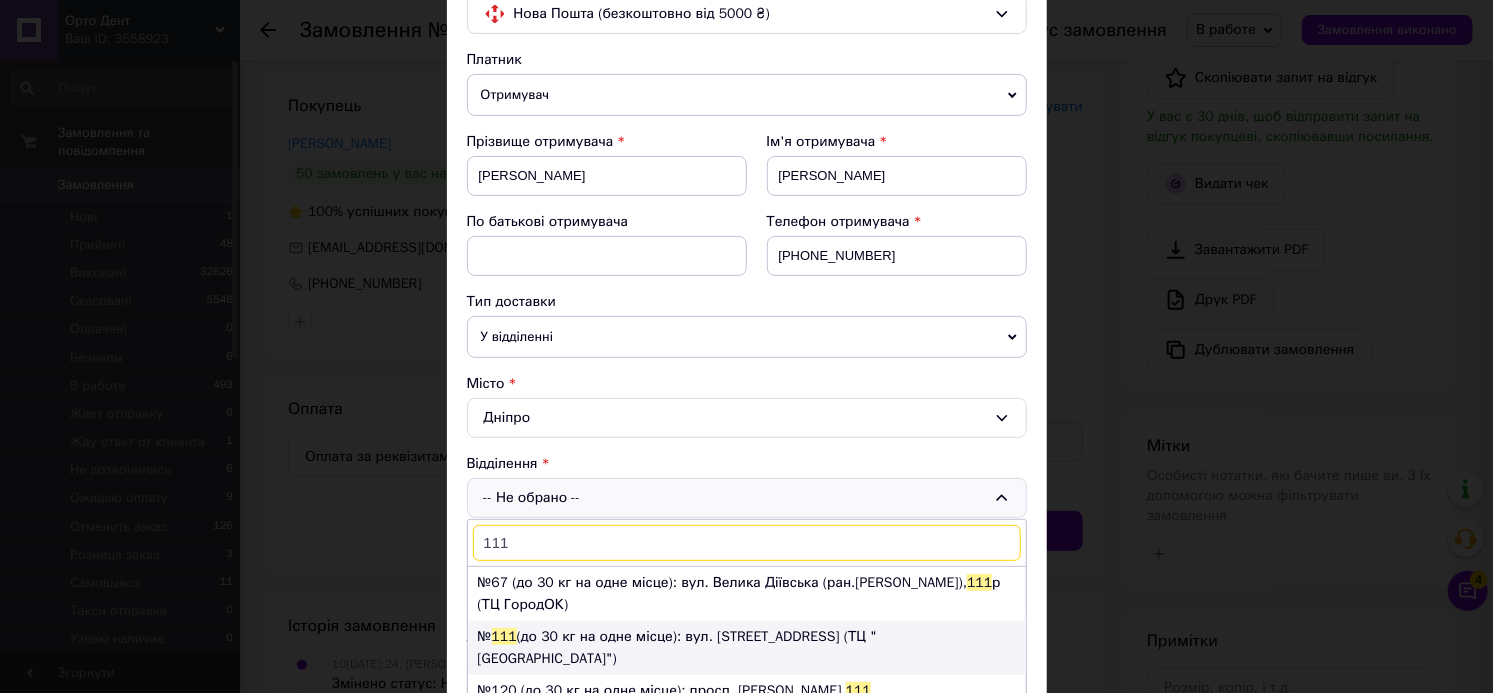 type on "111" 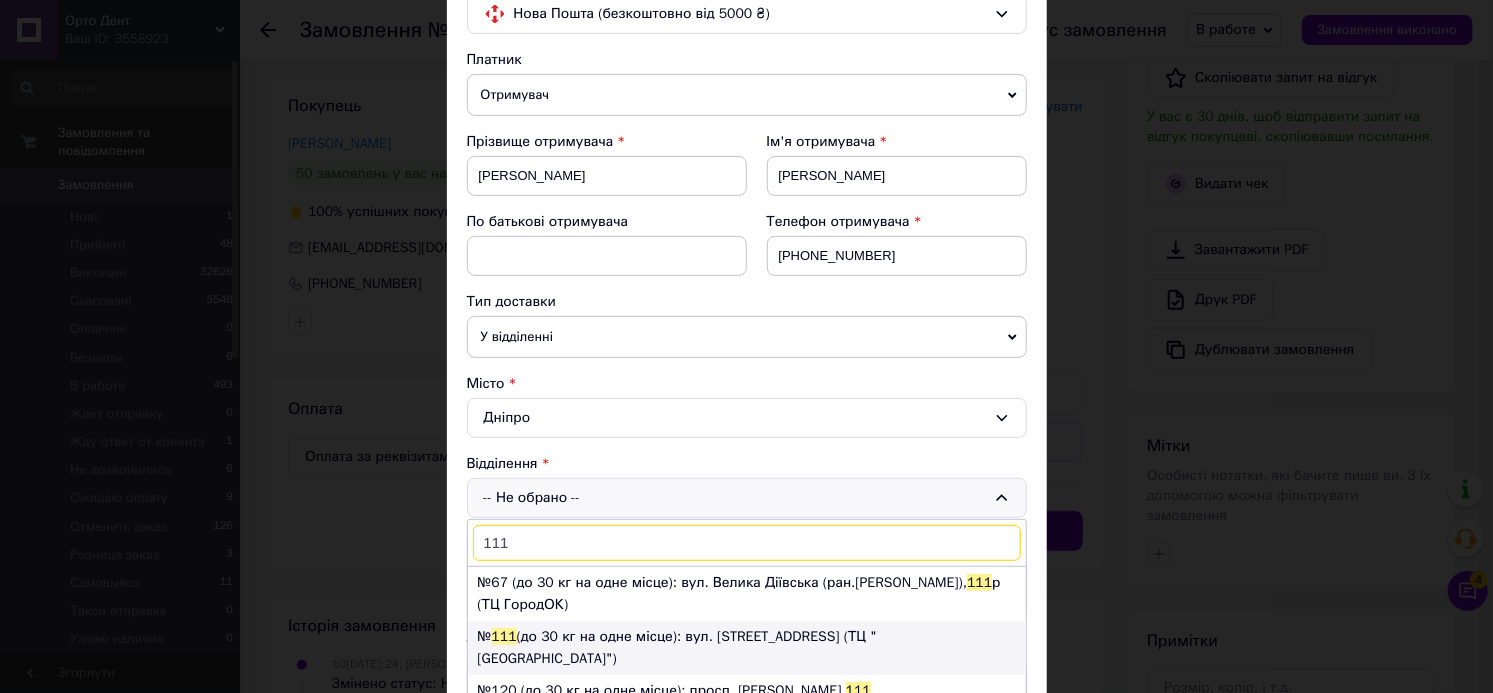 click on "№ 111  (до 30 кг на одне місце): вул. Набережна Перемоги, 86а (ТЦ "Новий Континент")" at bounding box center [747, 648] 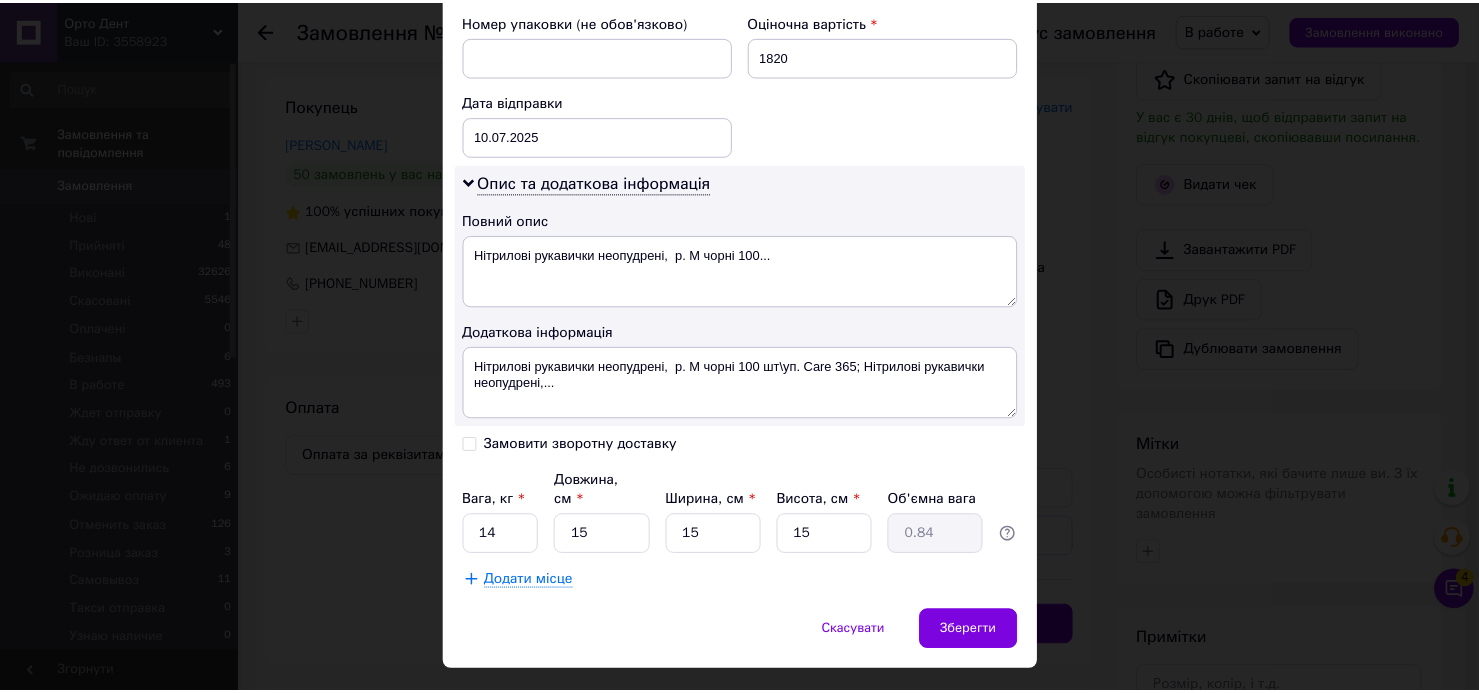 scroll, scrollTop: 965, scrollLeft: 0, axis: vertical 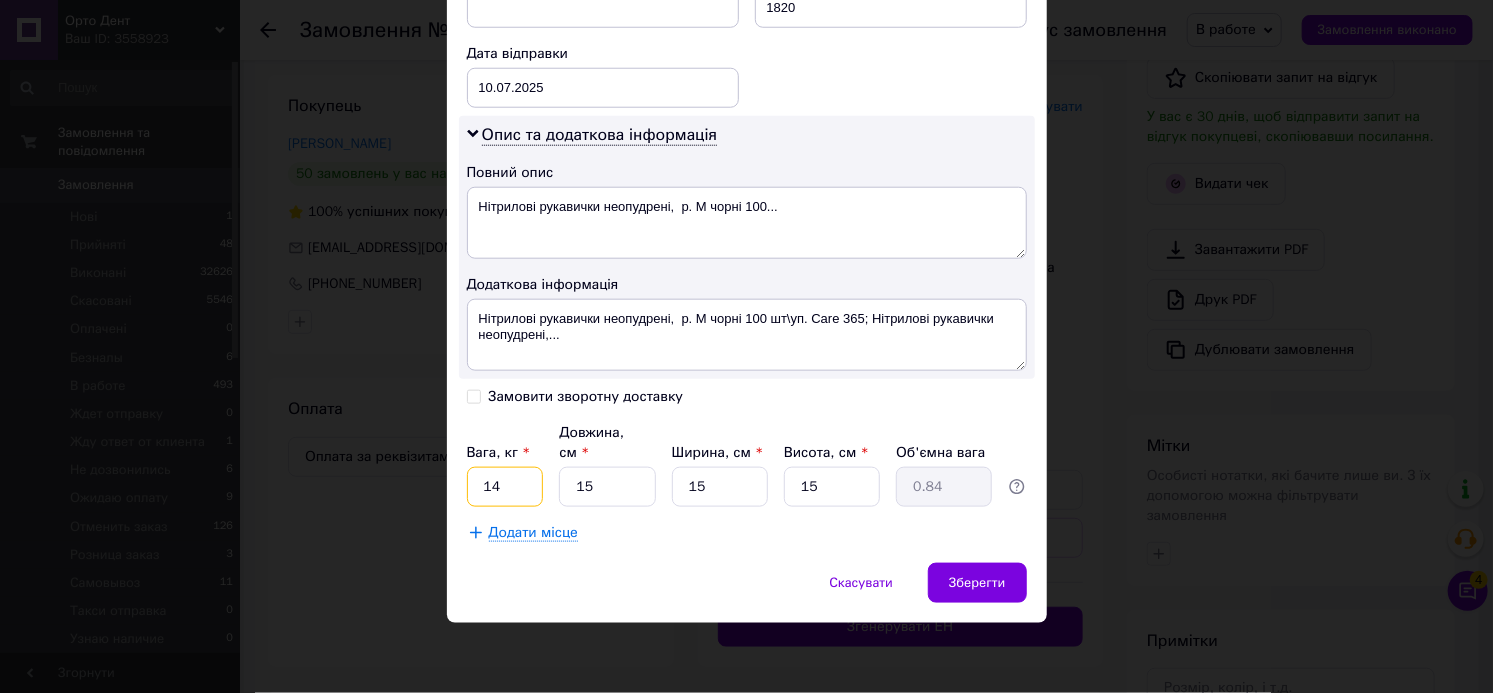 drag, startPoint x: 501, startPoint y: 491, endPoint x: 479, endPoint y: 492, distance: 22.022715 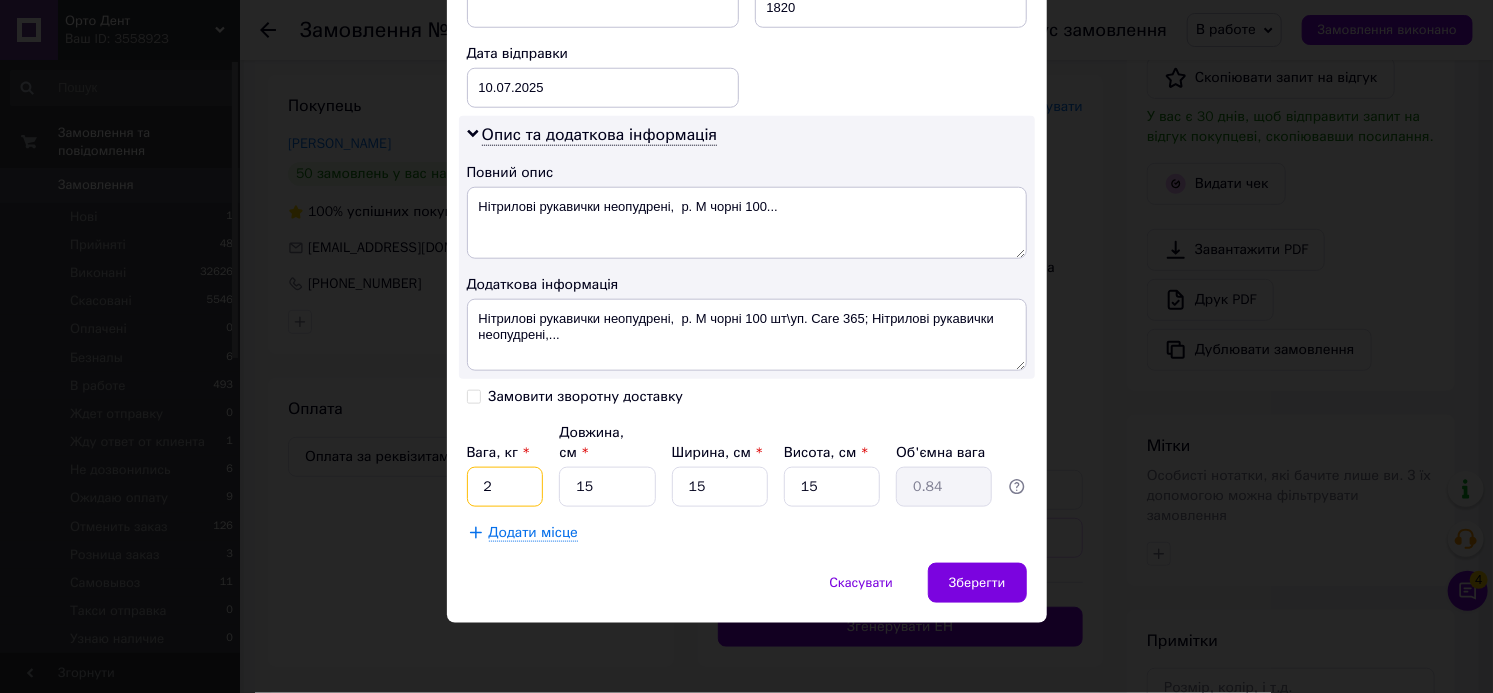 type on "2" 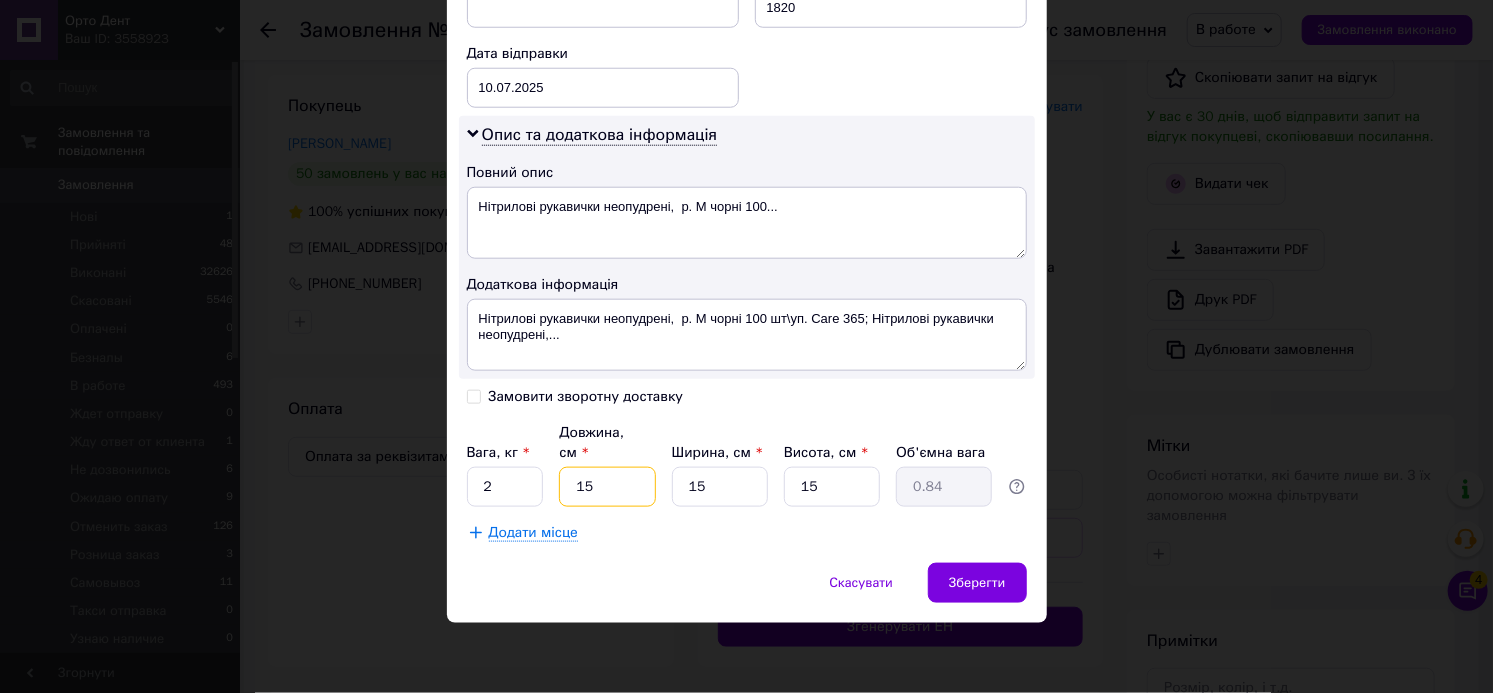 drag, startPoint x: 595, startPoint y: 485, endPoint x: 566, endPoint y: 483, distance: 29.068884 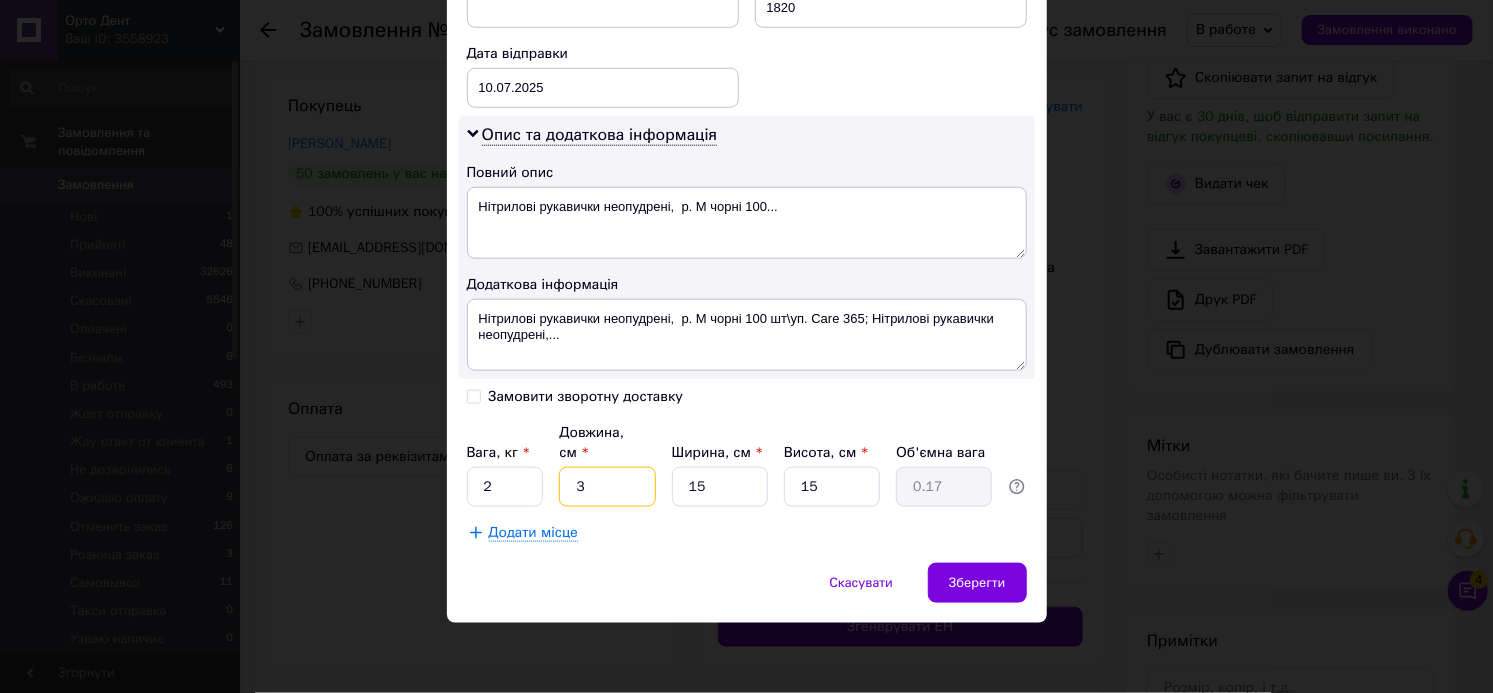 type on "30" 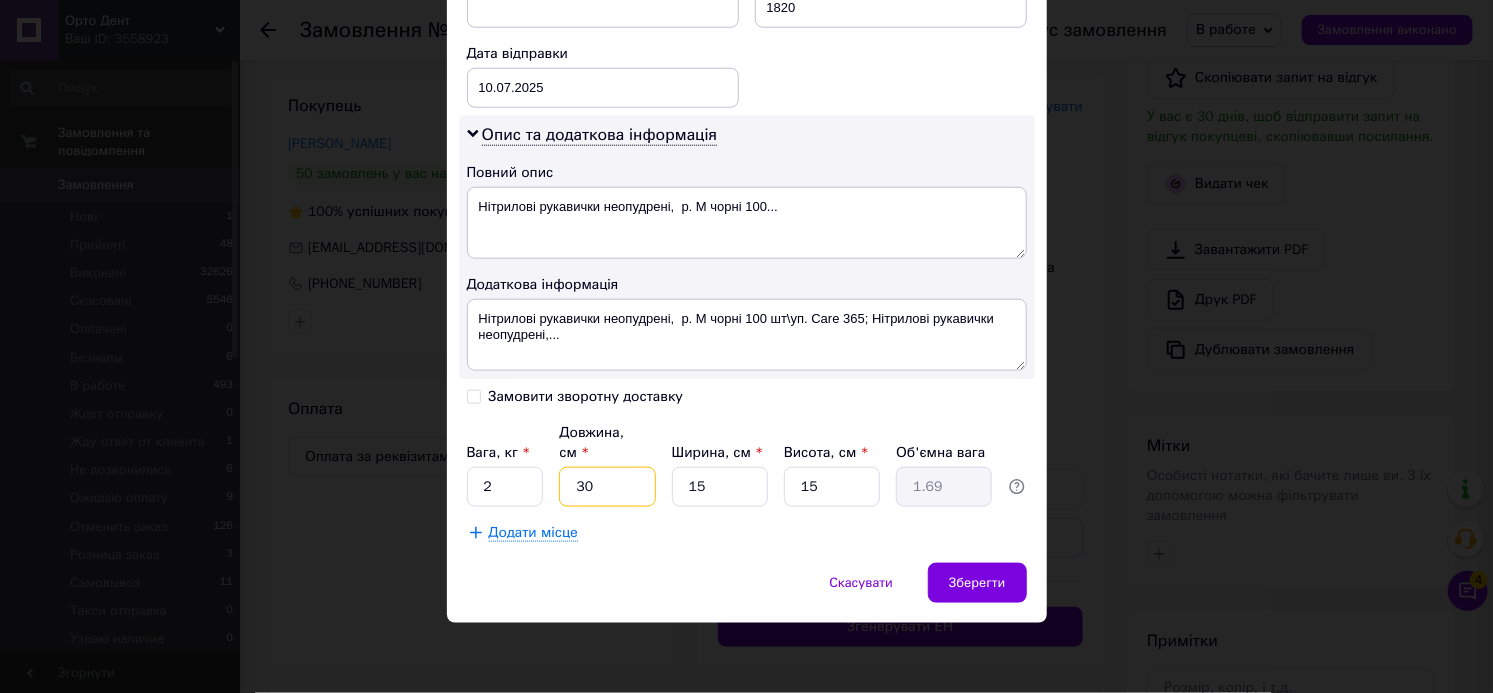type on "30" 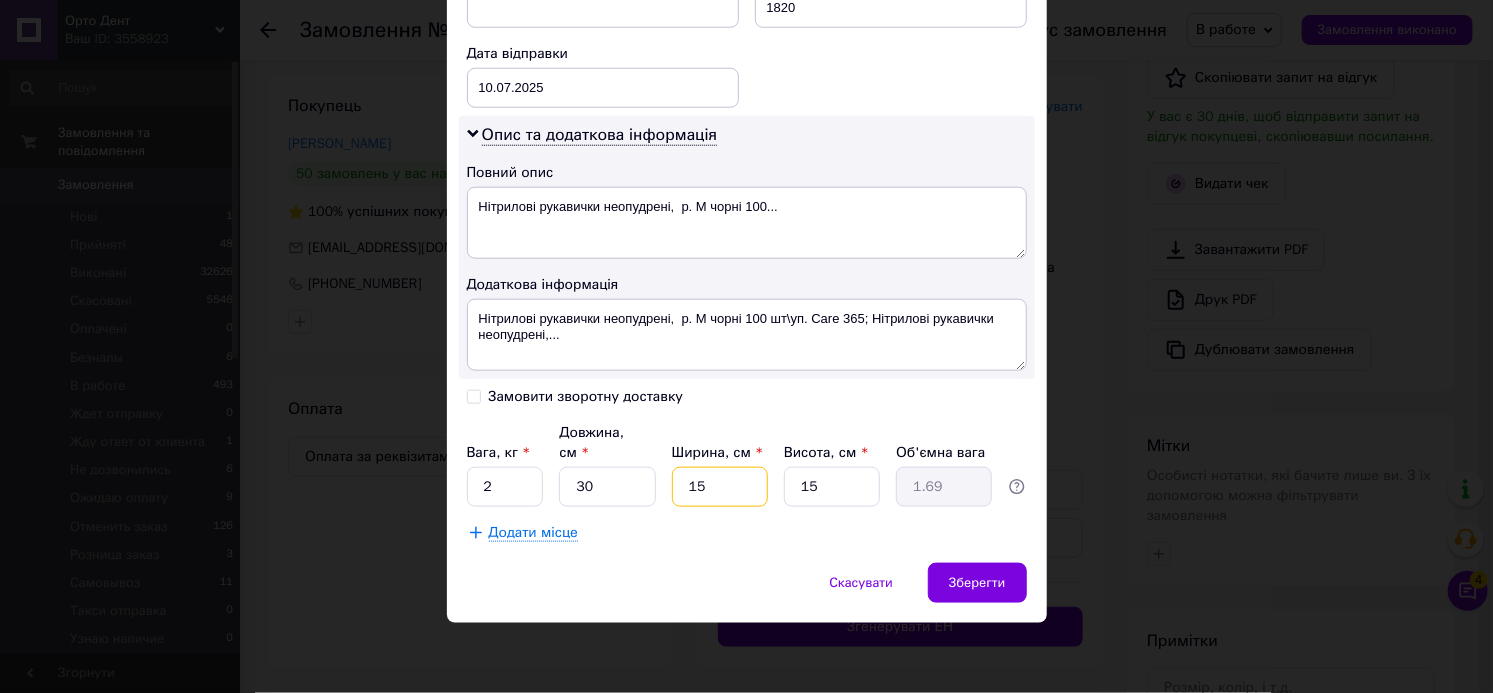 click on "15" at bounding box center [720, 487] 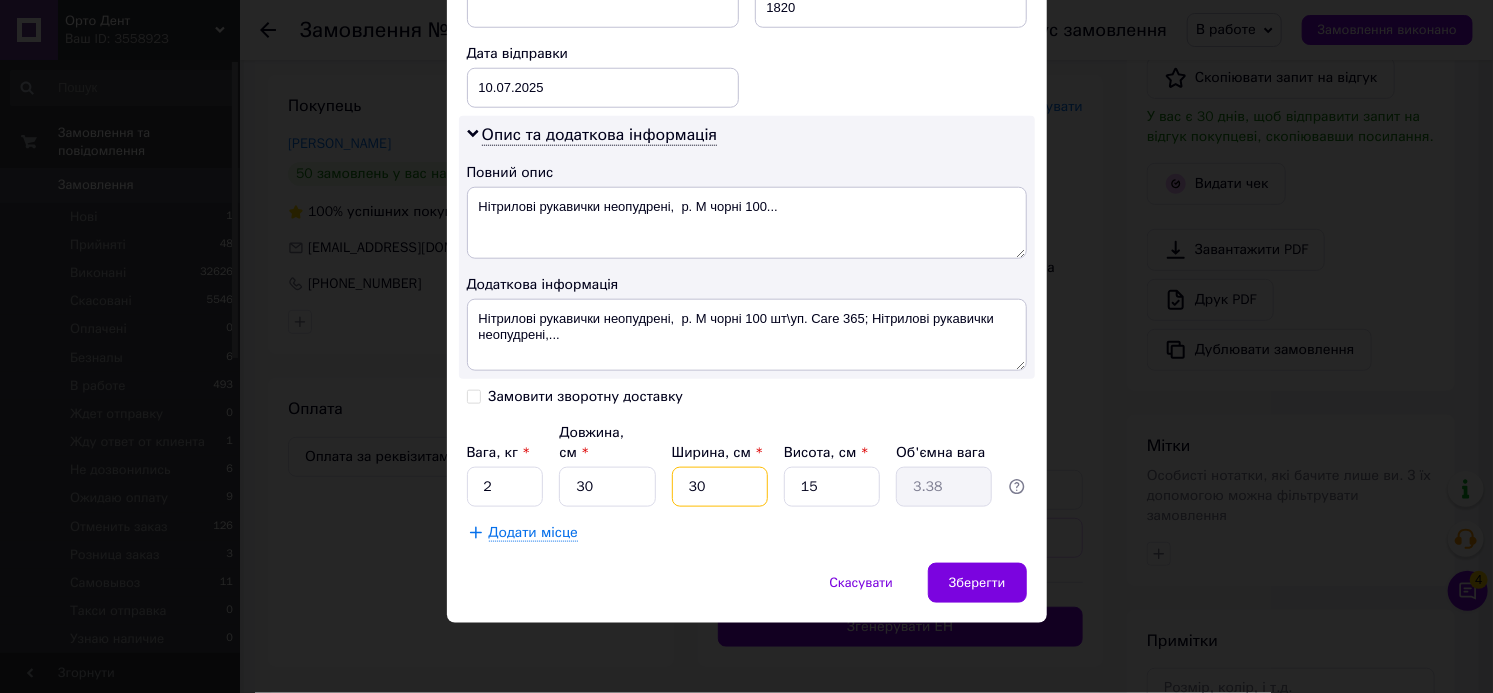 type on "30" 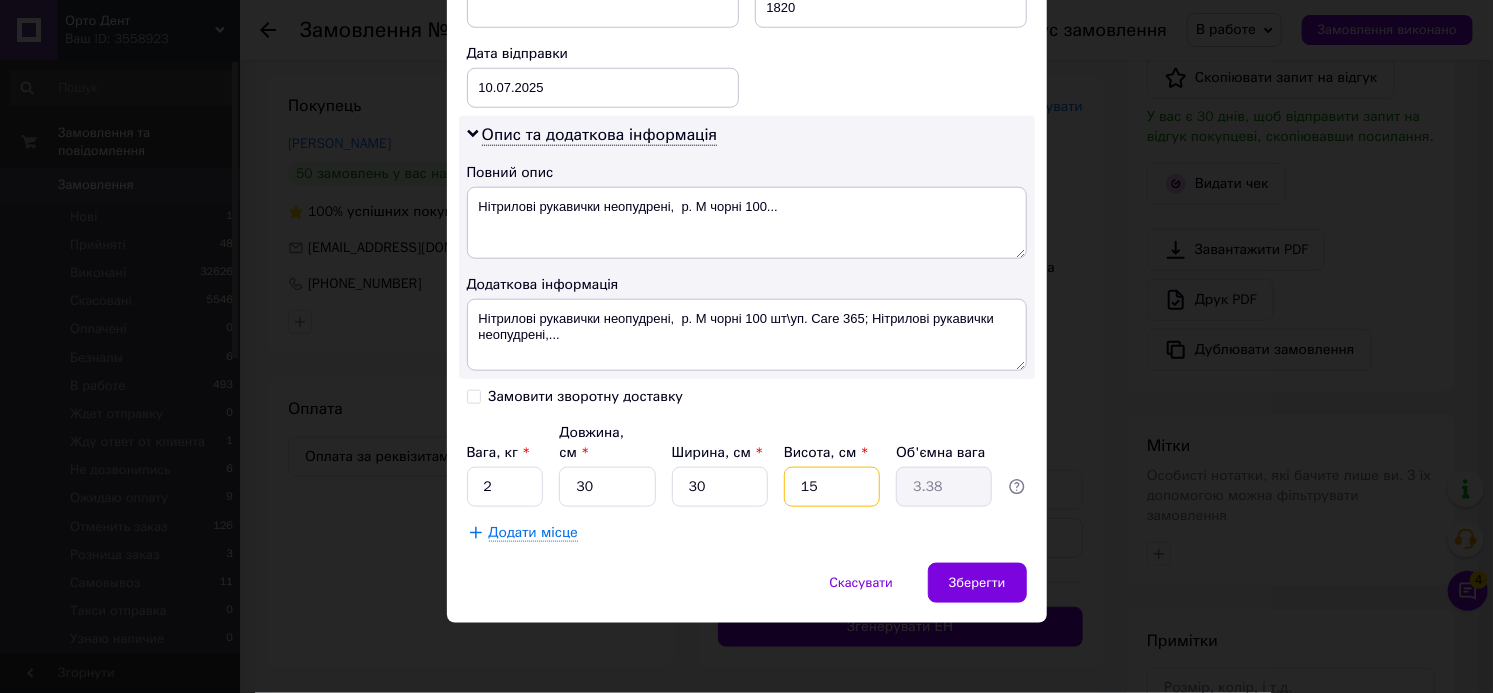 click on "15" at bounding box center (832, 487) 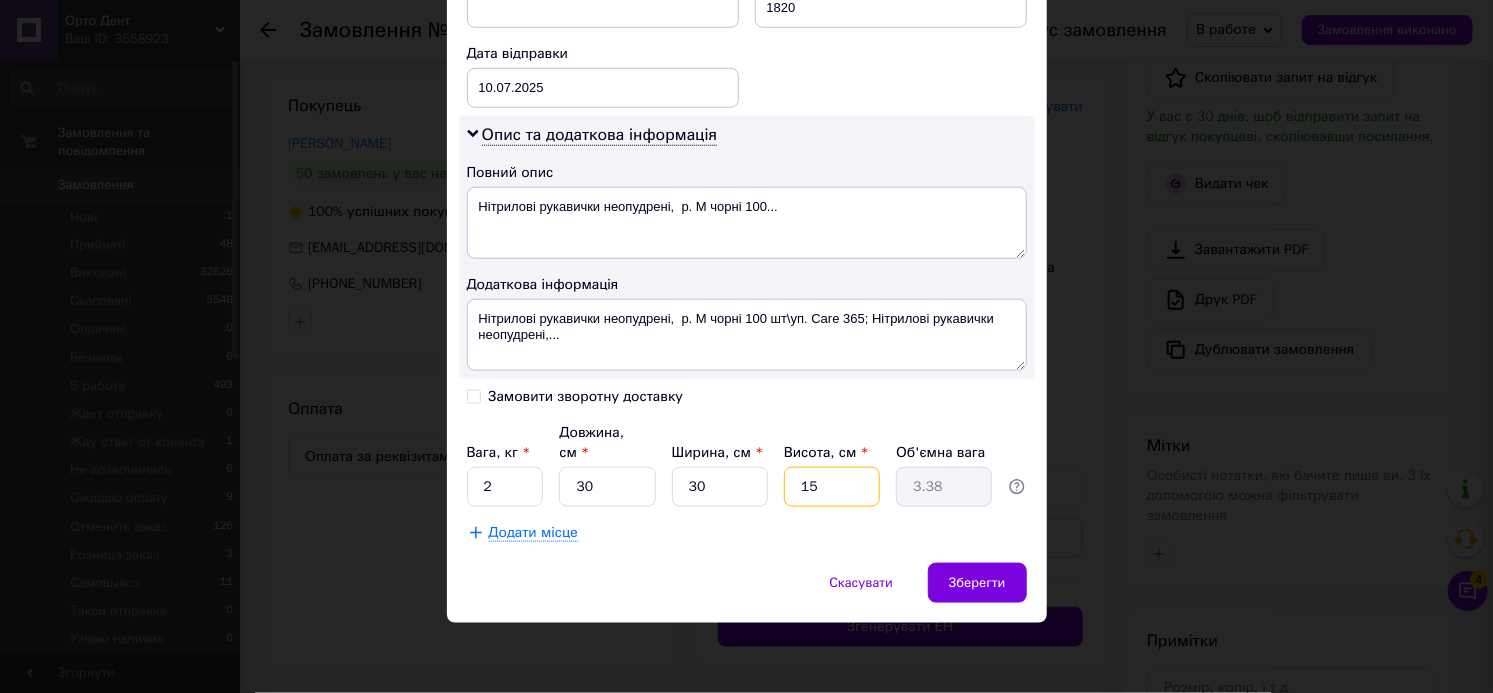 paste on "30" 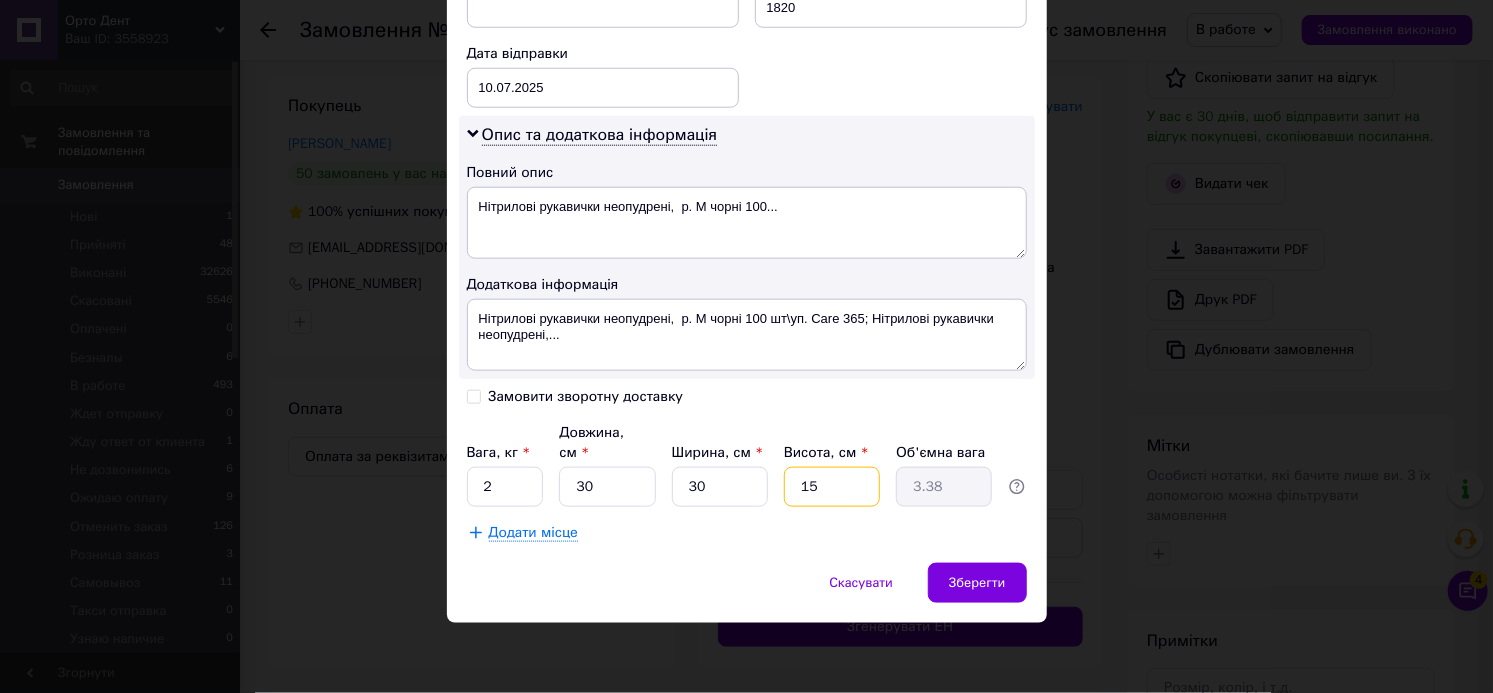 type on "30" 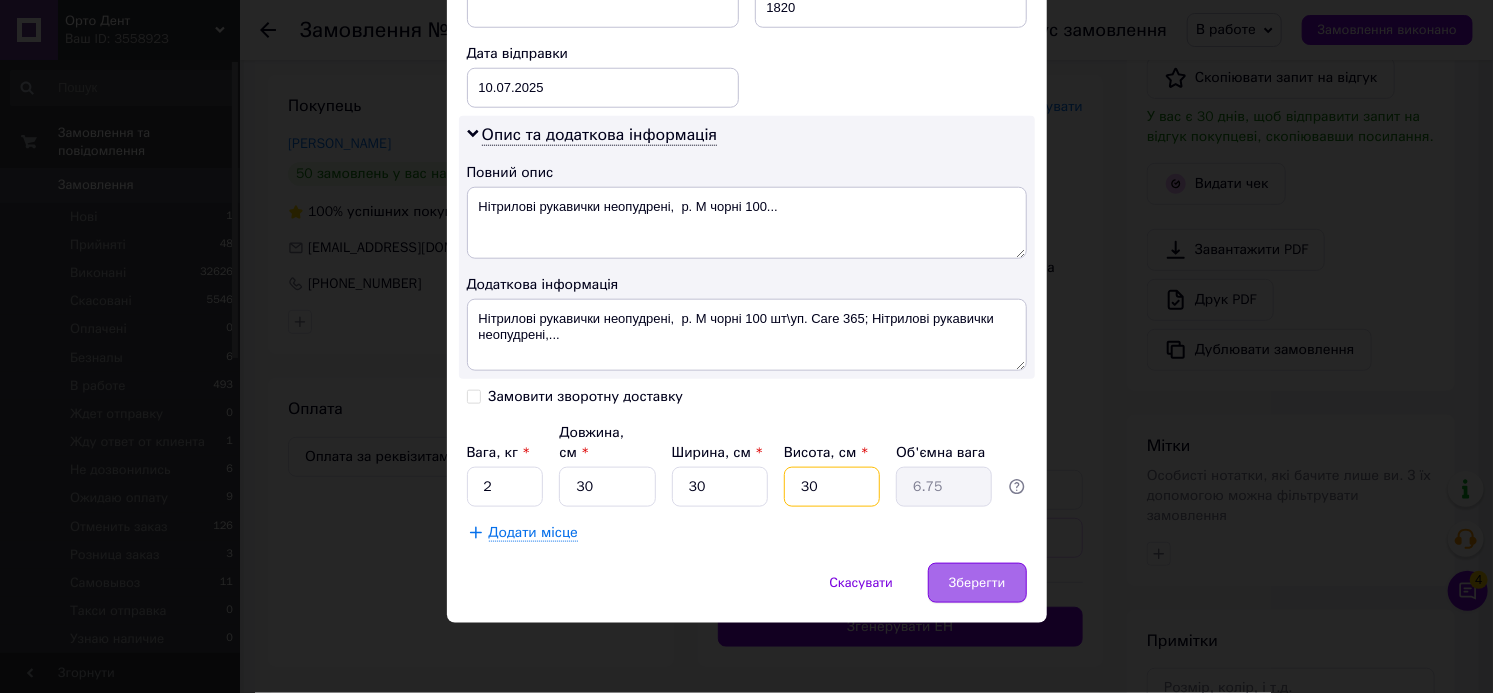 type on "30" 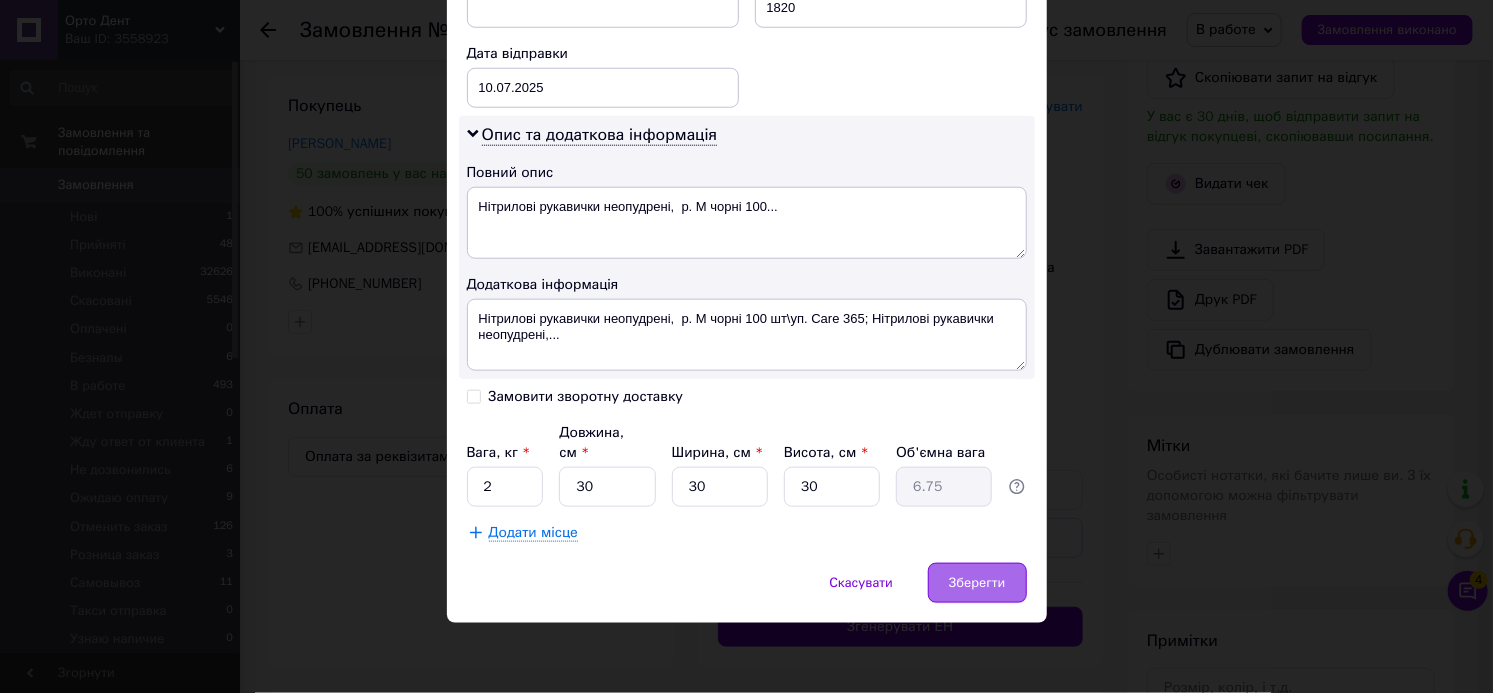 click on "Зберегти" at bounding box center [977, 583] 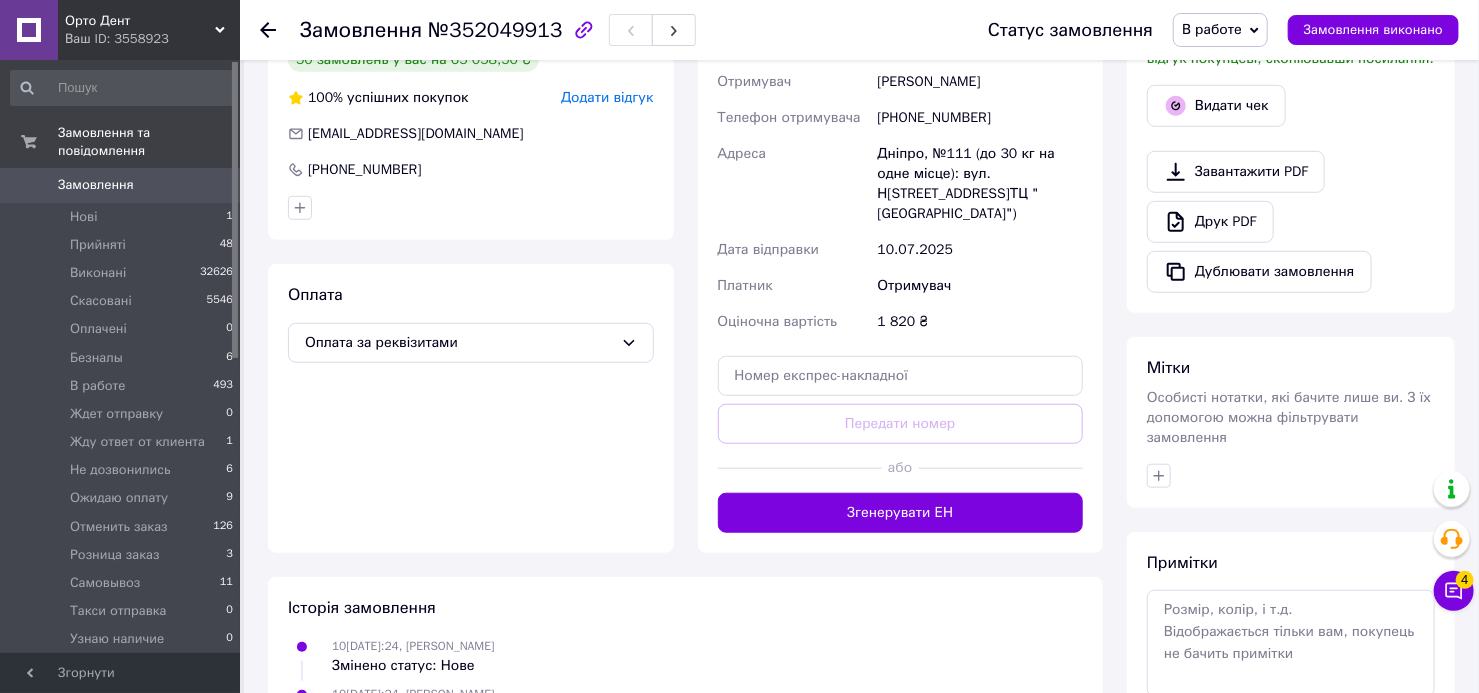 scroll, scrollTop: 733, scrollLeft: 0, axis: vertical 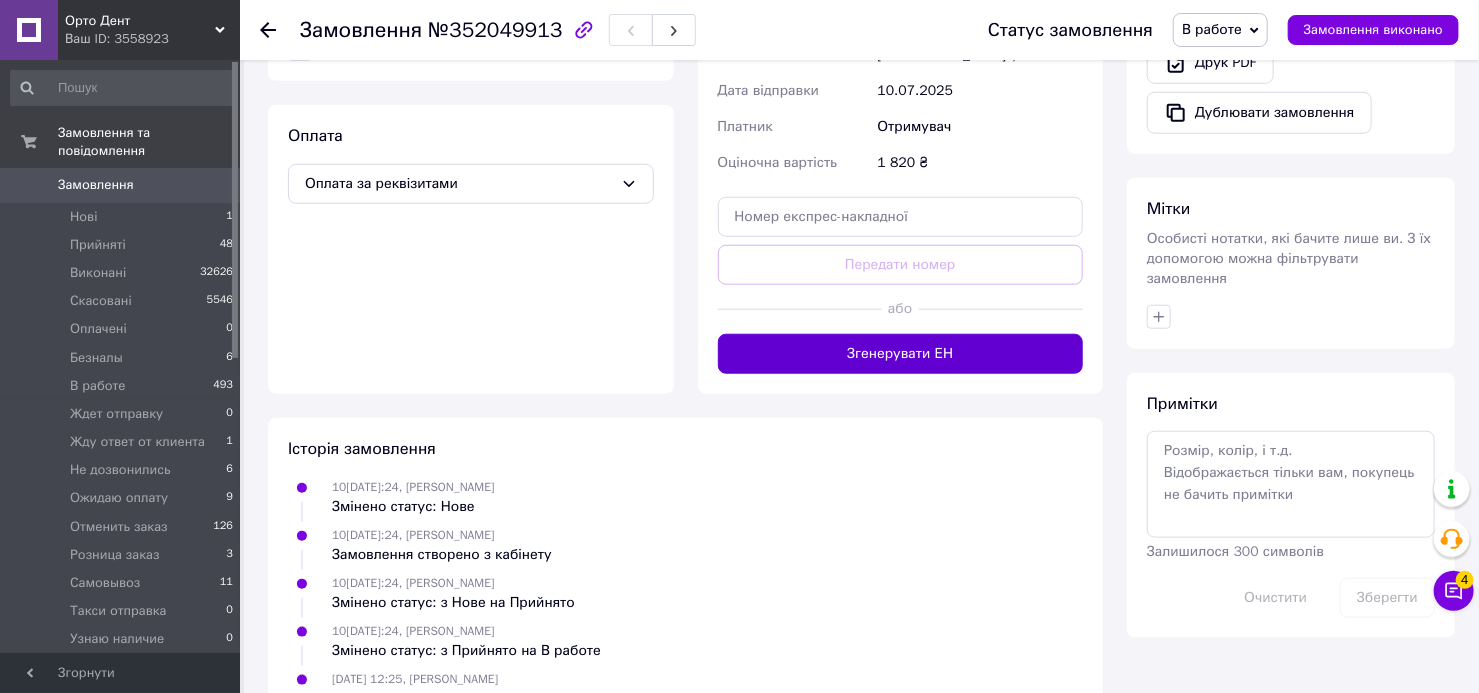 click on "Згенерувати ЕН" at bounding box center [901, 354] 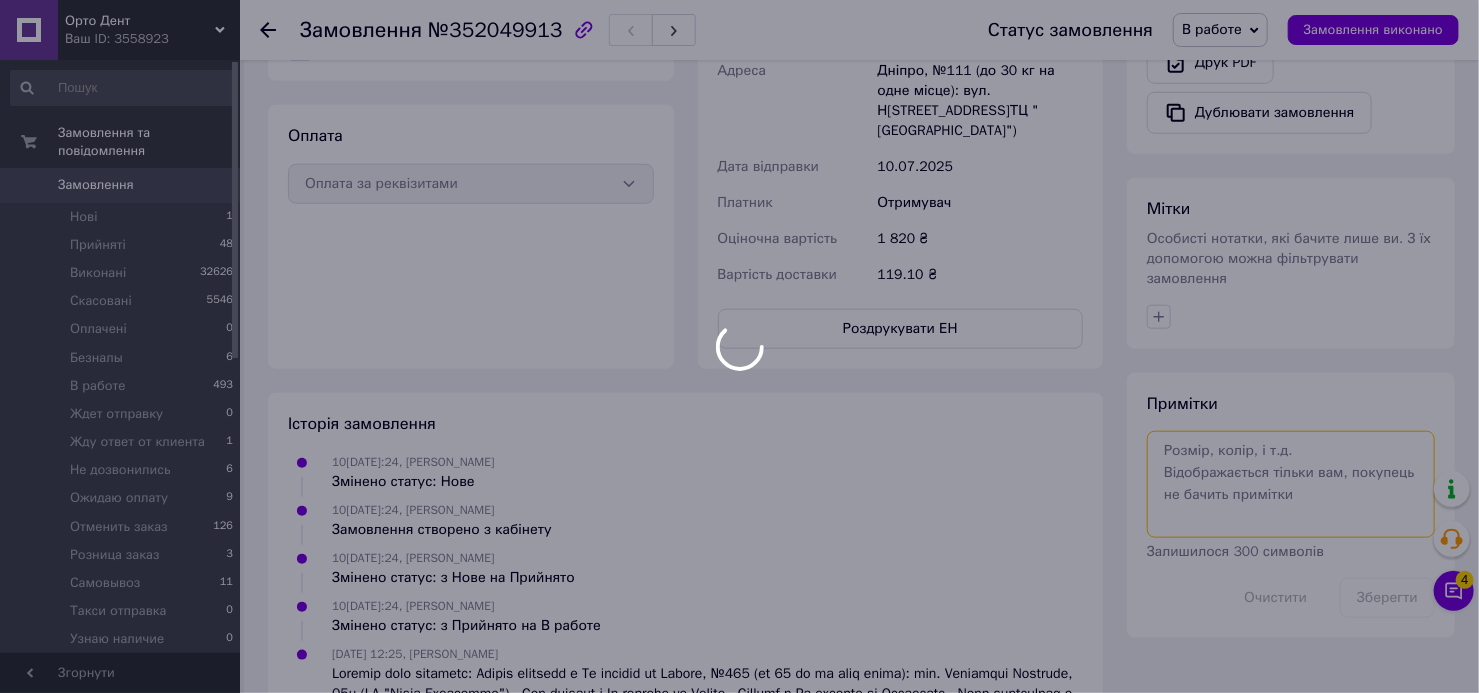 click at bounding box center (1291, 484) 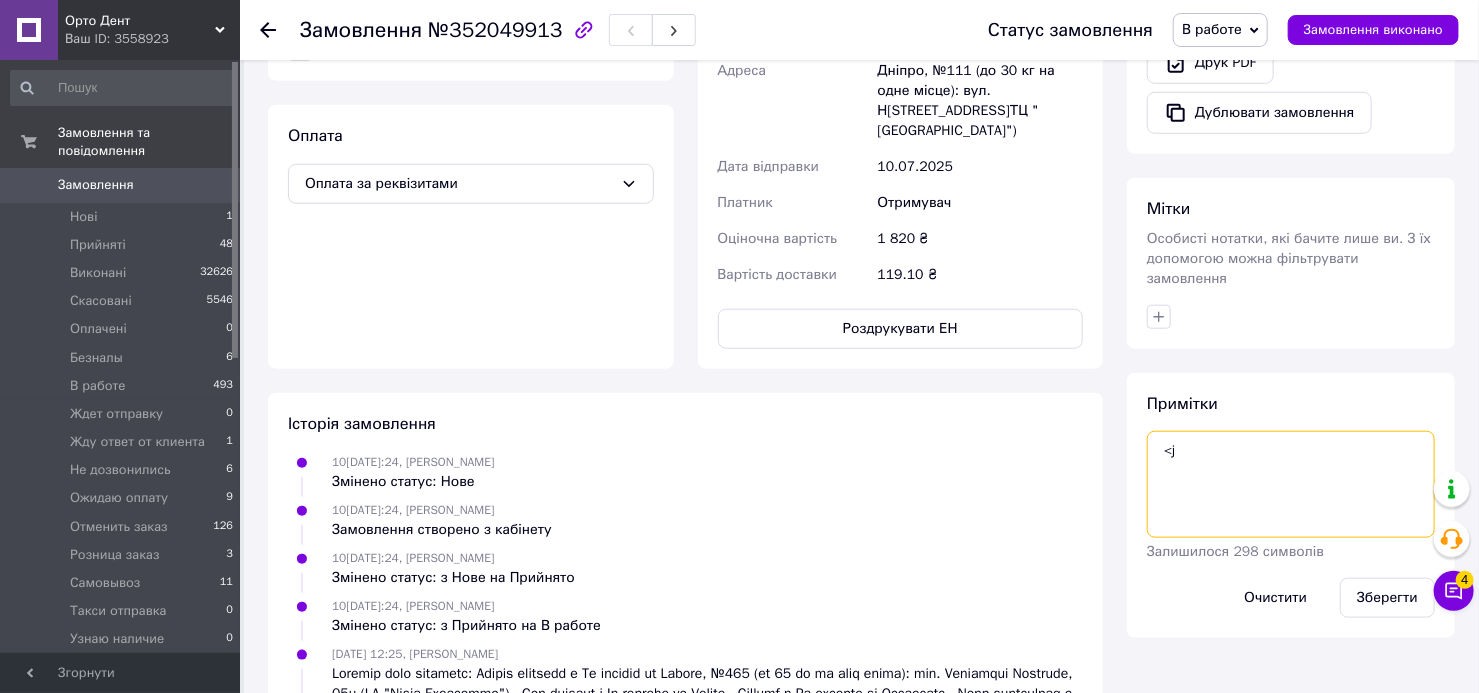 type on "<" 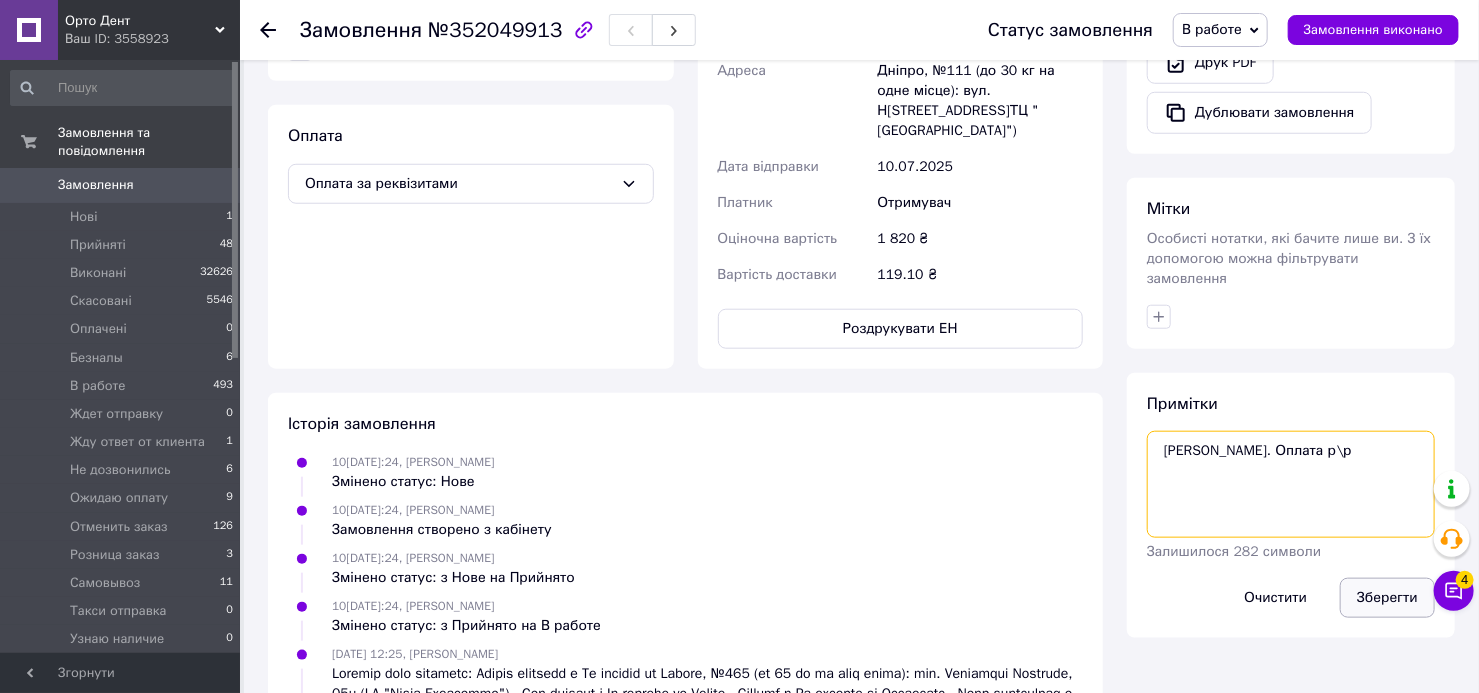 type on "Богдан. Оплата р\р" 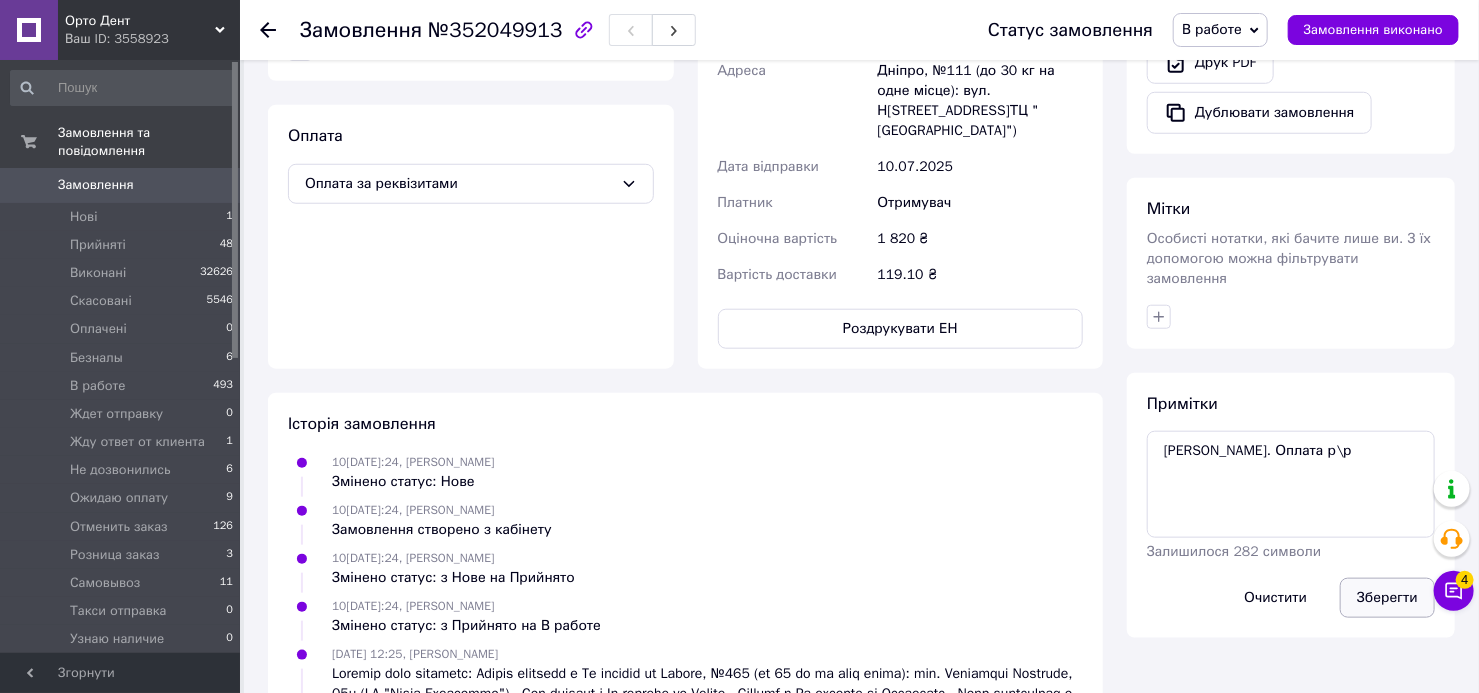 click on "Зберегти" at bounding box center [1387, 598] 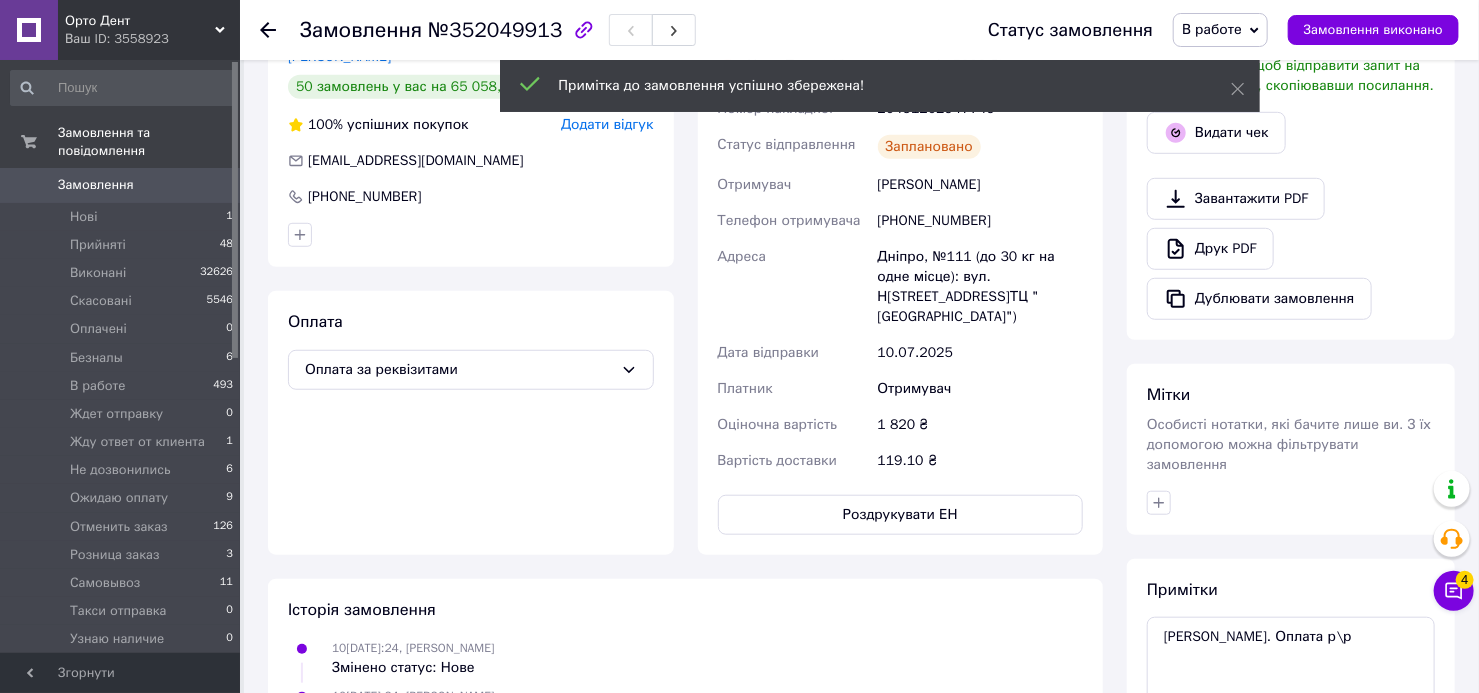 scroll, scrollTop: 551, scrollLeft: 0, axis: vertical 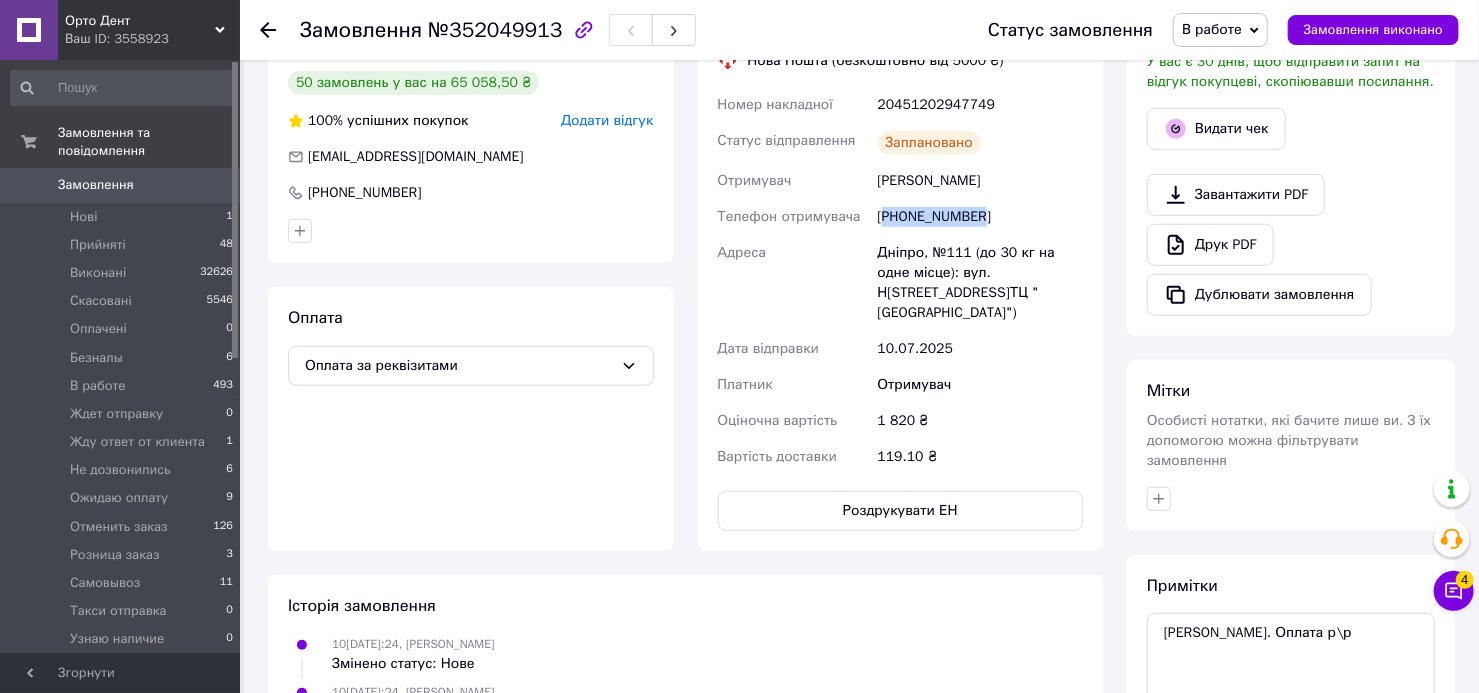 drag, startPoint x: 883, startPoint y: 285, endPoint x: 1004, endPoint y: 288, distance: 121.037186 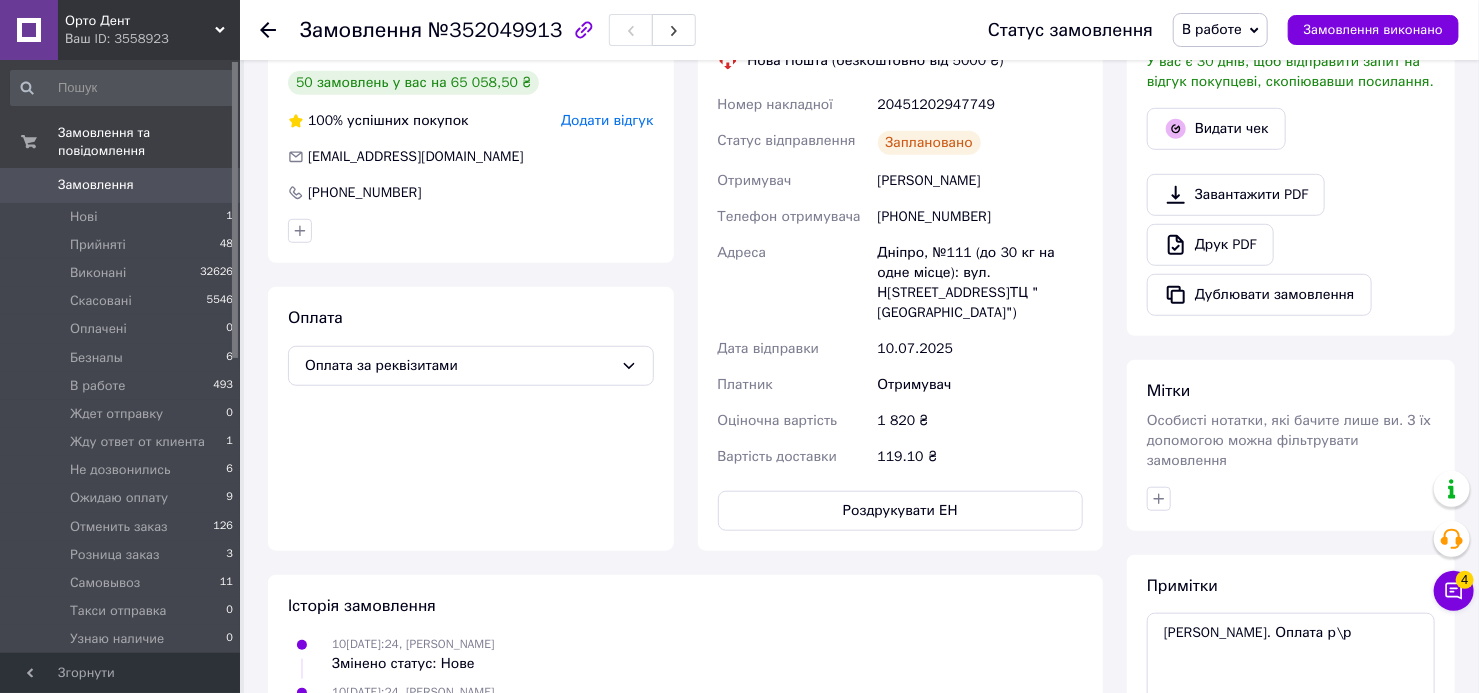 click on "Отримувач" at bounding box center (980, 385) 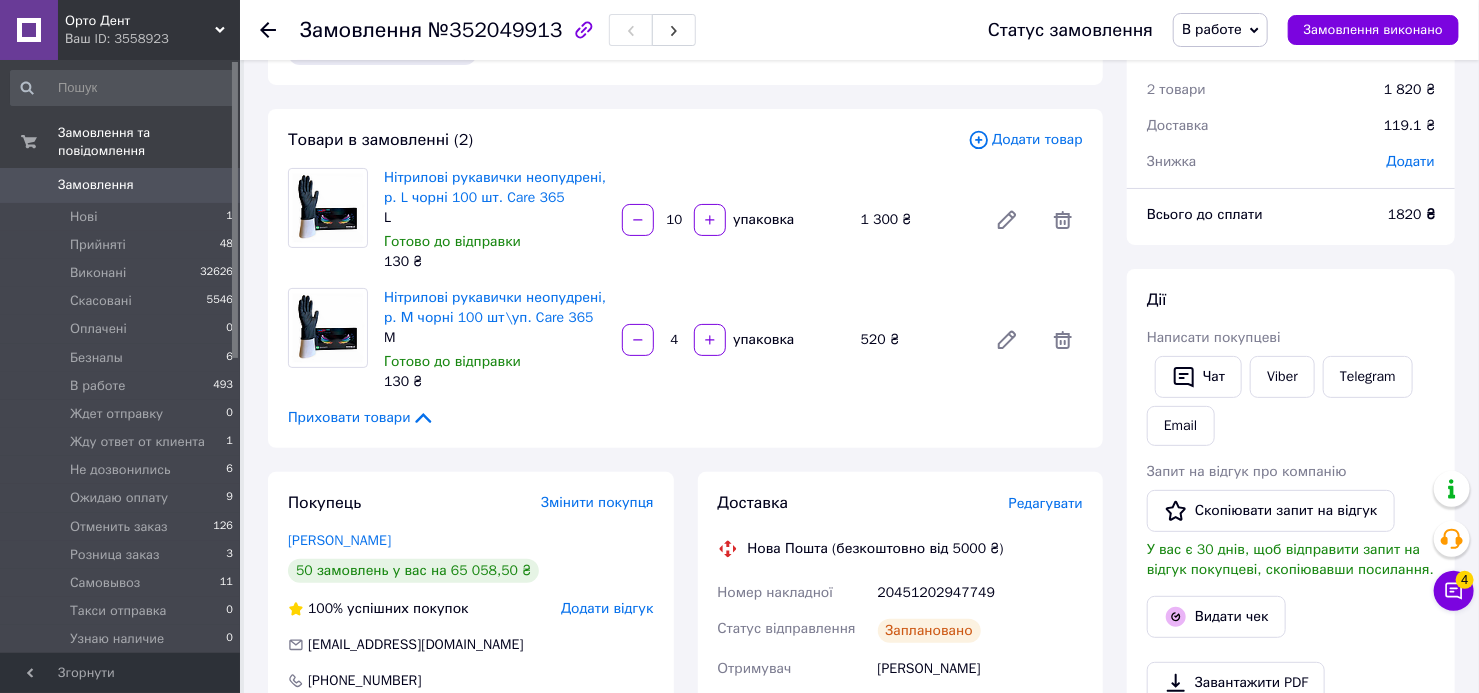 scroll, scrollTop: 2, scrollLeft: 0, axis: vertical 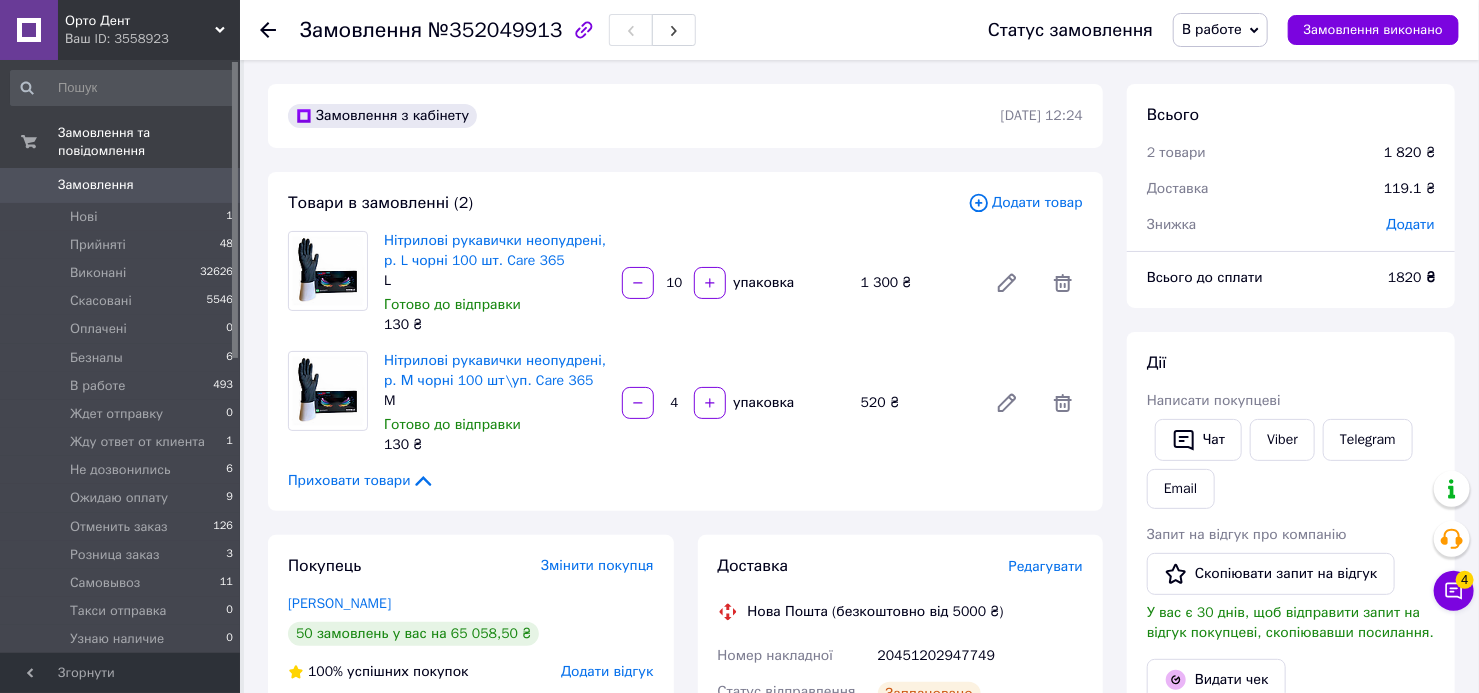 click on "Замовлення" at bounding box center (121, 185) 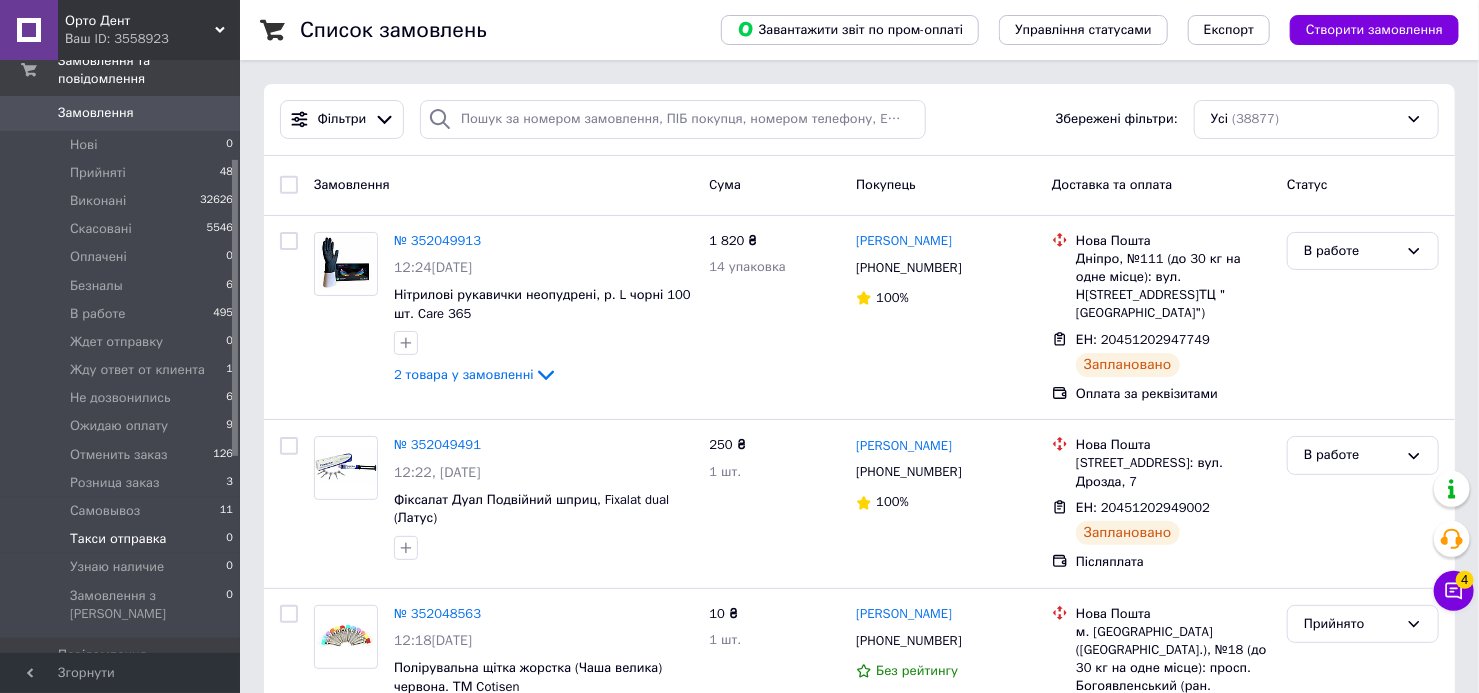 scroll, scrollTop: 272, scrollLeft: 0, axis: vertical 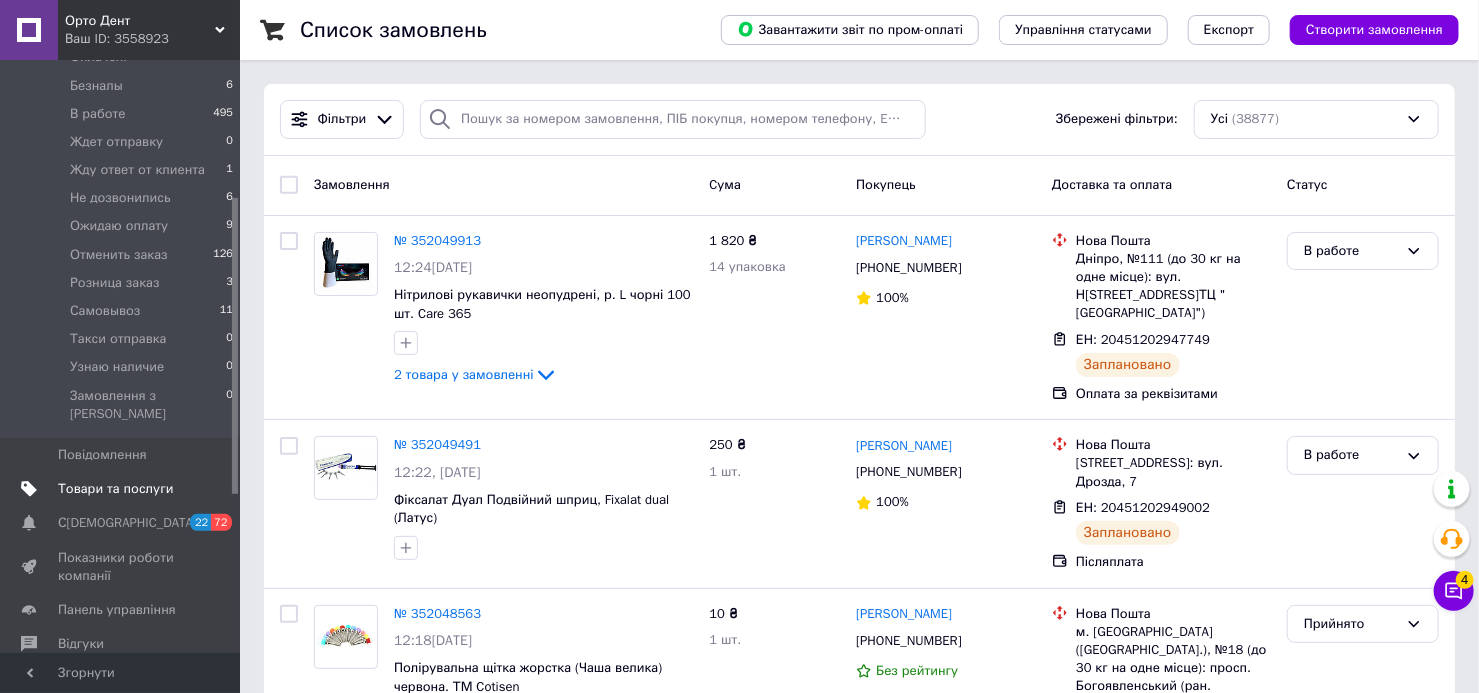 click on "Товари та послуги" at bounding box center (115, 489) 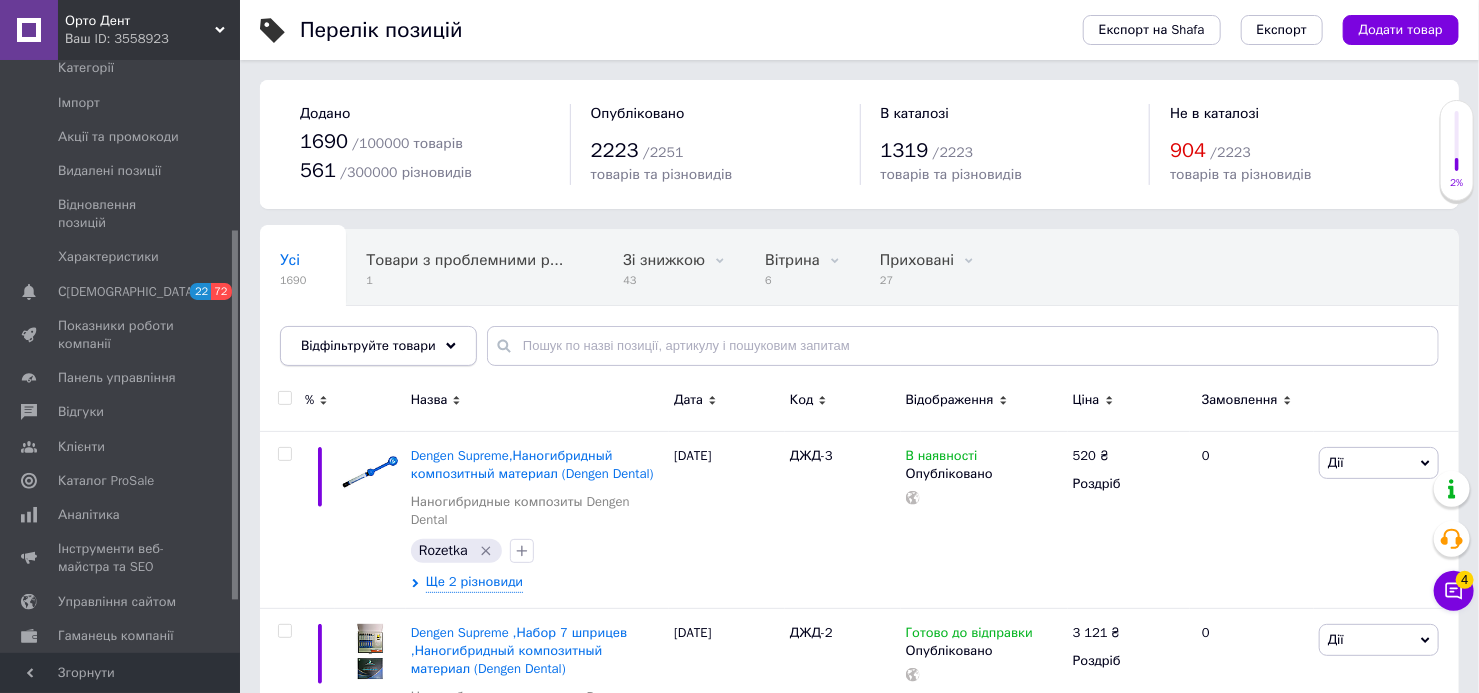 click on "Відфільтруйте товари" at bounding box center (378, 346) 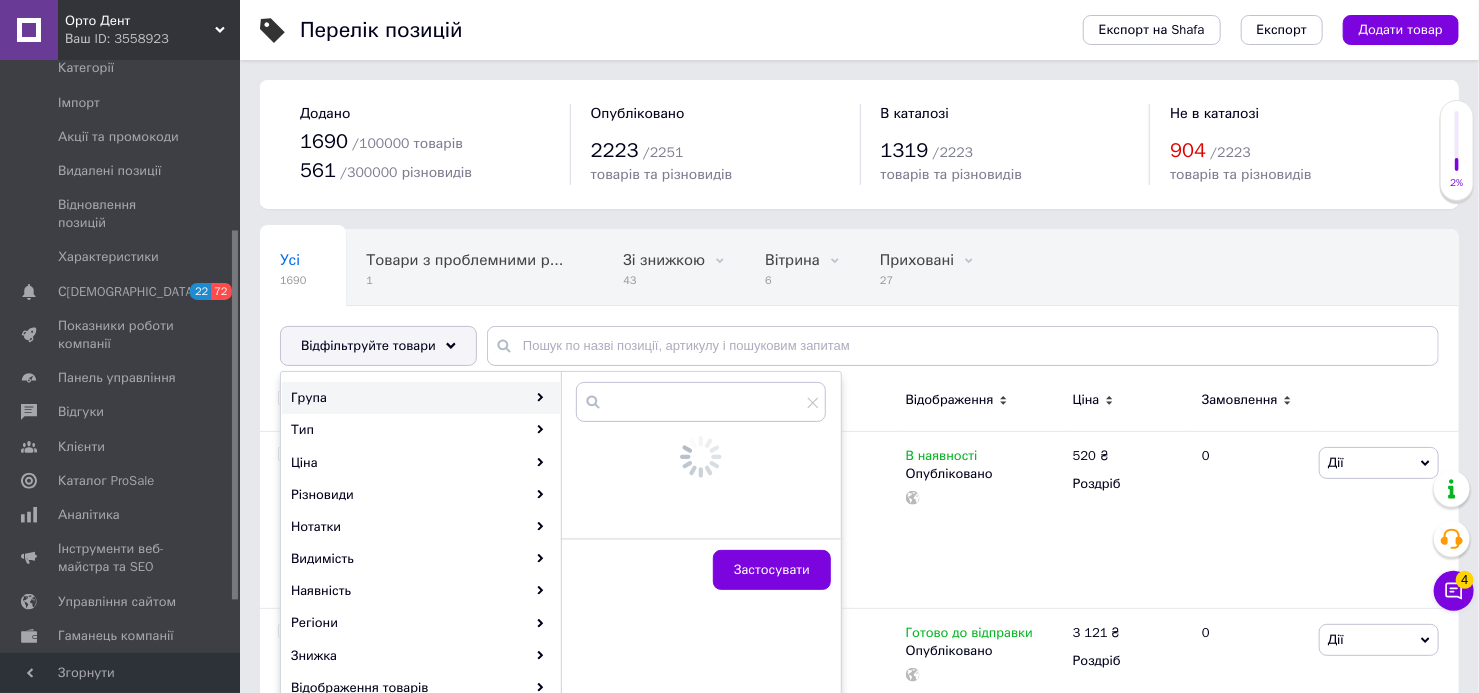 click on "Група" at bounding box center [421, 398] 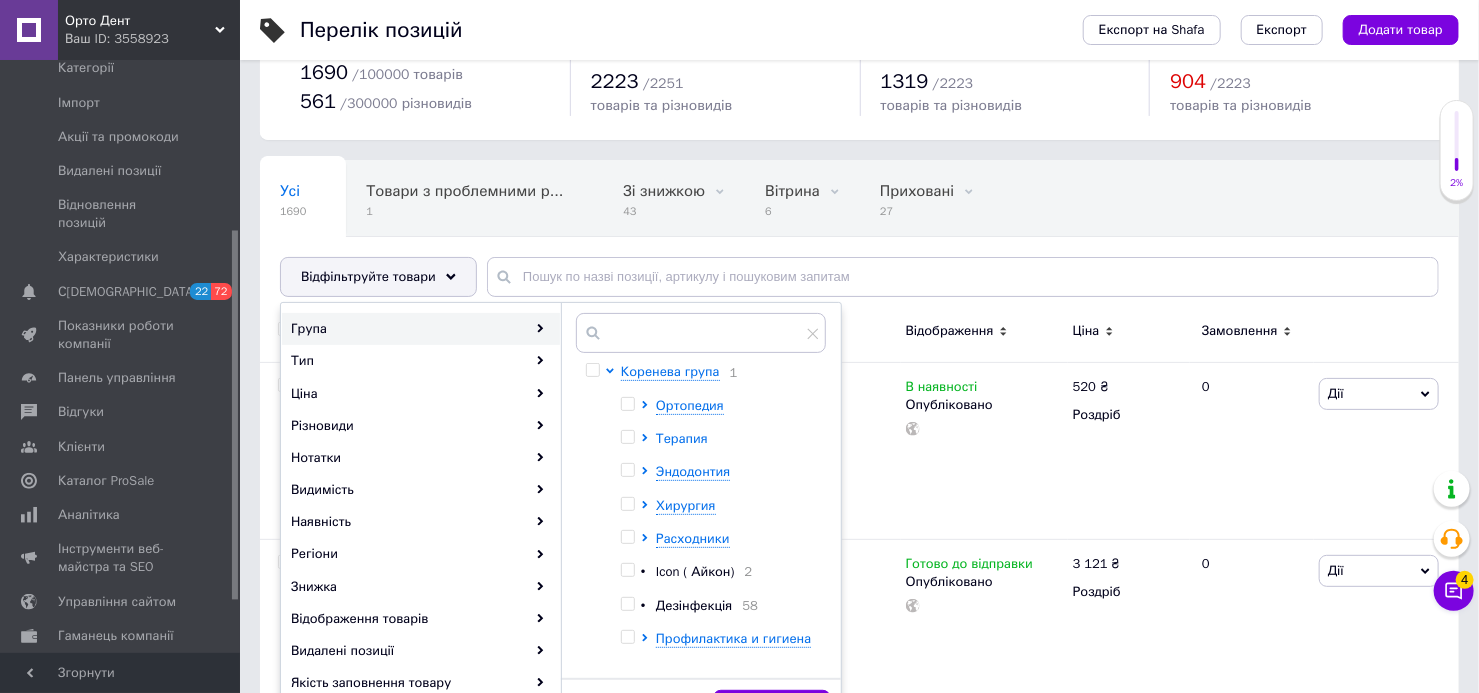 scroll, scrollTop: 90, scrollLeft: 0, axis: vertical 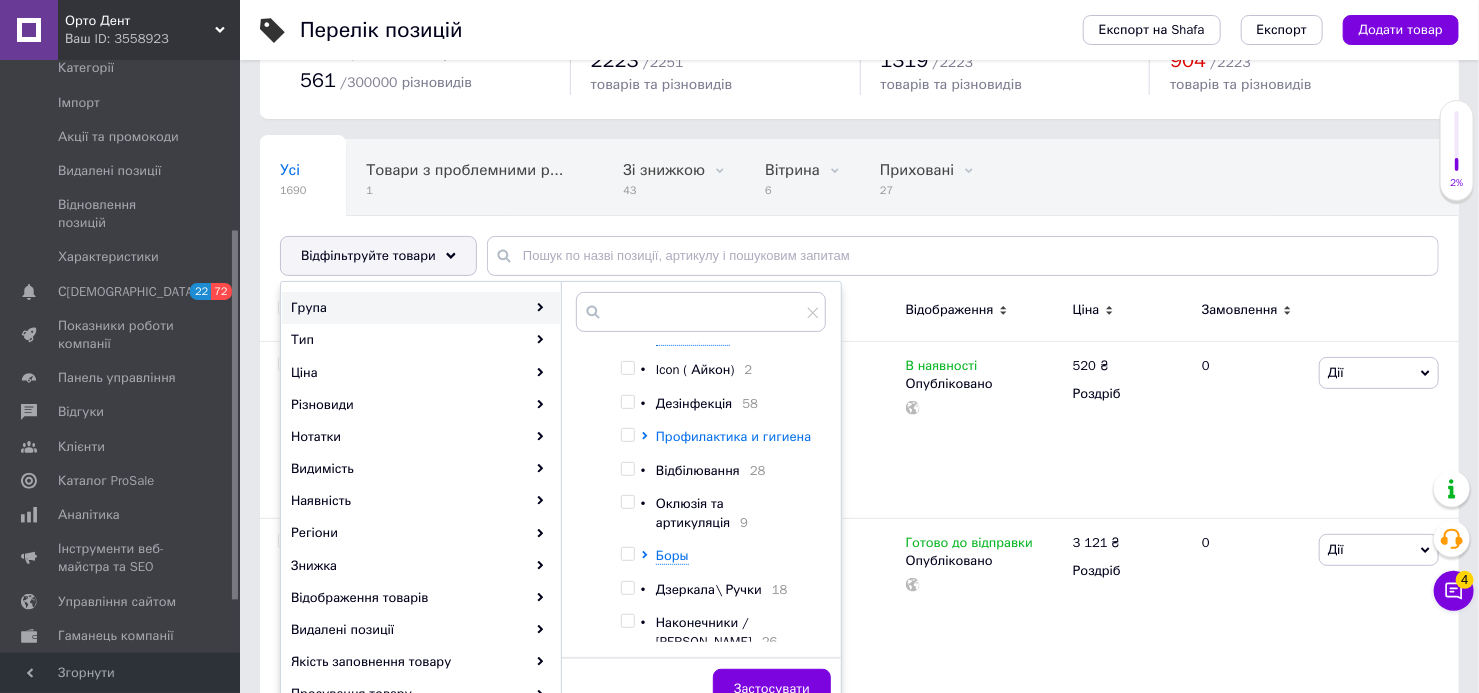 click on "Профилактика и гигиена" at bounding box center (733, 436) 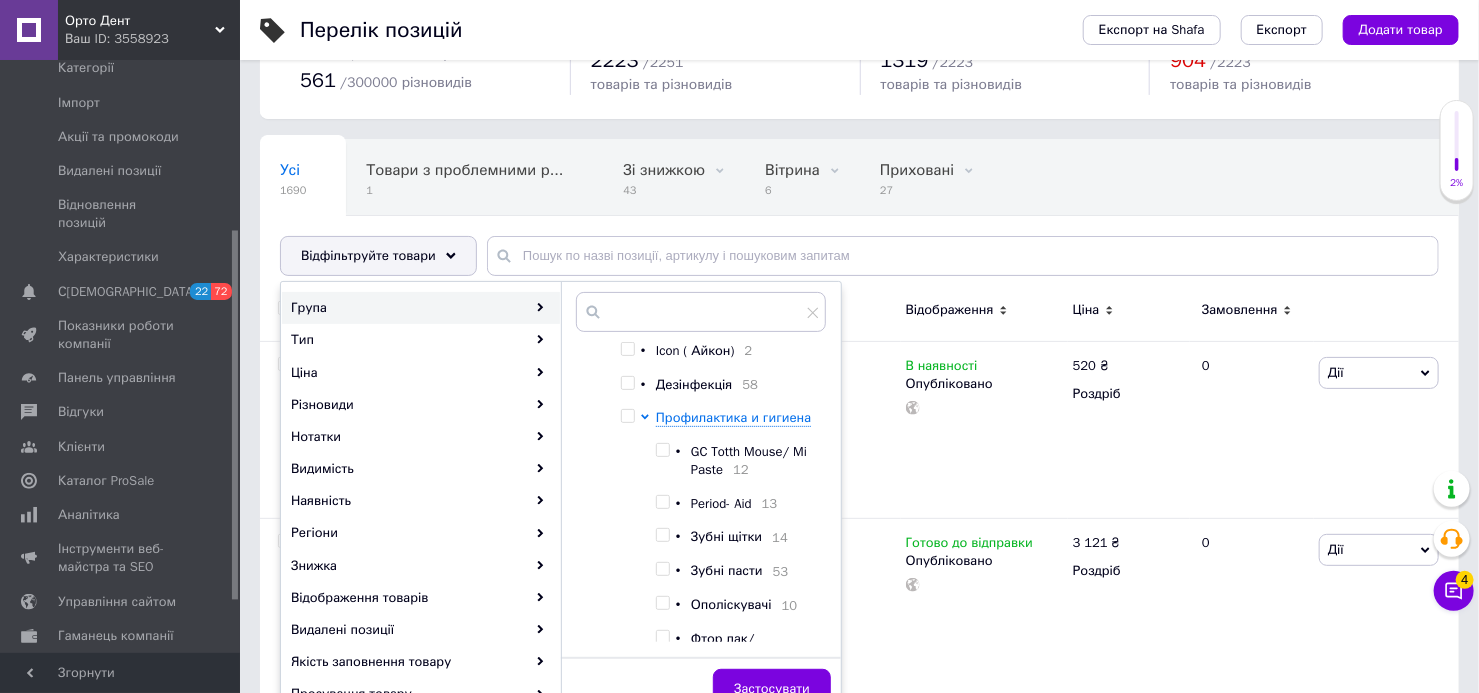 scroll, scrollTop: 159, scrollLeft: 0, axis: vertical 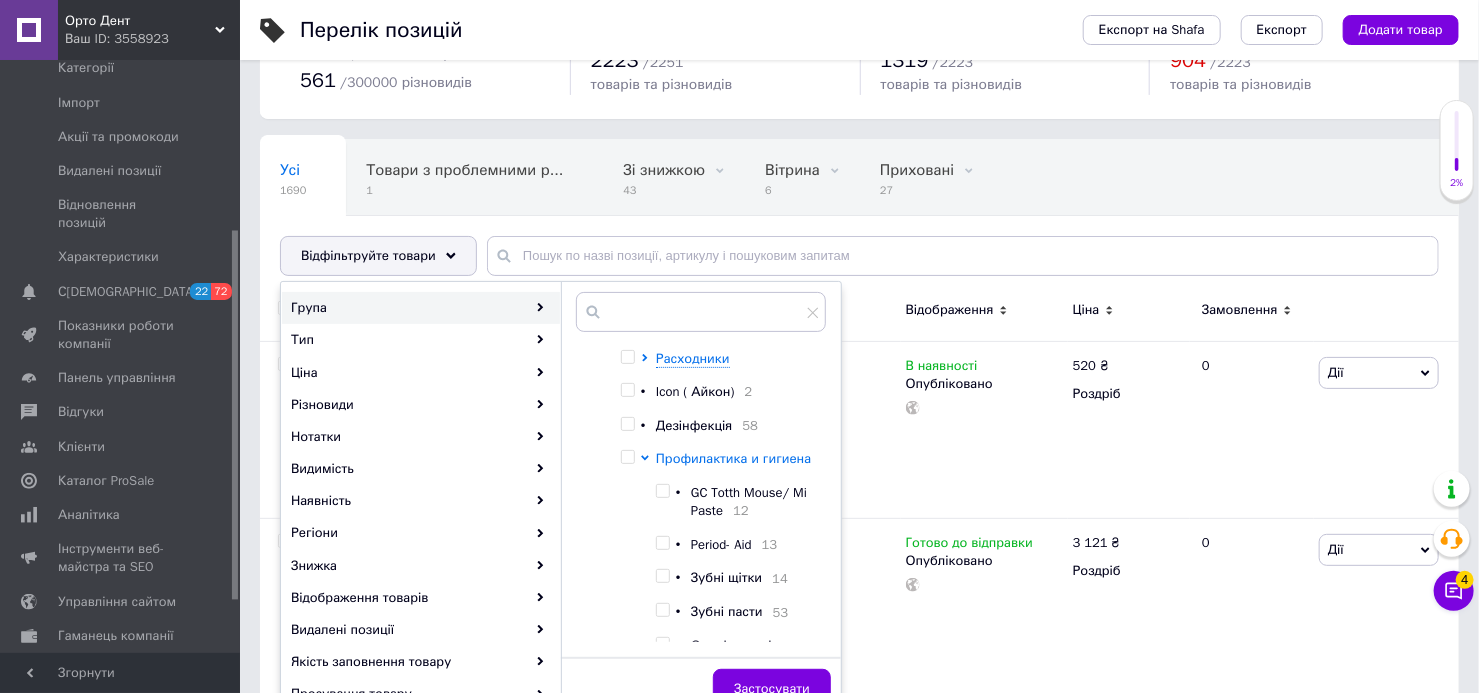 click on "Профилактика и гигиена" at bounding box center [733, 458] 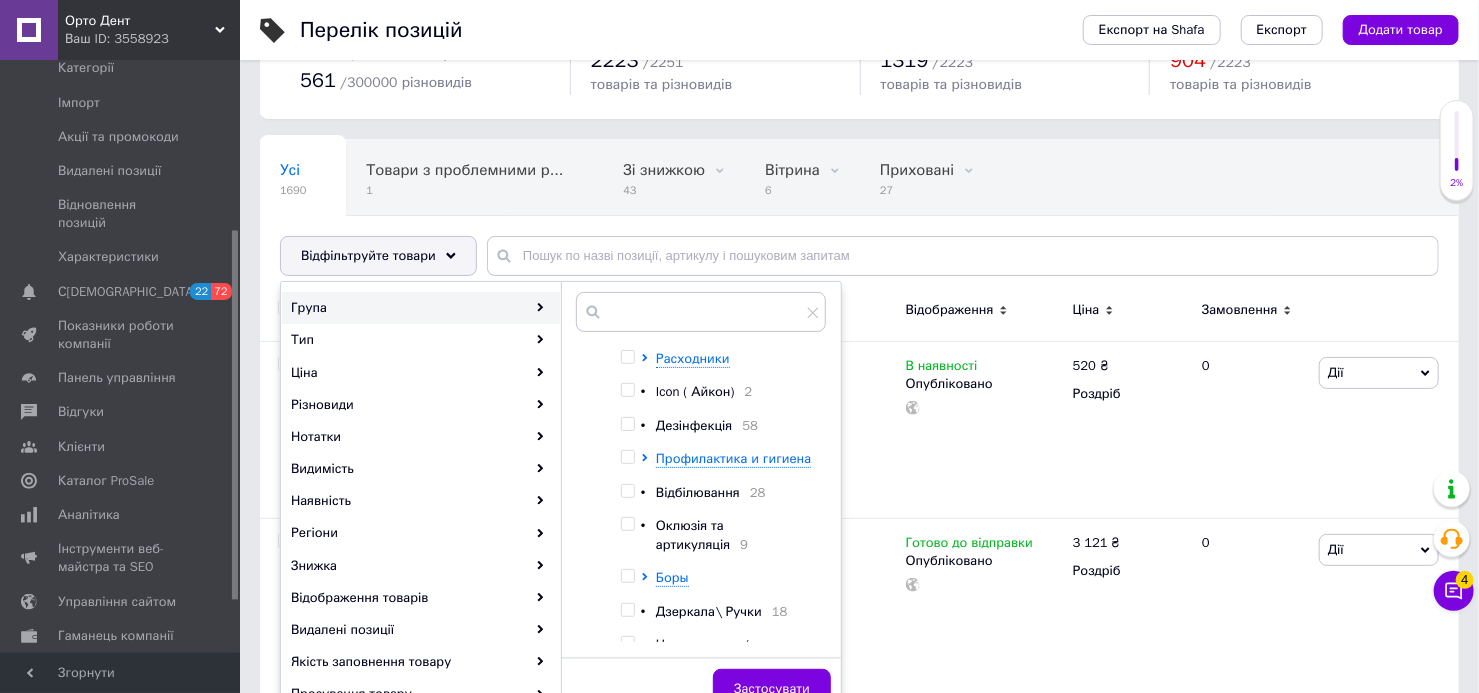 click on "Ортопедия Терапия Эндодонтия Хирургия Расходники • Icon ( Айкон) 2 • Дезінфекція 58 Профилактика и гигиена • Відбілювання 28 • Оклюзія та артикуляція 9 Боры • Дзеркала\ Ручки 18 • Наконечники / Олія 26 • Рентген пленка 7 Система Раббердам / Кламмера Стоматологическое оборудование/ инструменты Профилактика и гигиена" at bounding box center (718, 539) 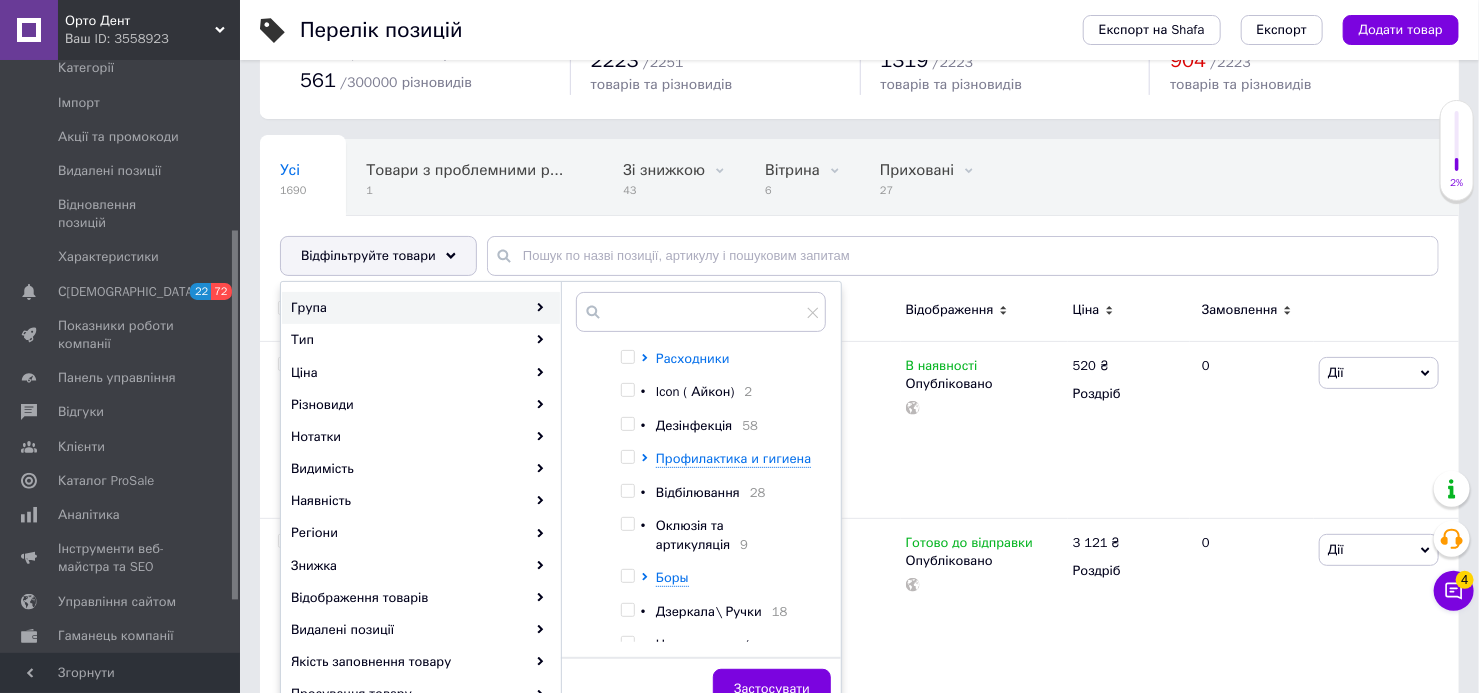 click on "Расходники" at bounding box center [693, 358] 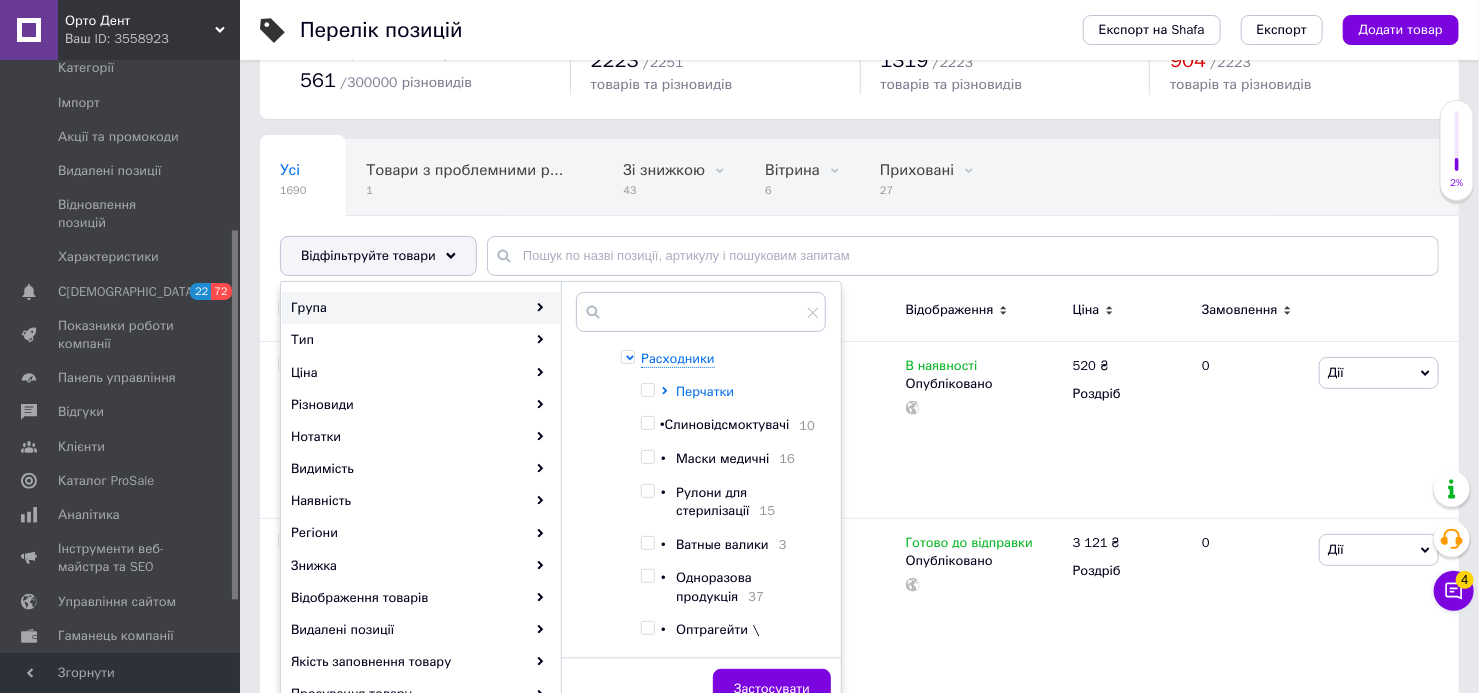 click on "Перчатки" at bounding box center [705, 391] 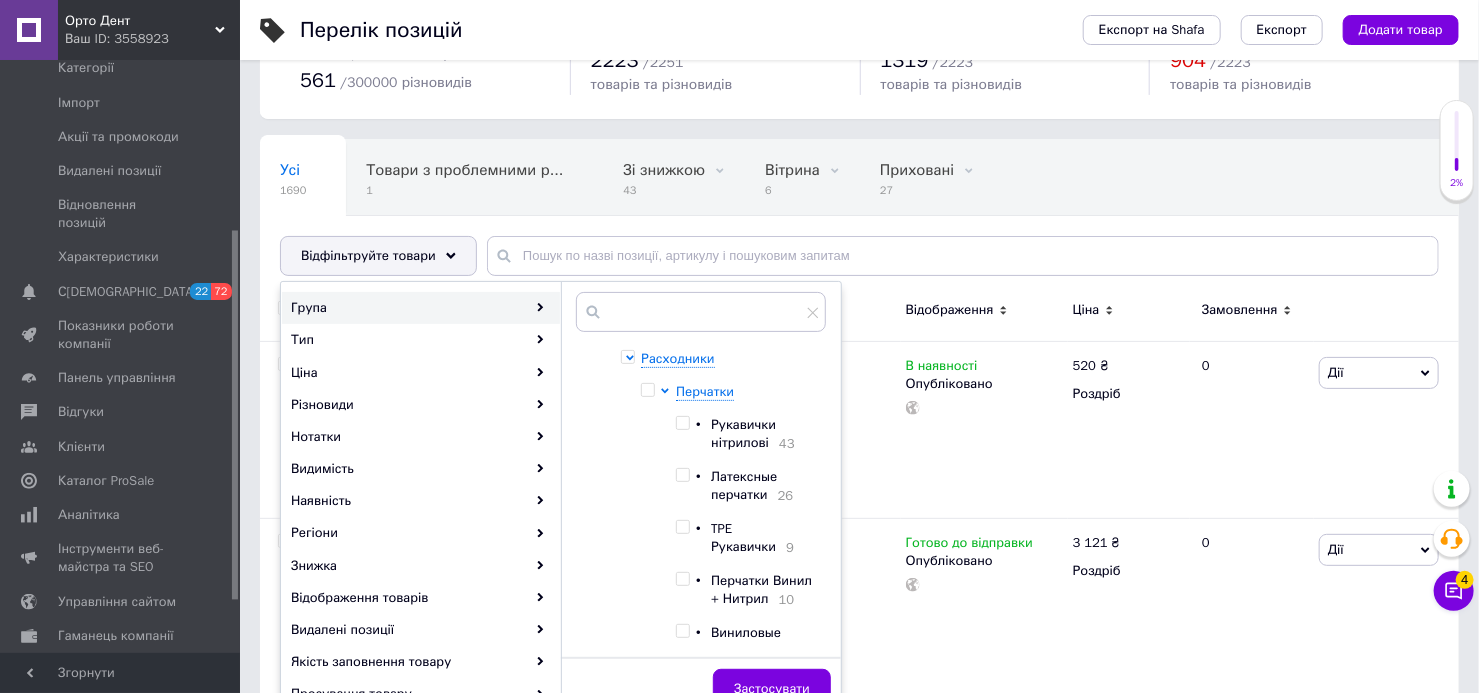 click at bounding box center (682, 423) 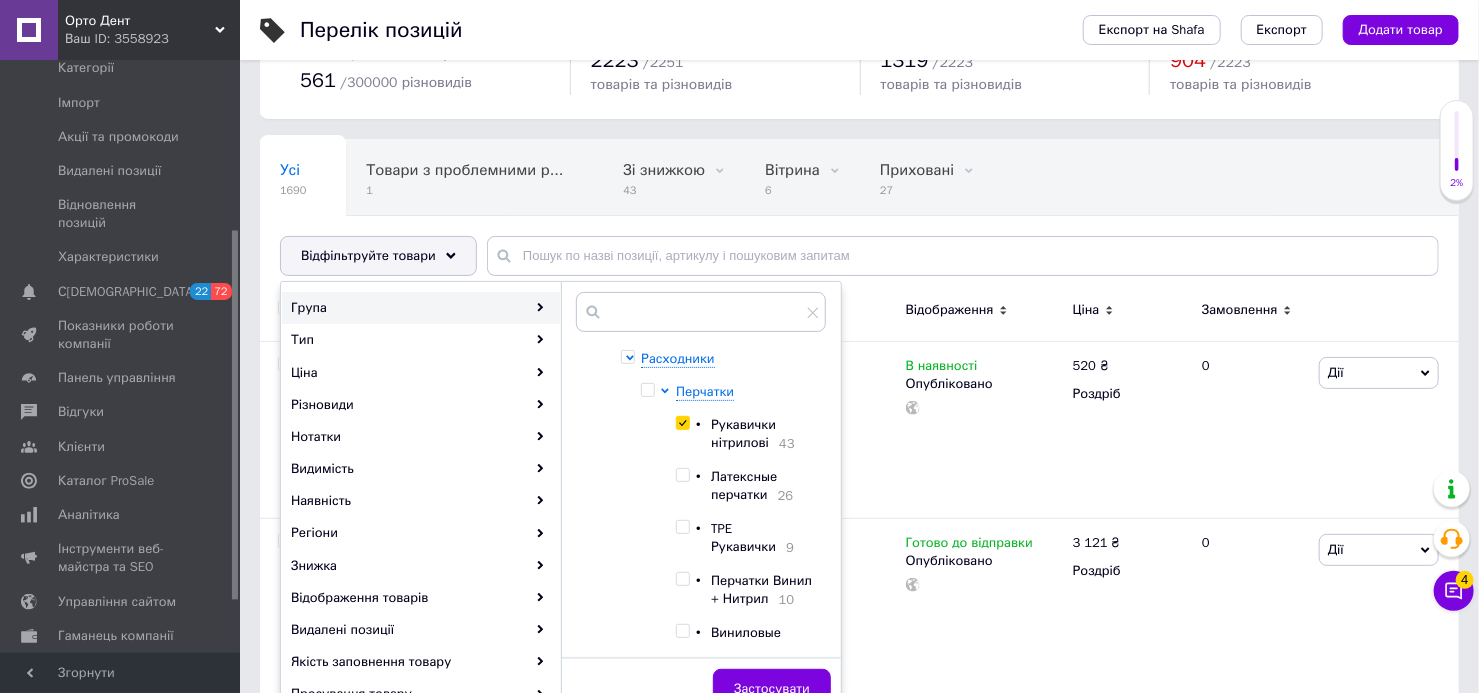 checkbox on "true" 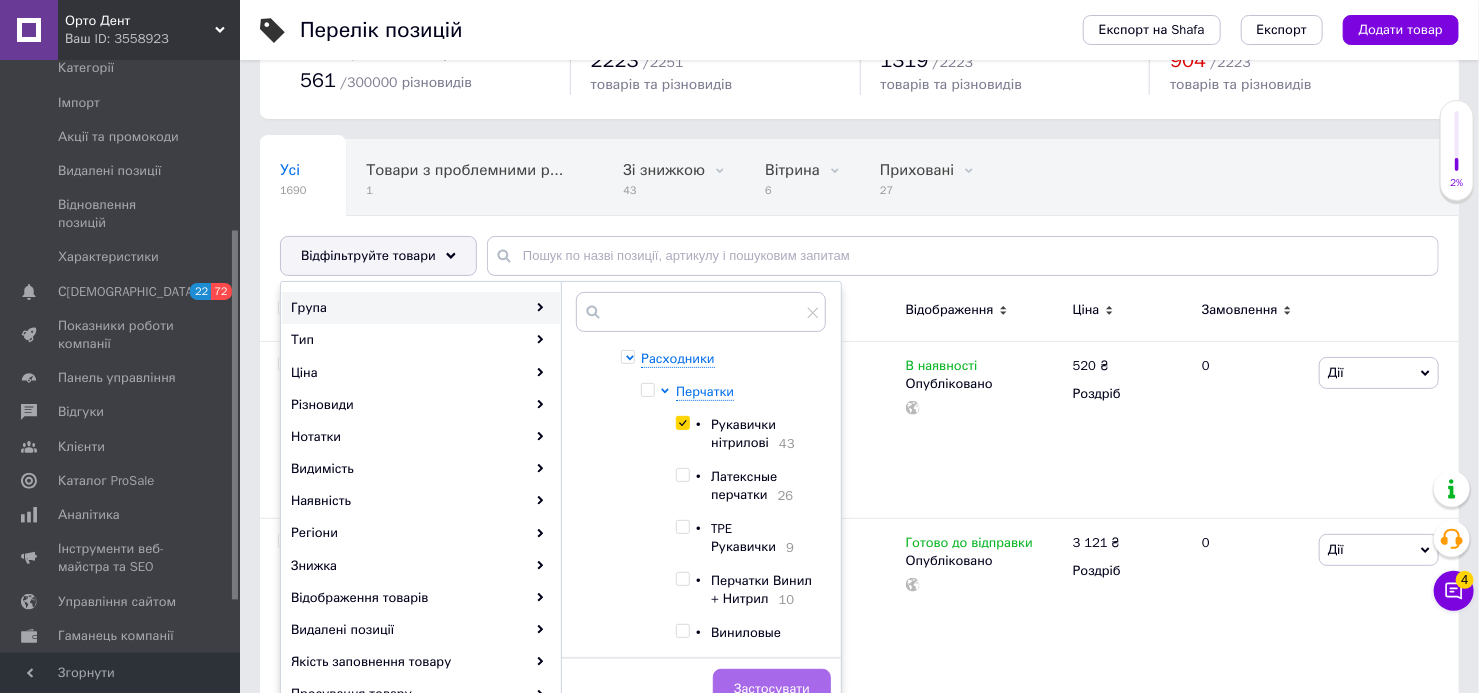 click on "Застосувати" at bounding box center [772, 689] 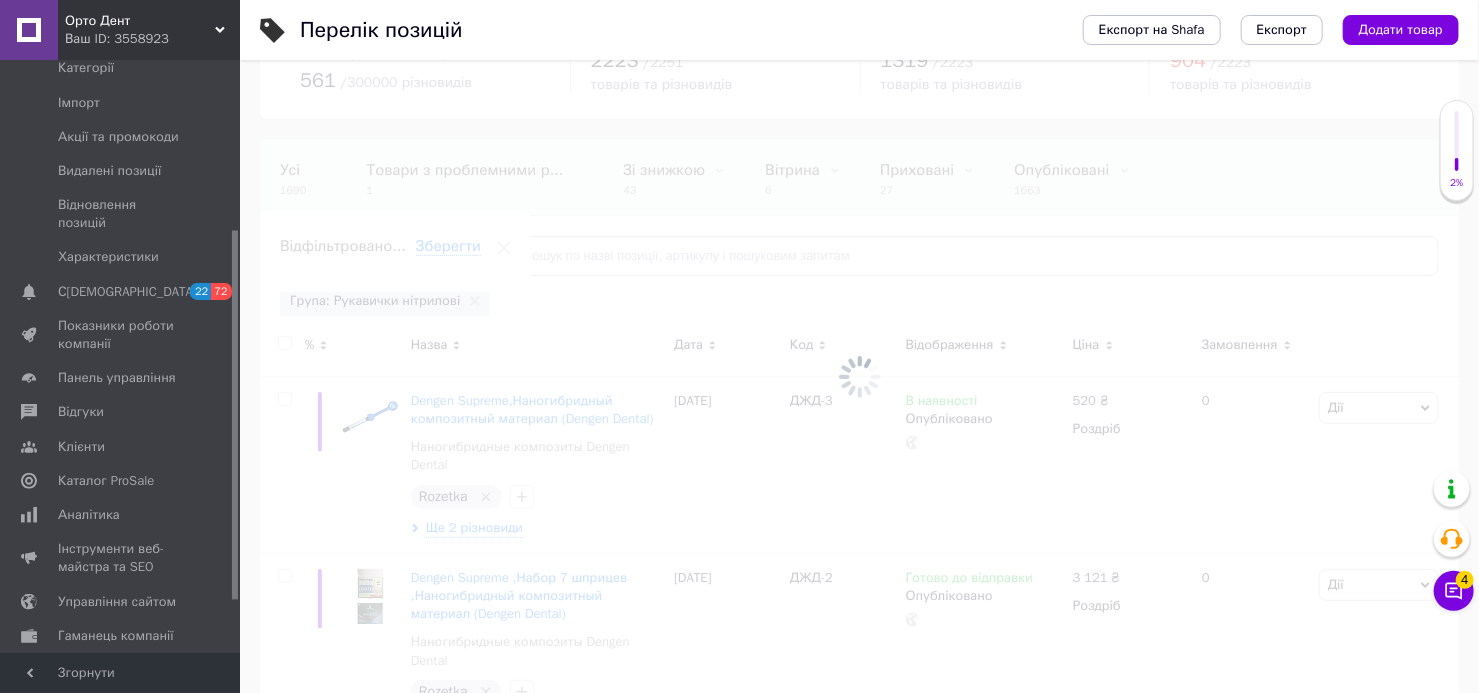 scroll, scrollTop: 0, scrollLeft: 106, axis: horizontal 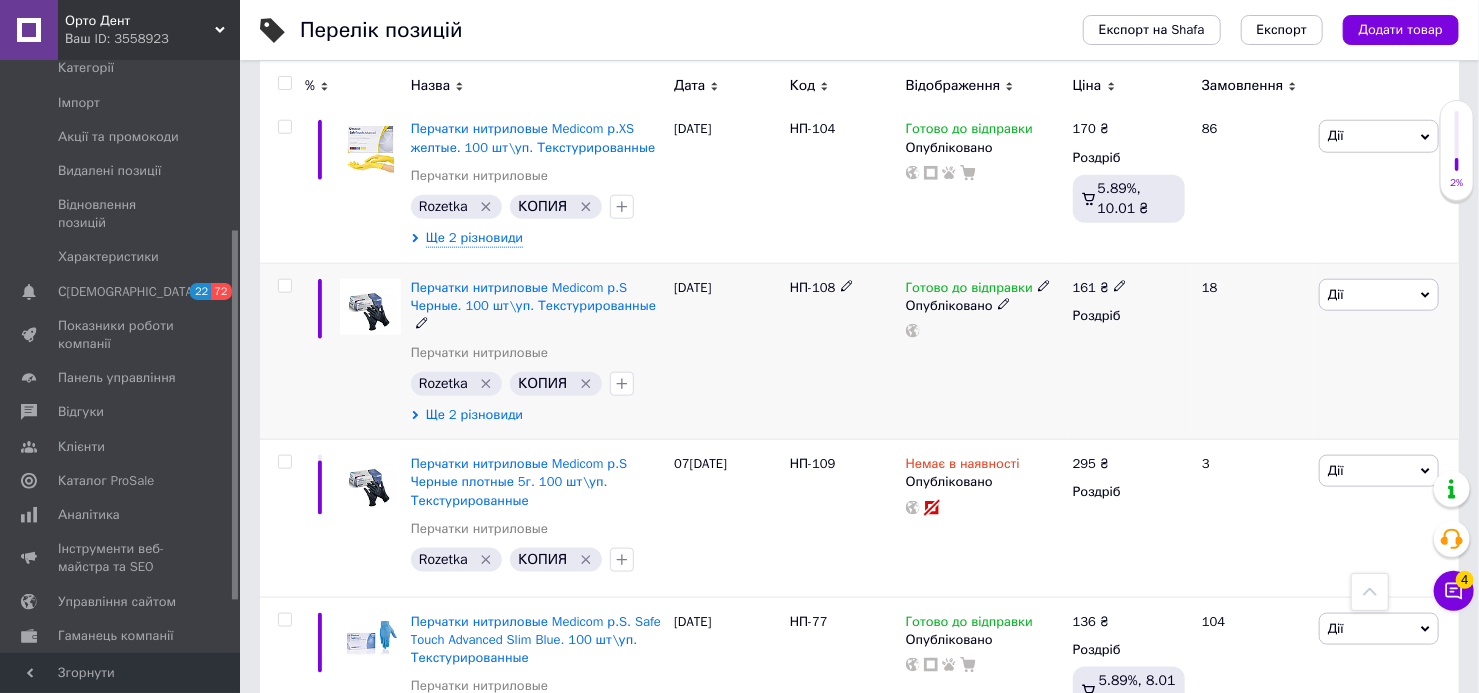 click on "Ще 2 різновиди" at bounding box center (474, 415) 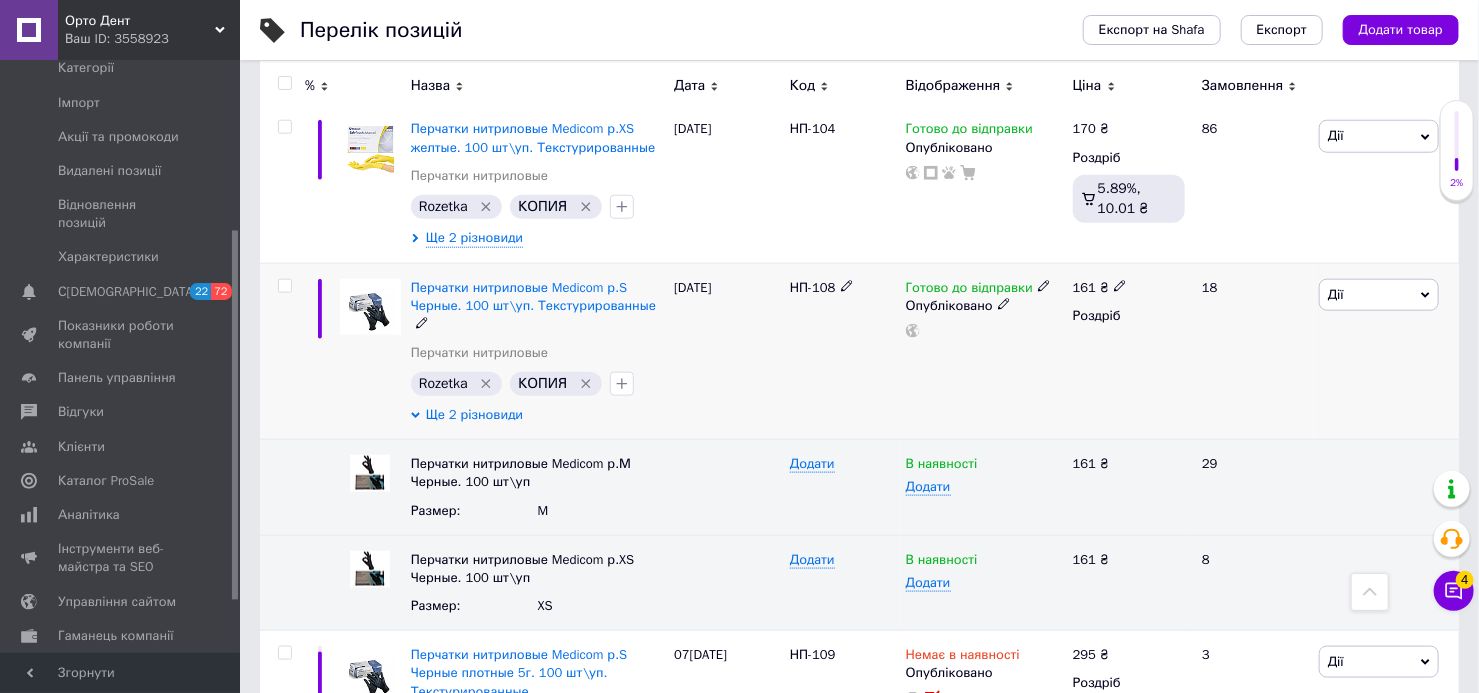click on "Ще 2 різновиди" at bounding box center [474, 415] 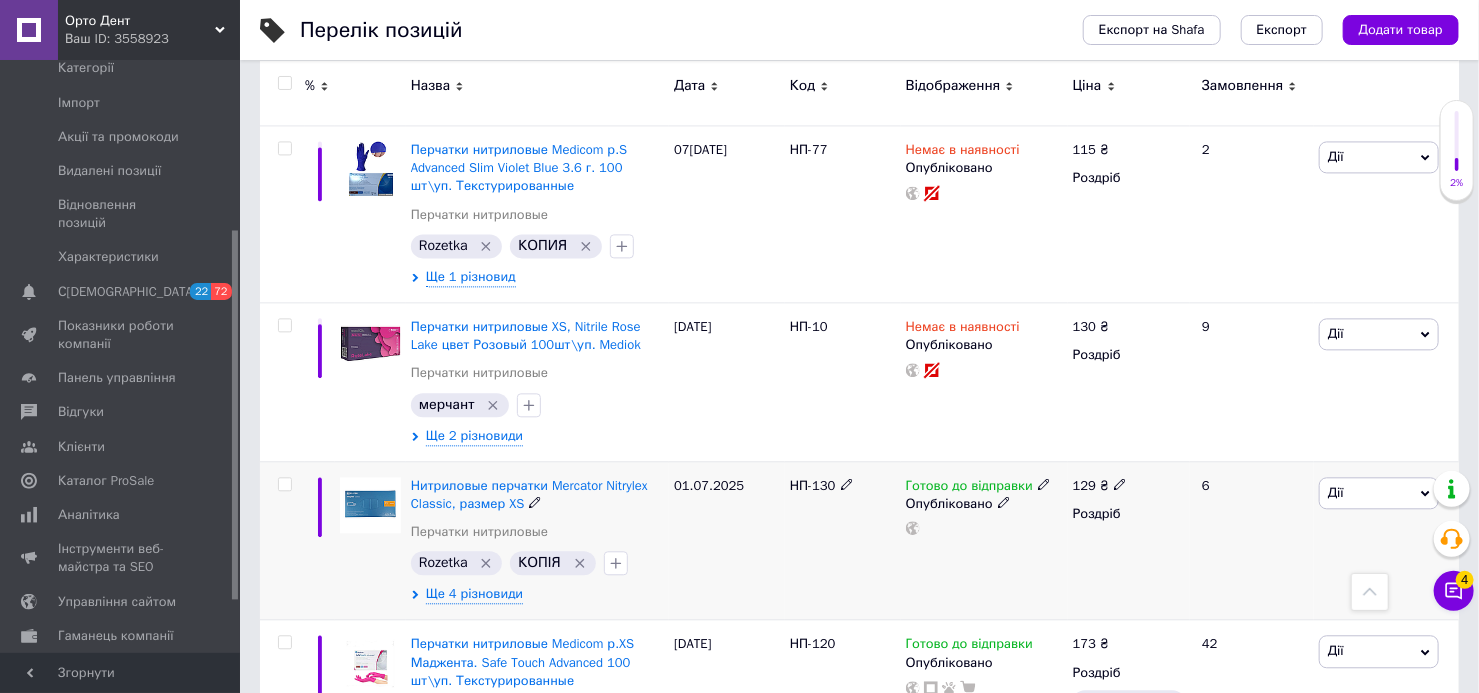 scroll, scrollTop: 2181, scrollLeft: 0, axis: vertical 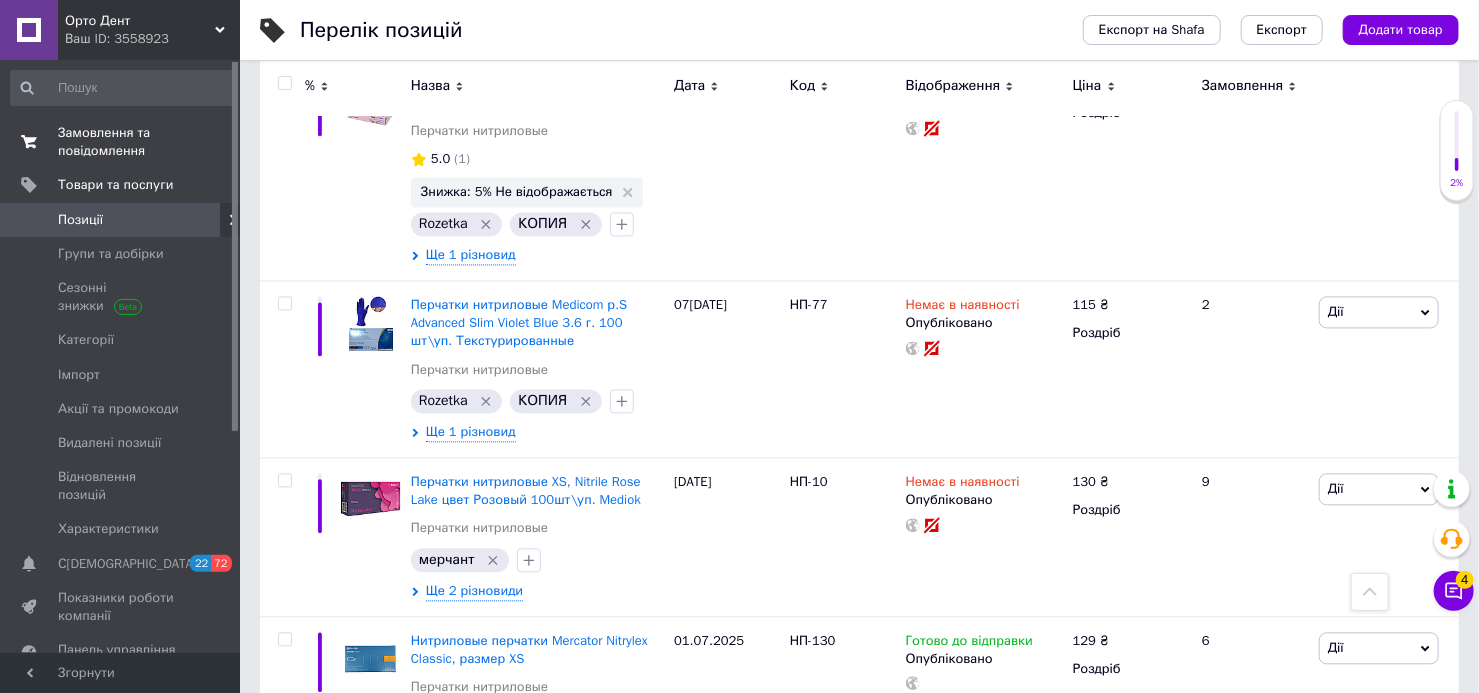 click on "Замовлення та повідомлення" at bounding box center [121, 142] 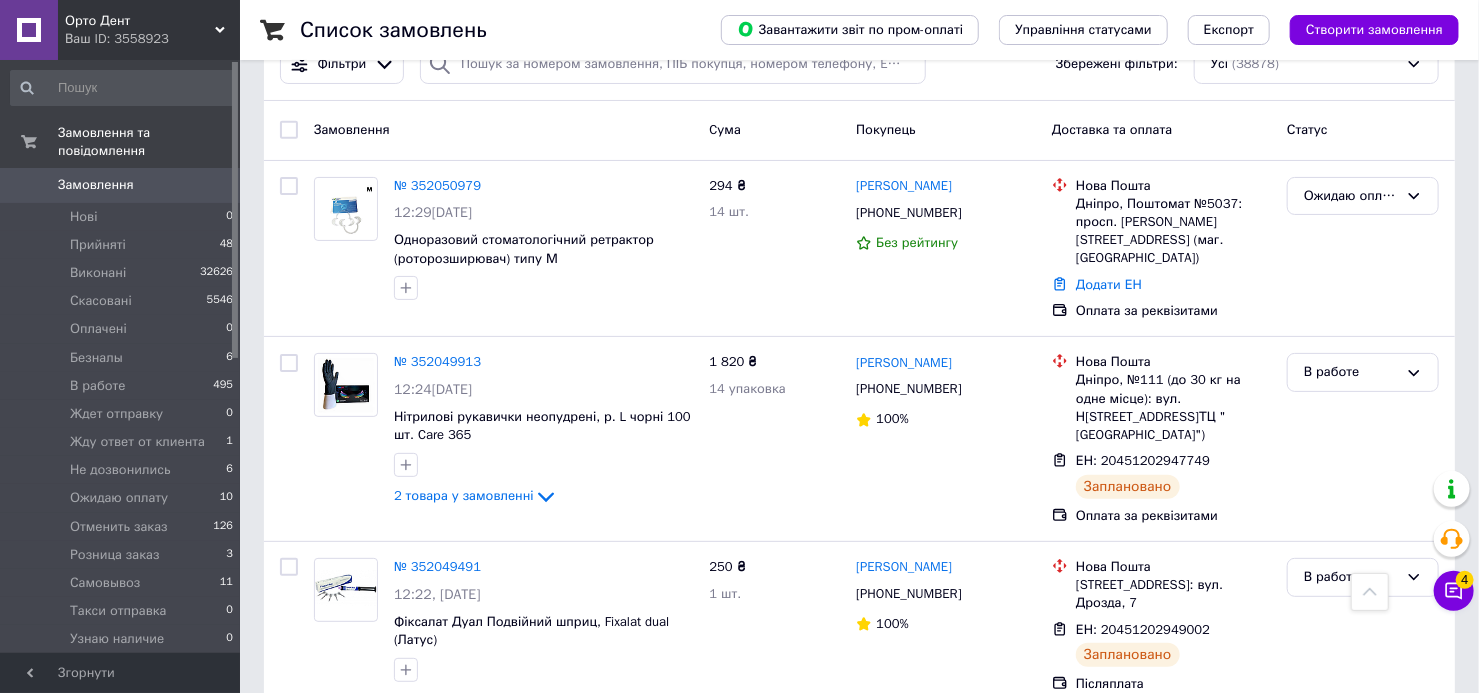 scroll, scrollTop: 0, scrollLeft: 0, axis: both 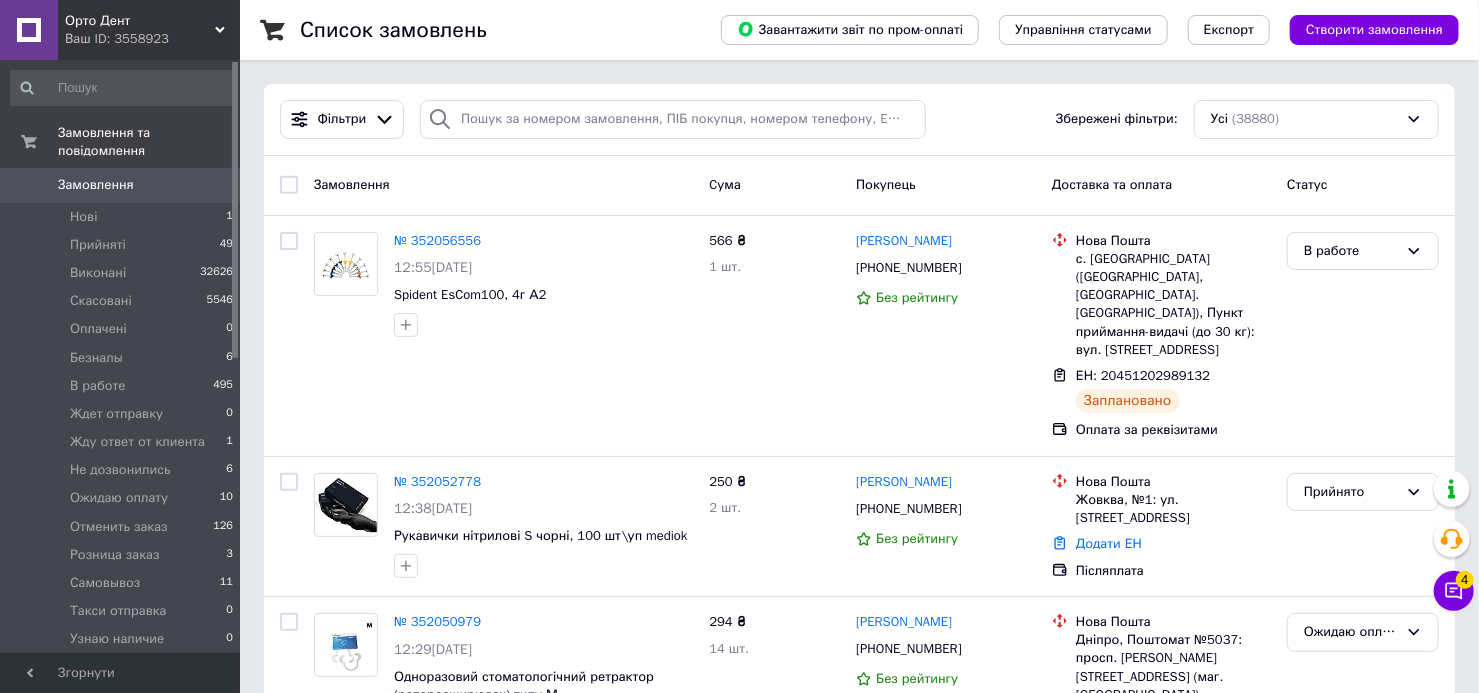 click on "Ваш ID: 3558923" at bounding box center (152, 39) 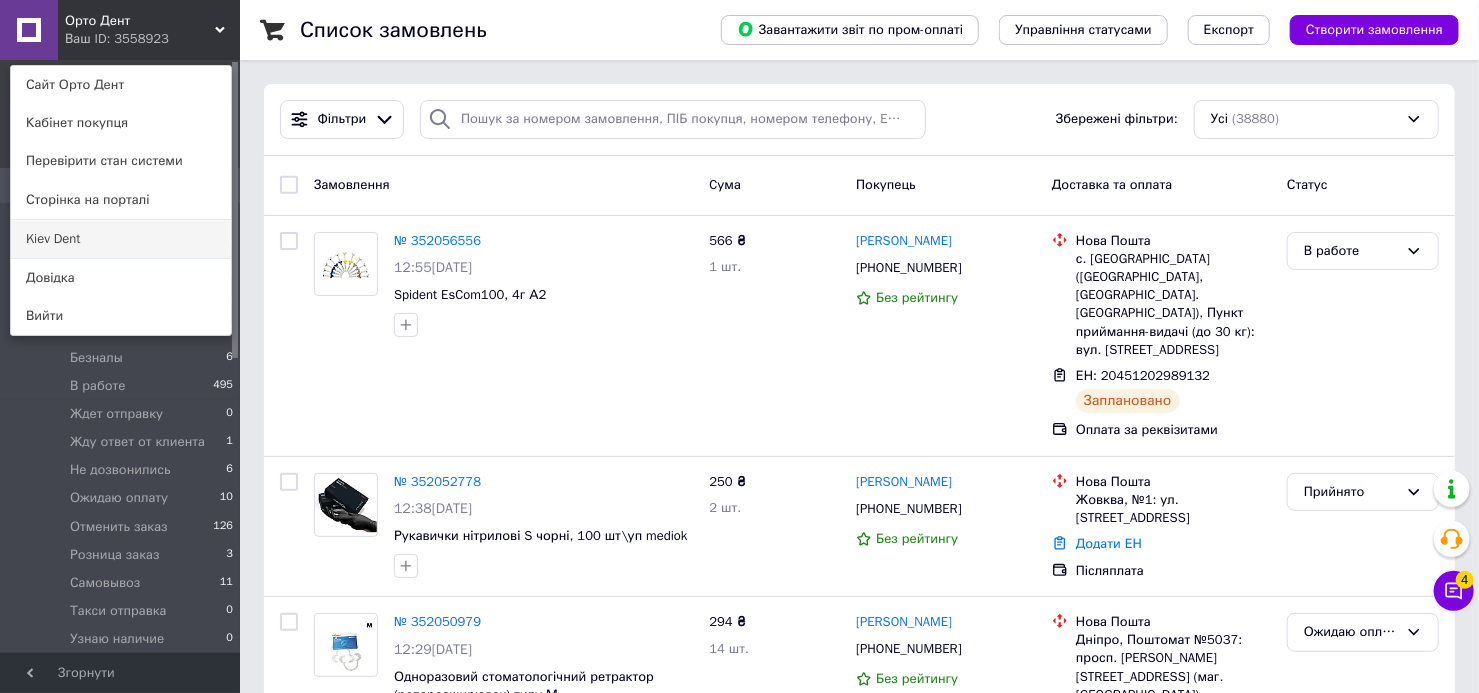click on "Kiev Dent" at bounding box center (121, 239) 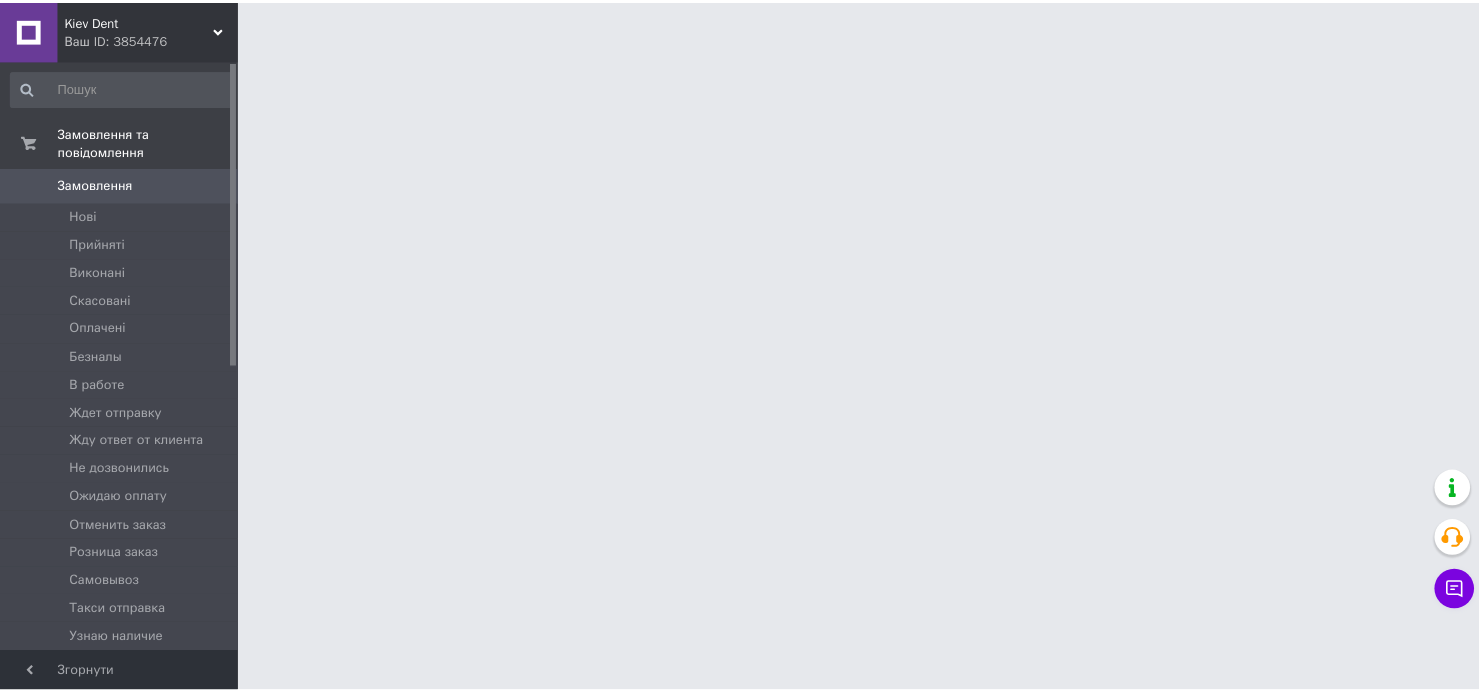 scroll, scrollTop: 0, scrollLeft: 0, axis: both 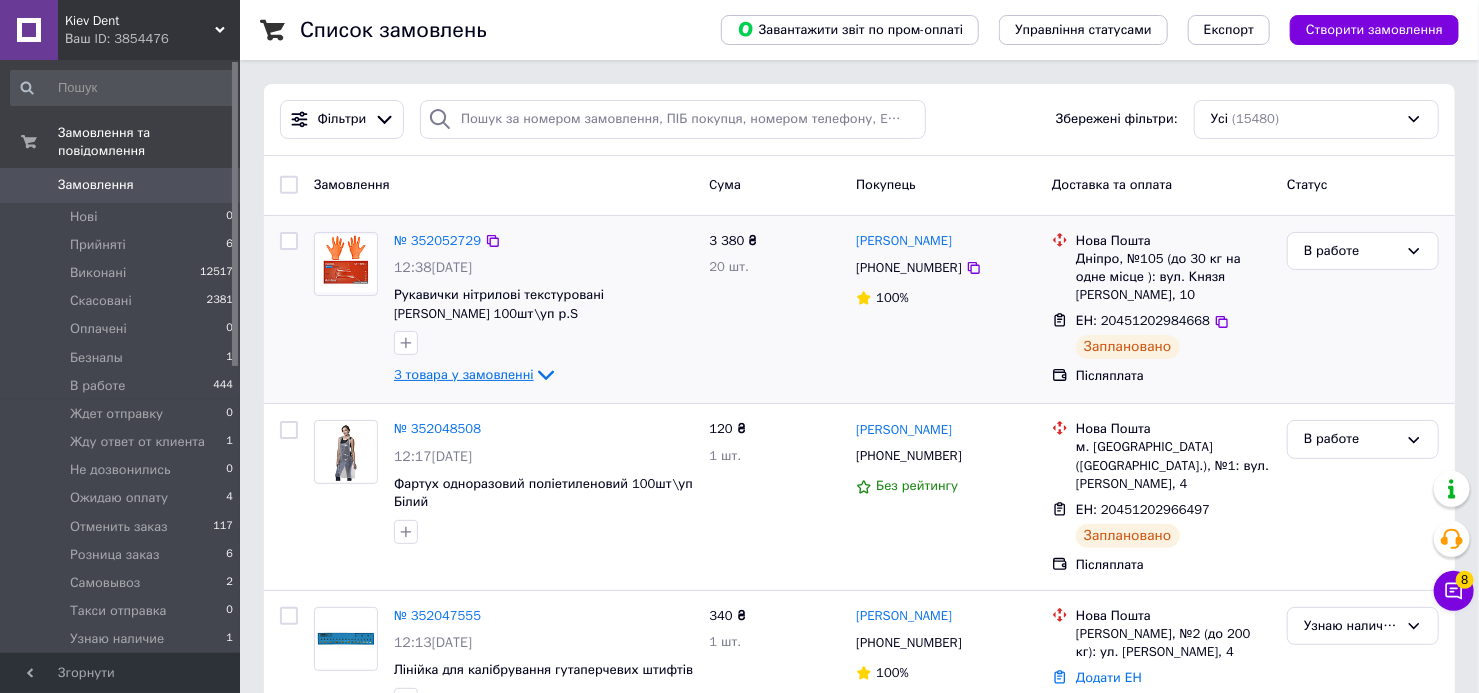 click on "3 товара у замовленні" at bounding box center [464, 374] 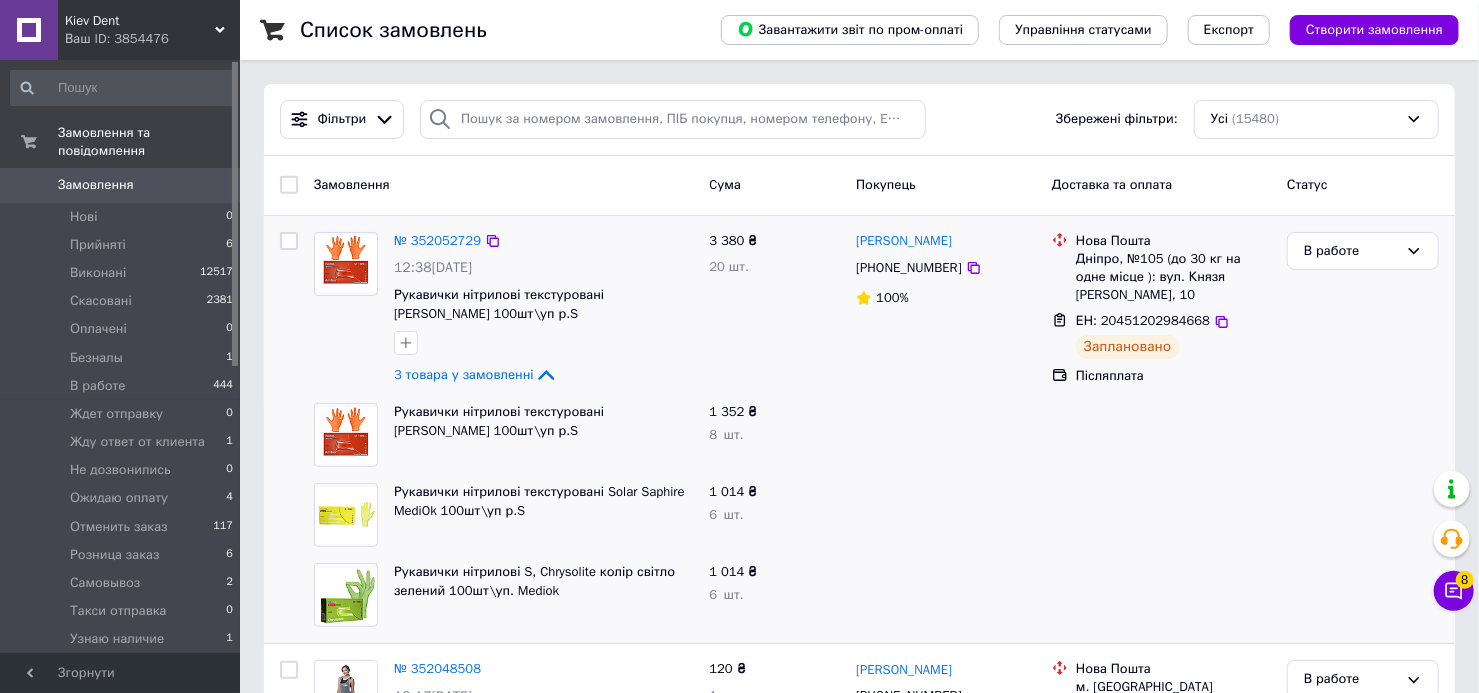 scroll, scrollTop: 90, scrollLeft: 0, axis: vertical 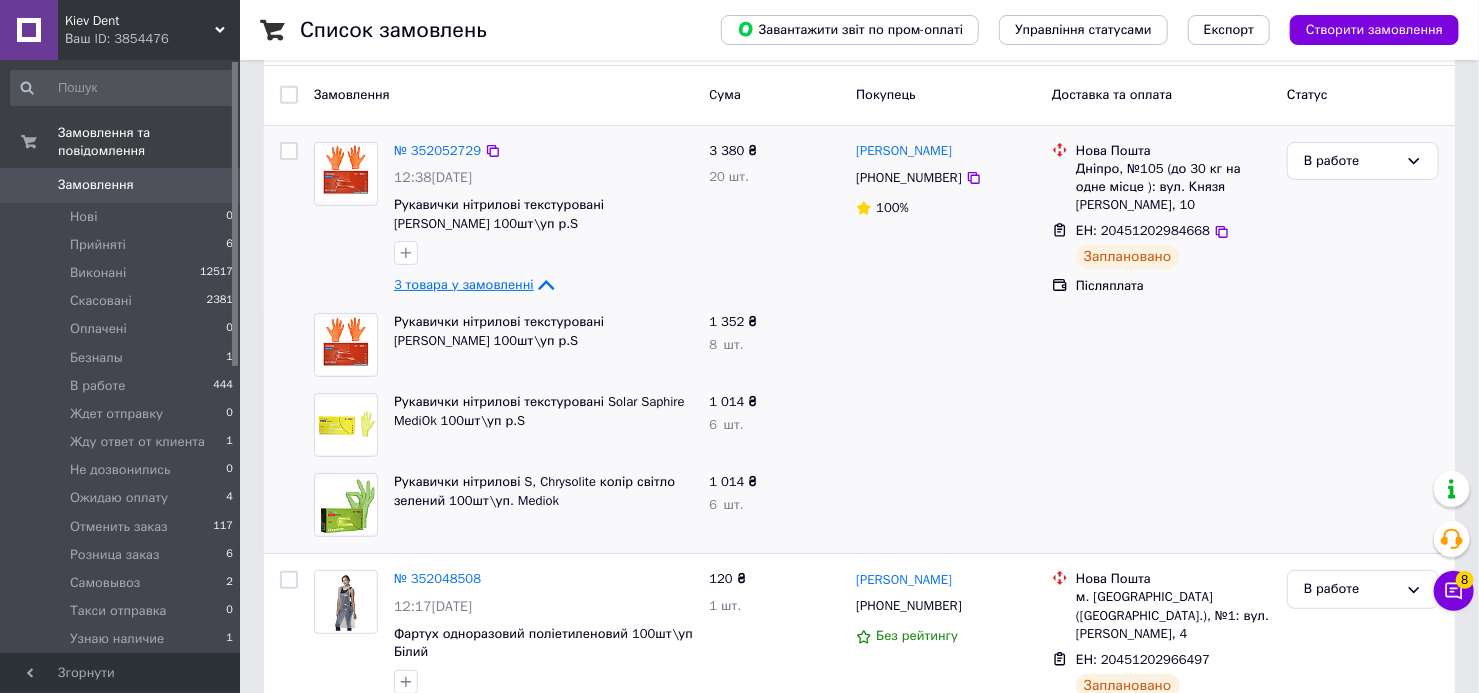 click on "3 товара у замовленні" at bounding box center (464, 284) 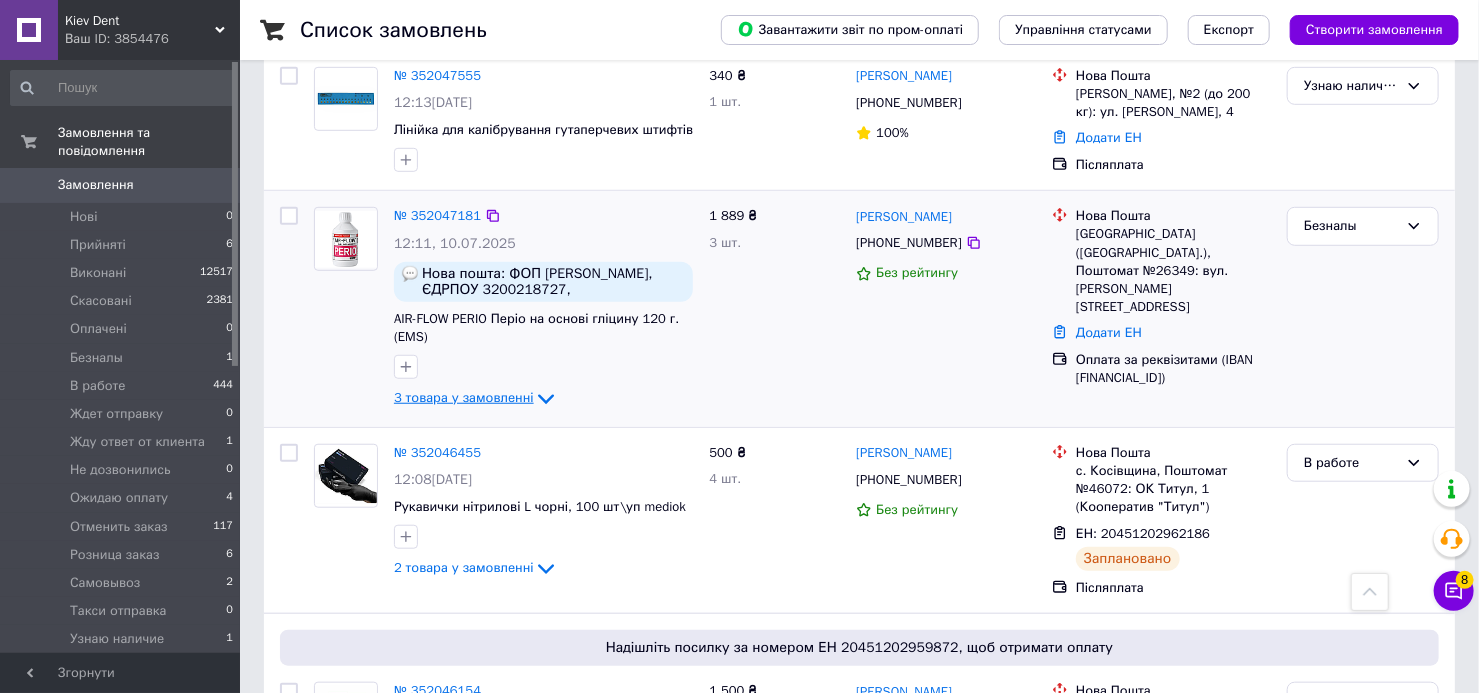 scroll, scrollTop: 545, scrollLeft: 0, axis: vertical 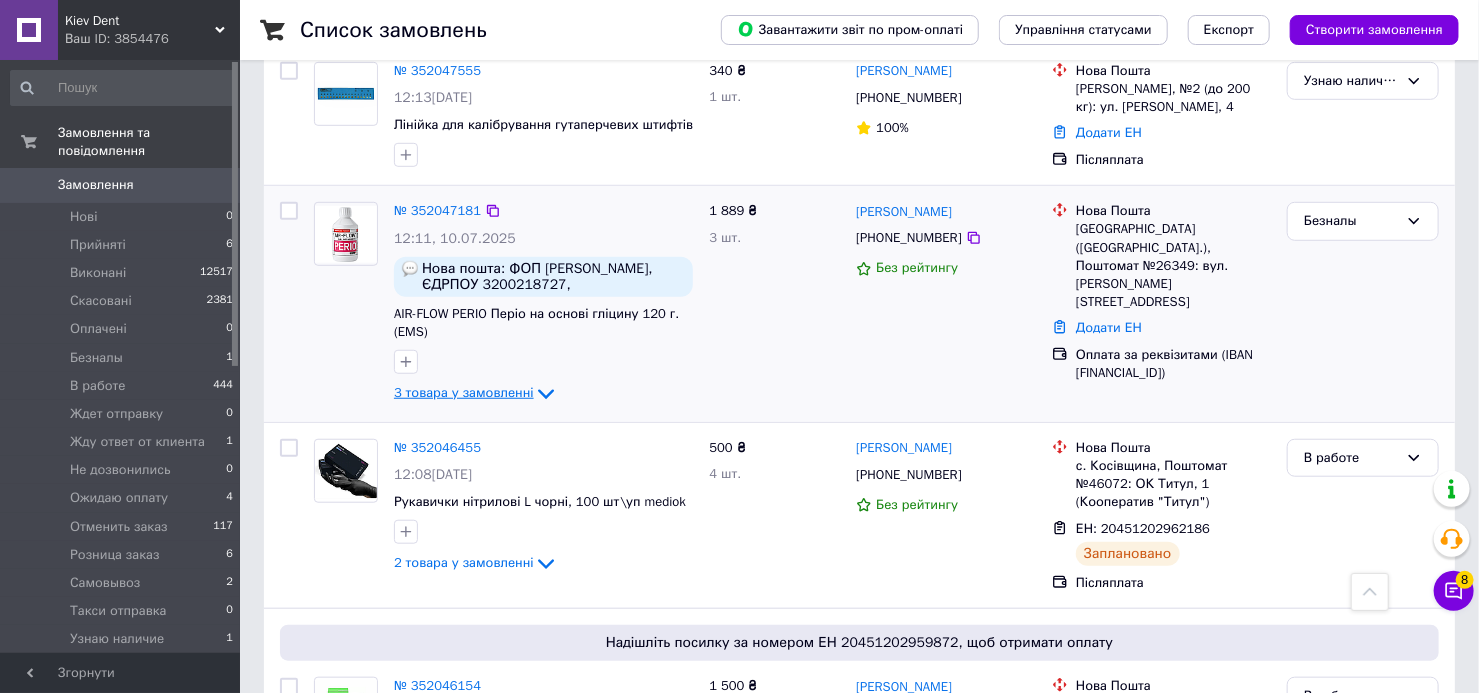 click on "3 товара у замовленні" at bounding box center [464, 393] 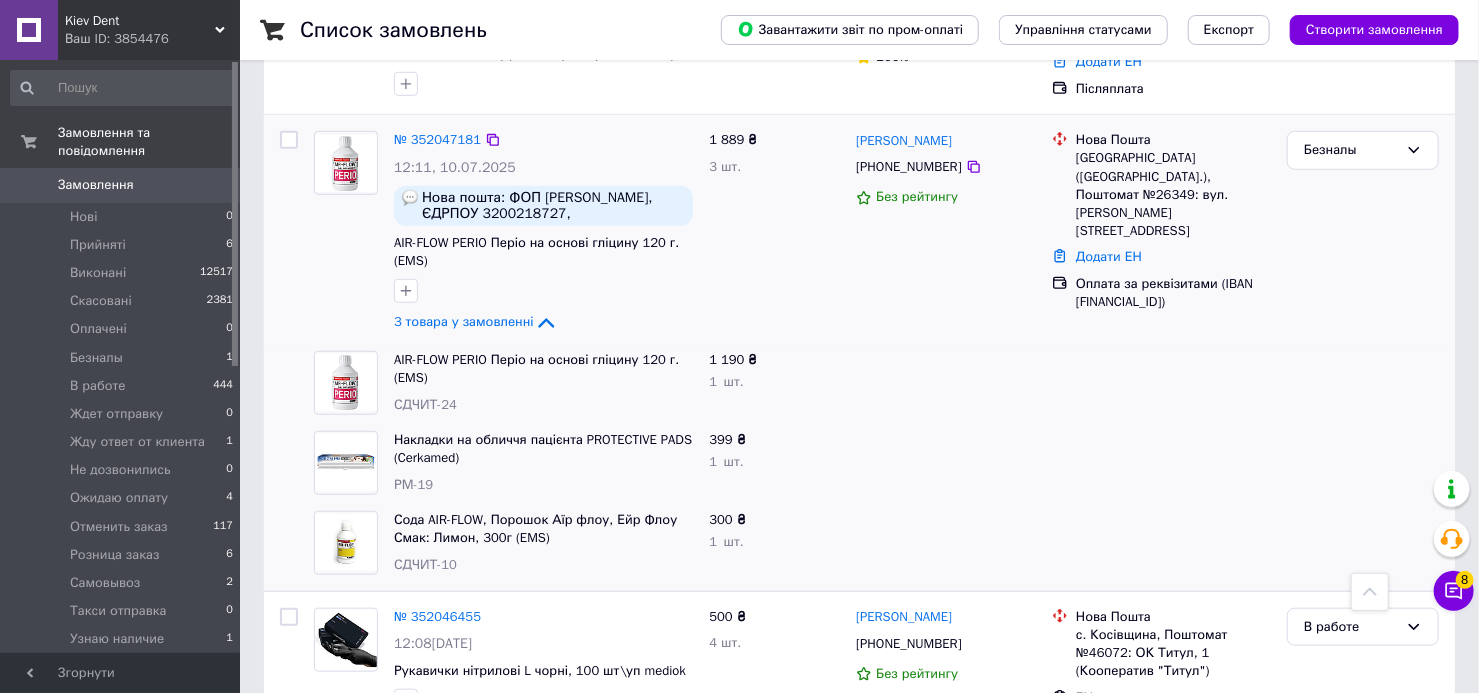 scroll, scrollTop: 727, scrollLeft: 0, axis: vertical 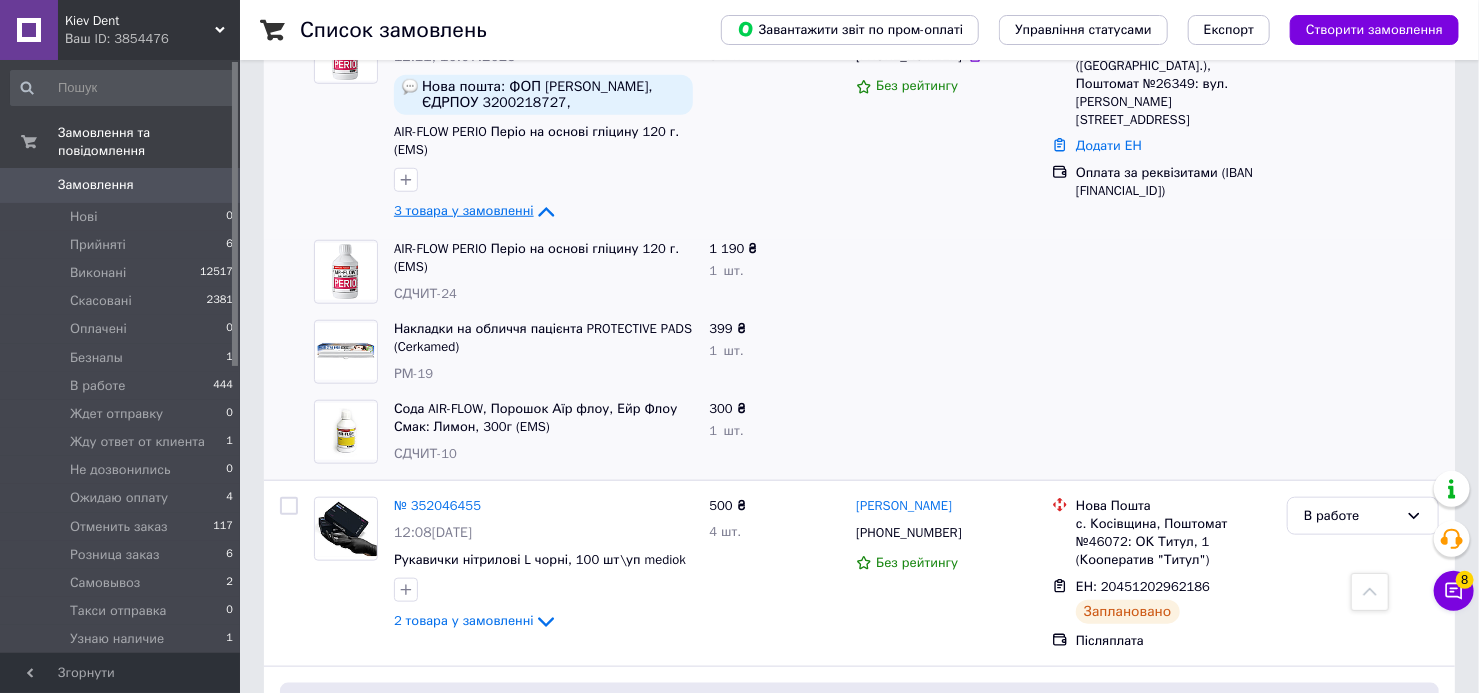 click on "3 товара у замовленні" at bounding box center (464, 211) 